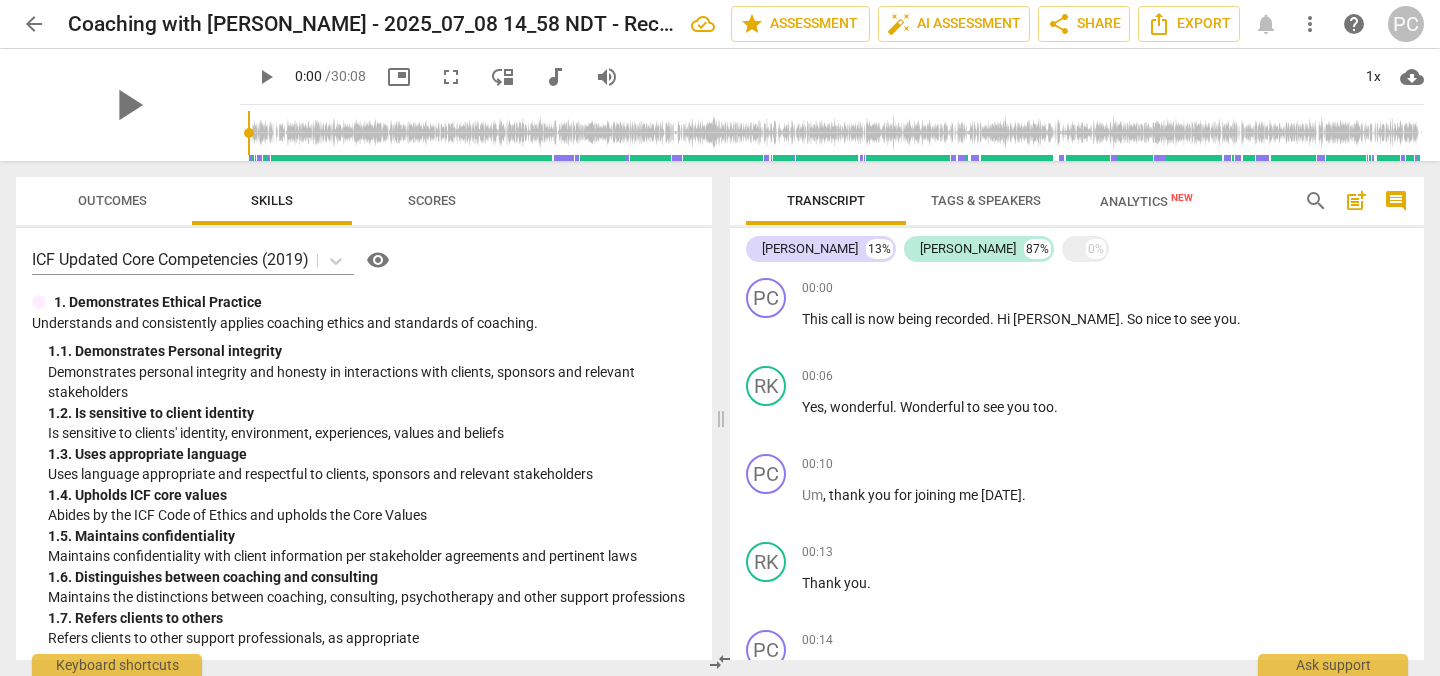 scroll, scrollTop: 0, scrollLeft: 0, axis: both 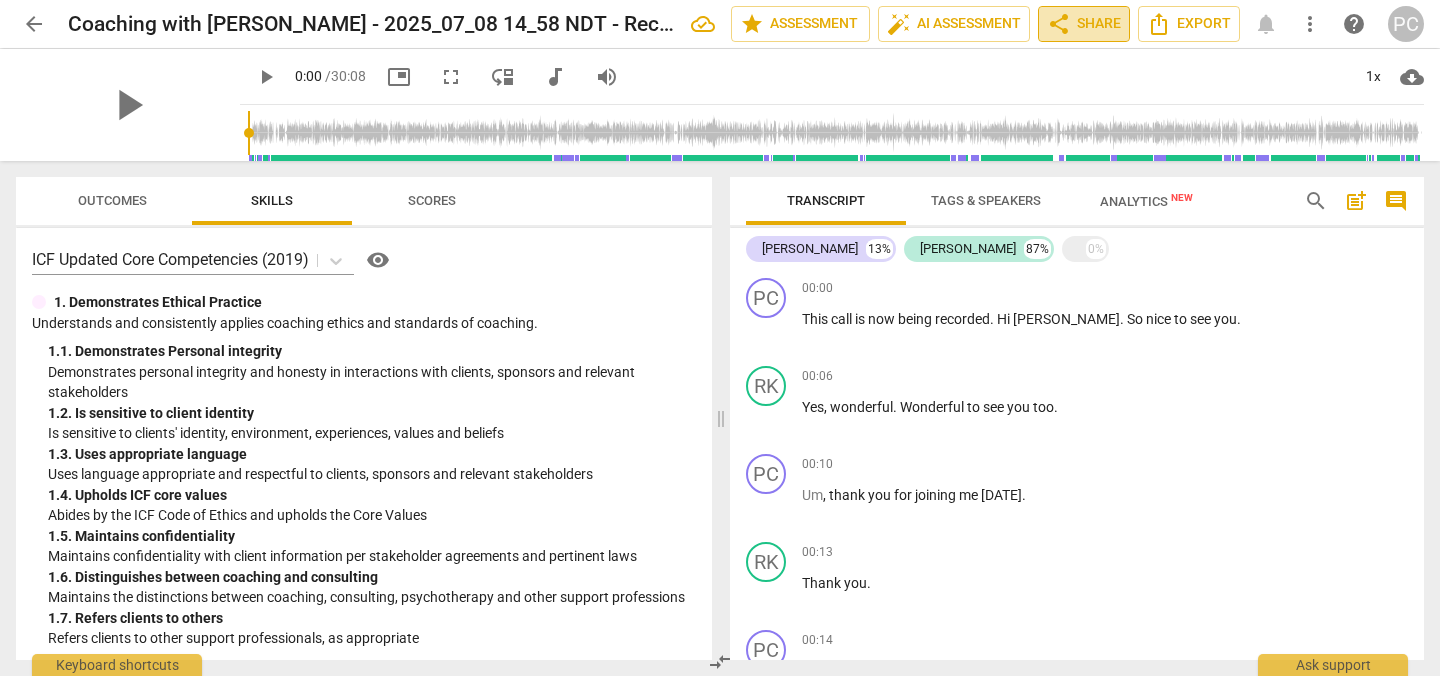click on "share    Share" at bounding box center [1084, 24] 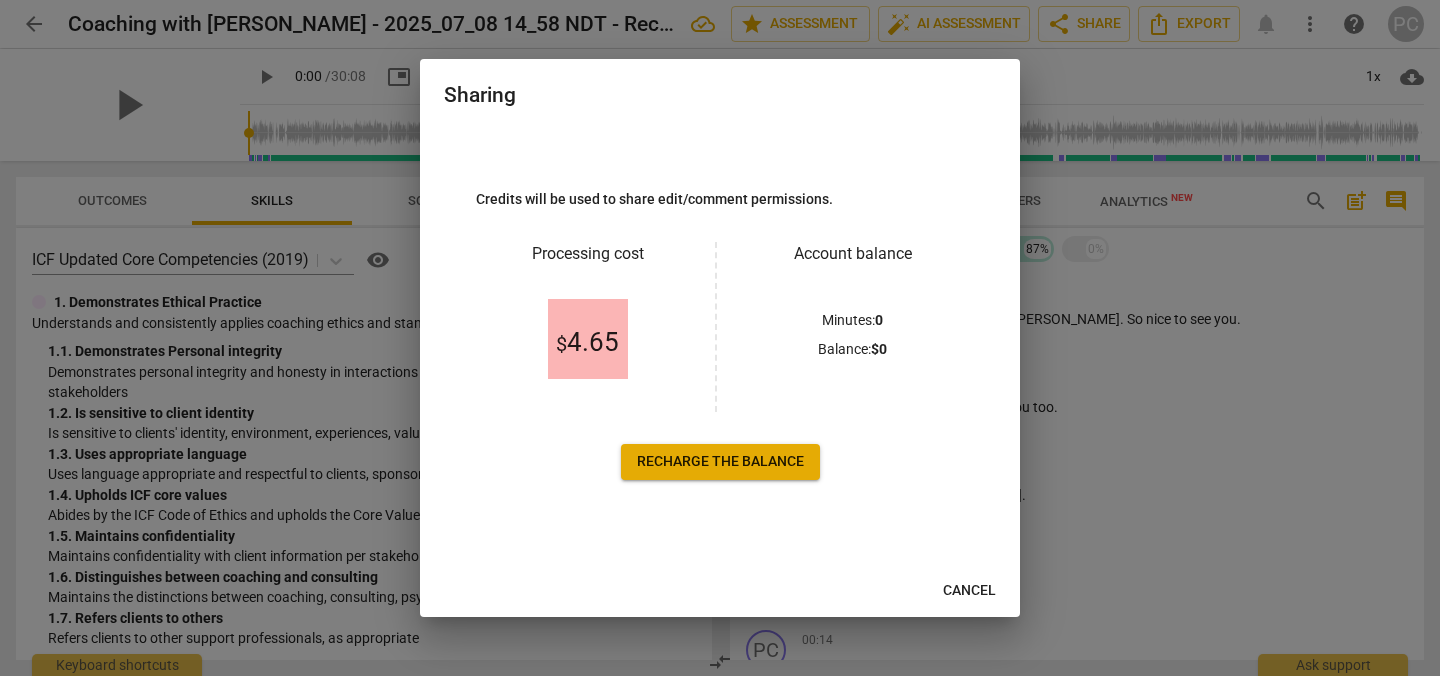 click on "Cancel" at bounding box center [969, 591] 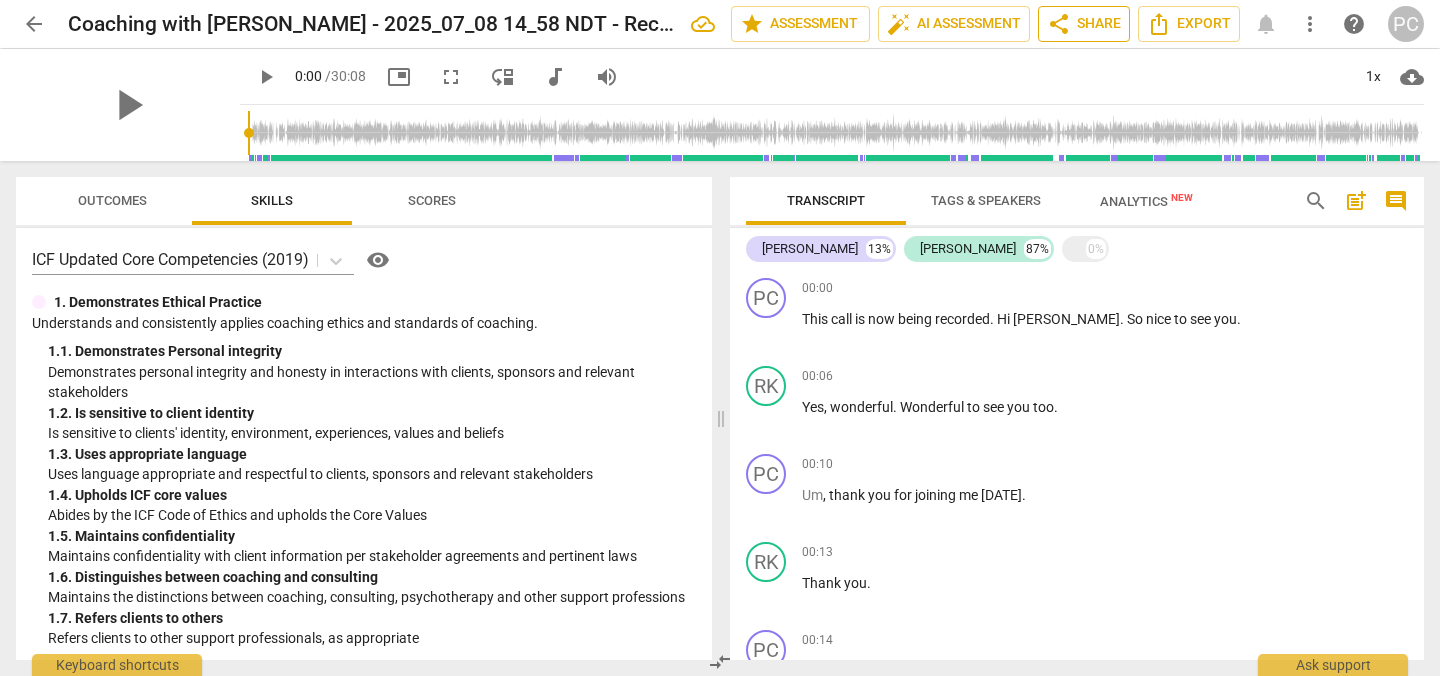 click on "share    Share" at bounding box center [1084, 24] 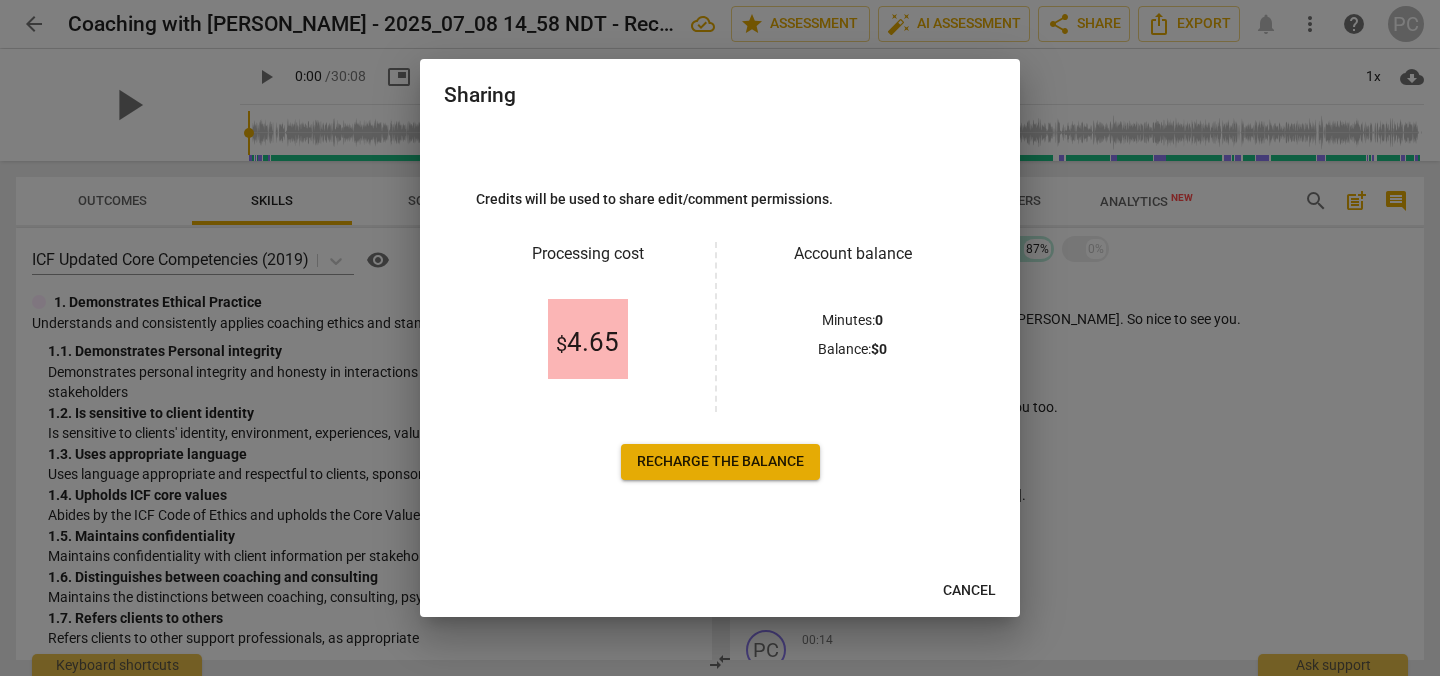 click on "Recharge the balance" at bounding box center (720, 462) 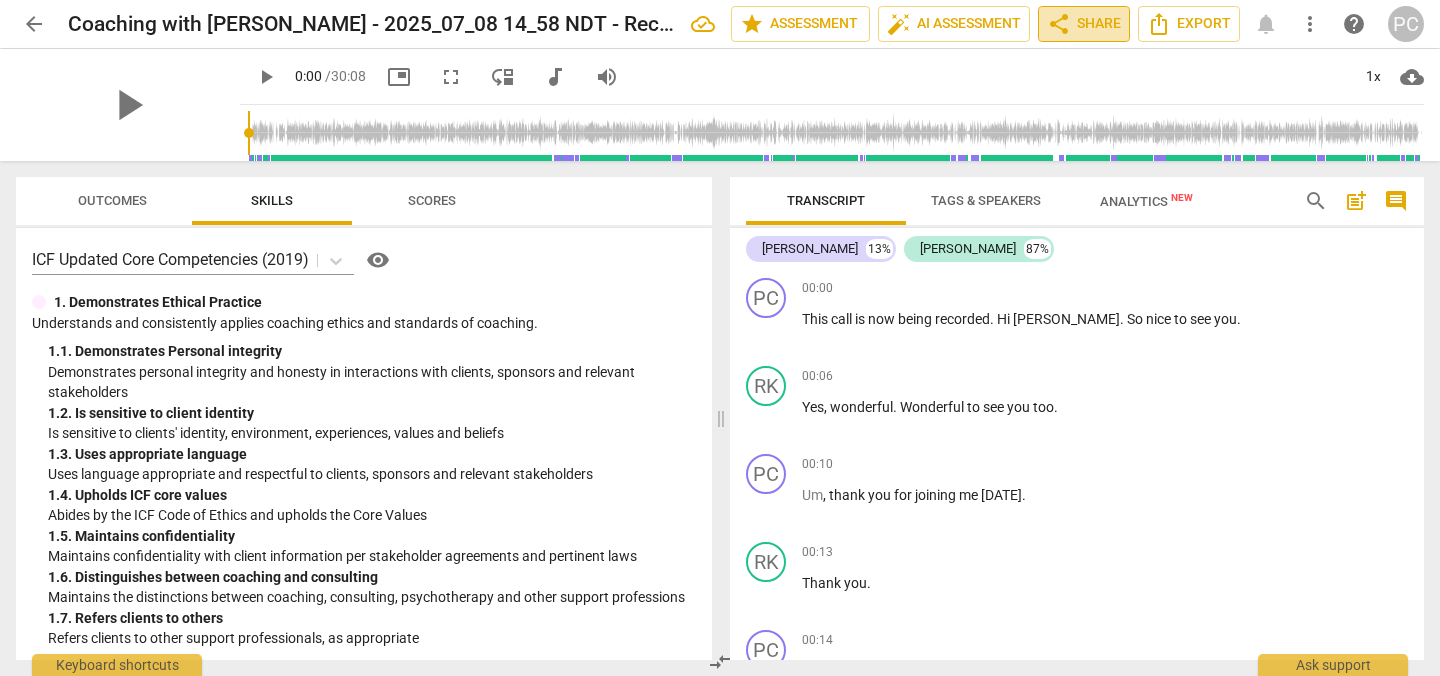 click on "share    Share" at bounding box center (1084, 24) 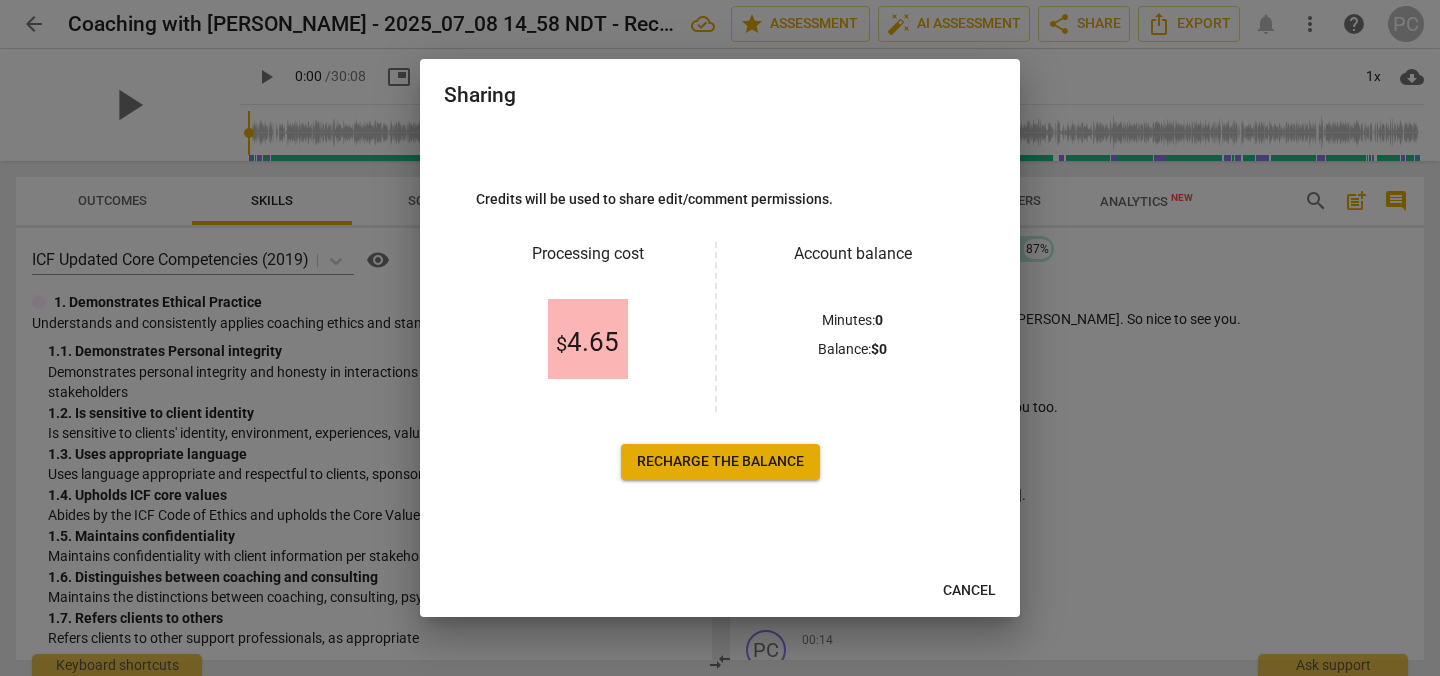 click on "Cancel" at bounding box center (969, 591) 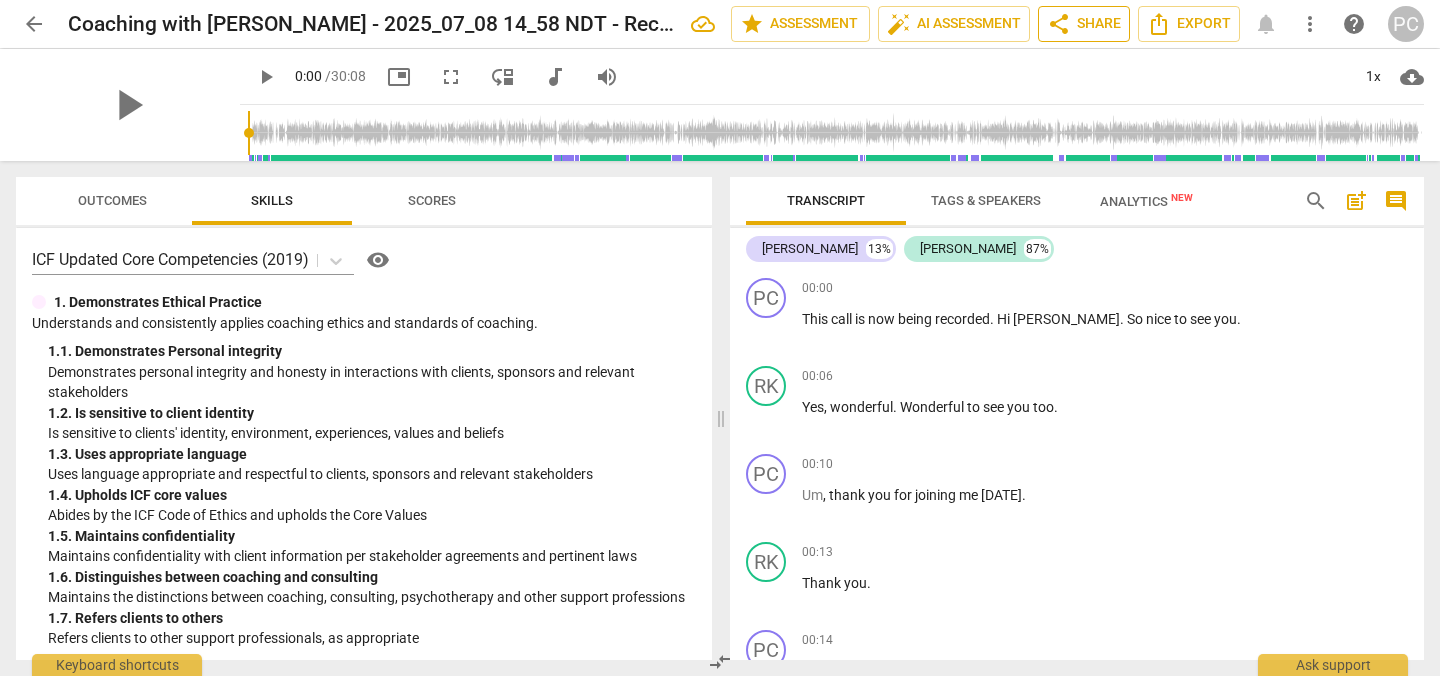 click on "share    Share" at bounding box center [1084, 24] 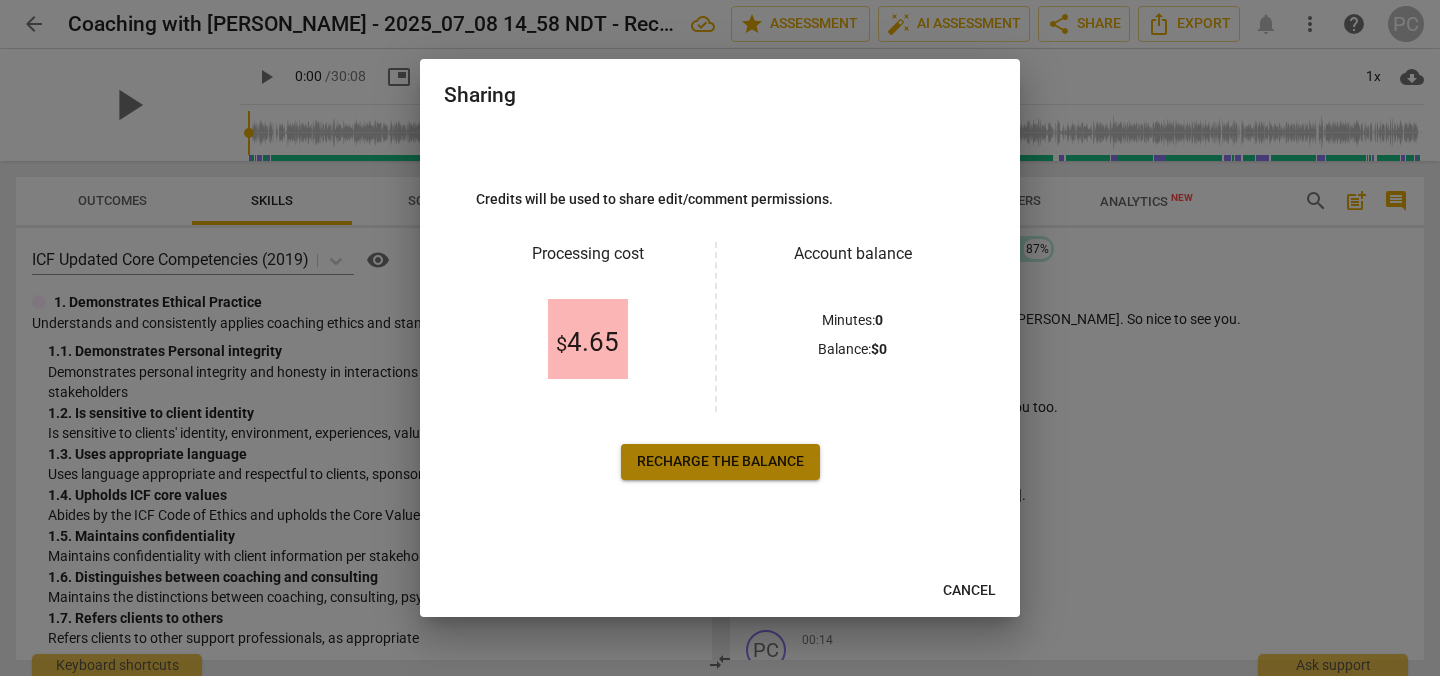 click on "Recharge the balance" at bounding box center (720, 462) 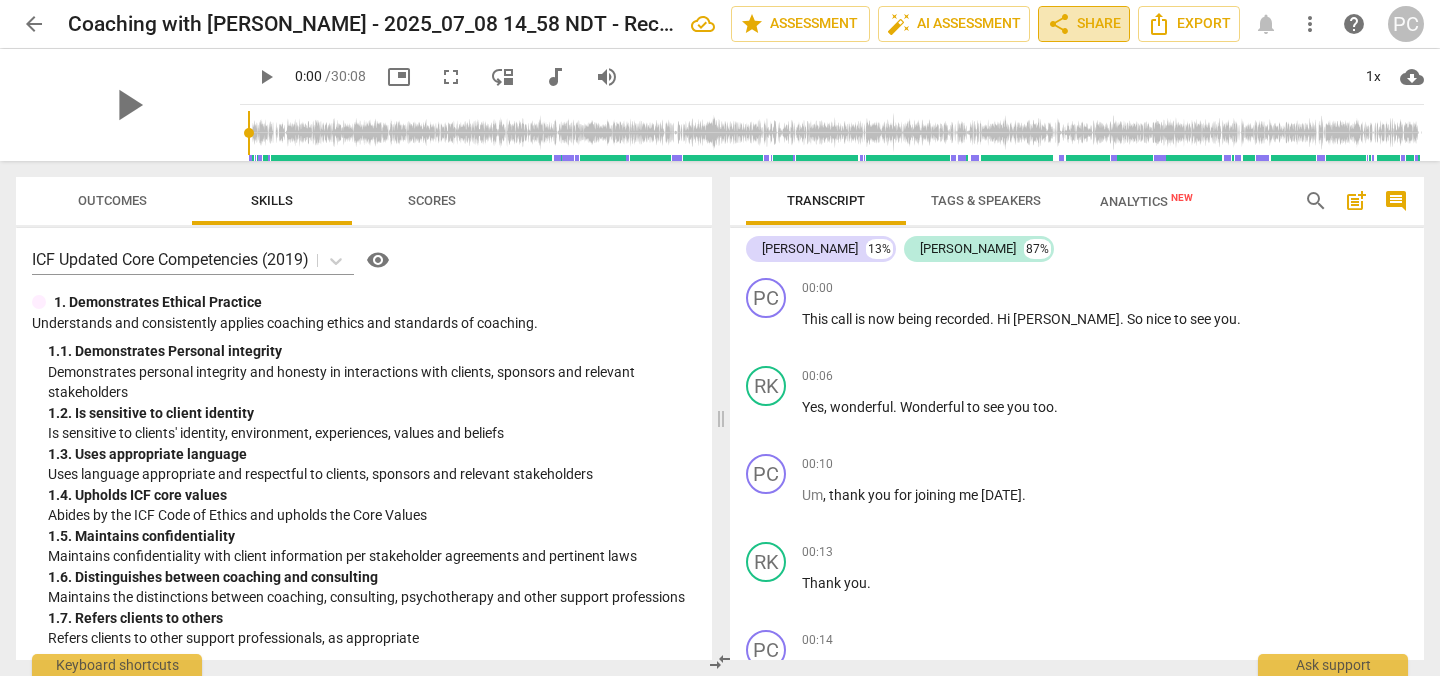 click on "share    Share" at bounding box center (1084, 24) 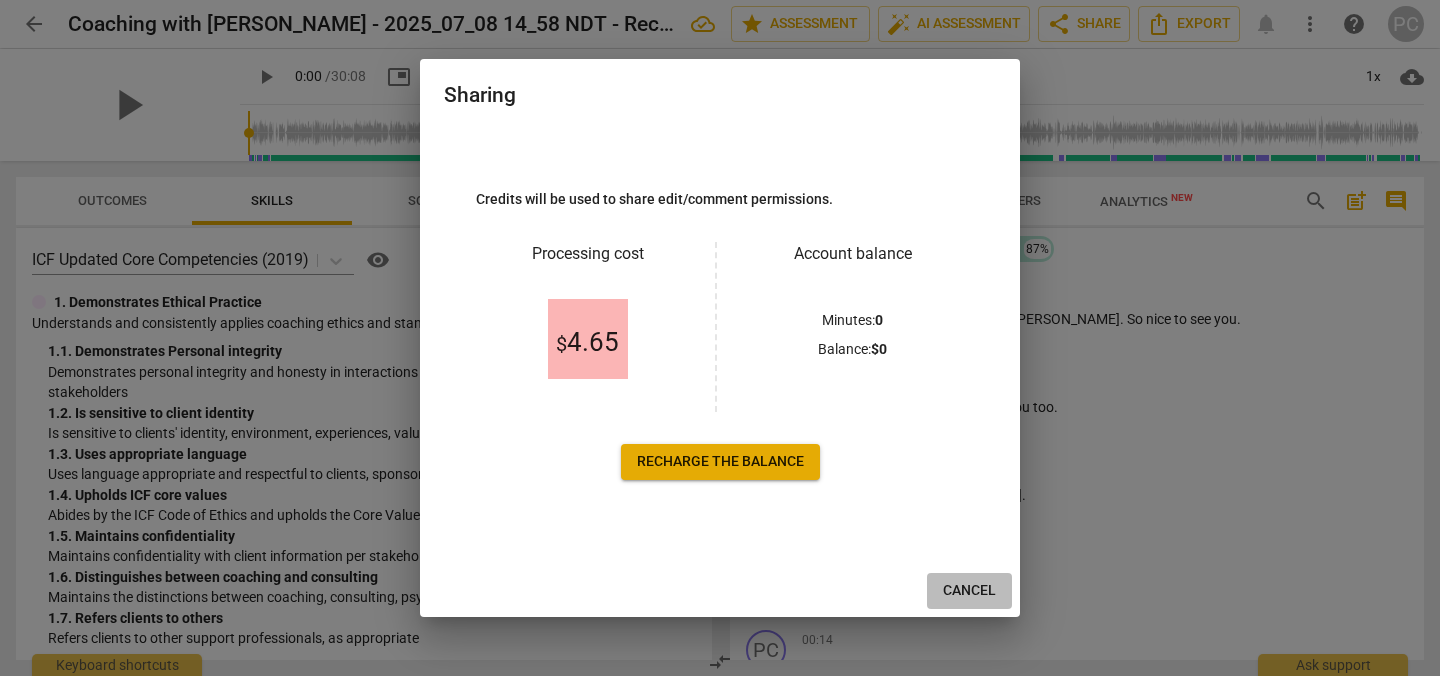 click on "Cancel" at bounding box center (969, 591) 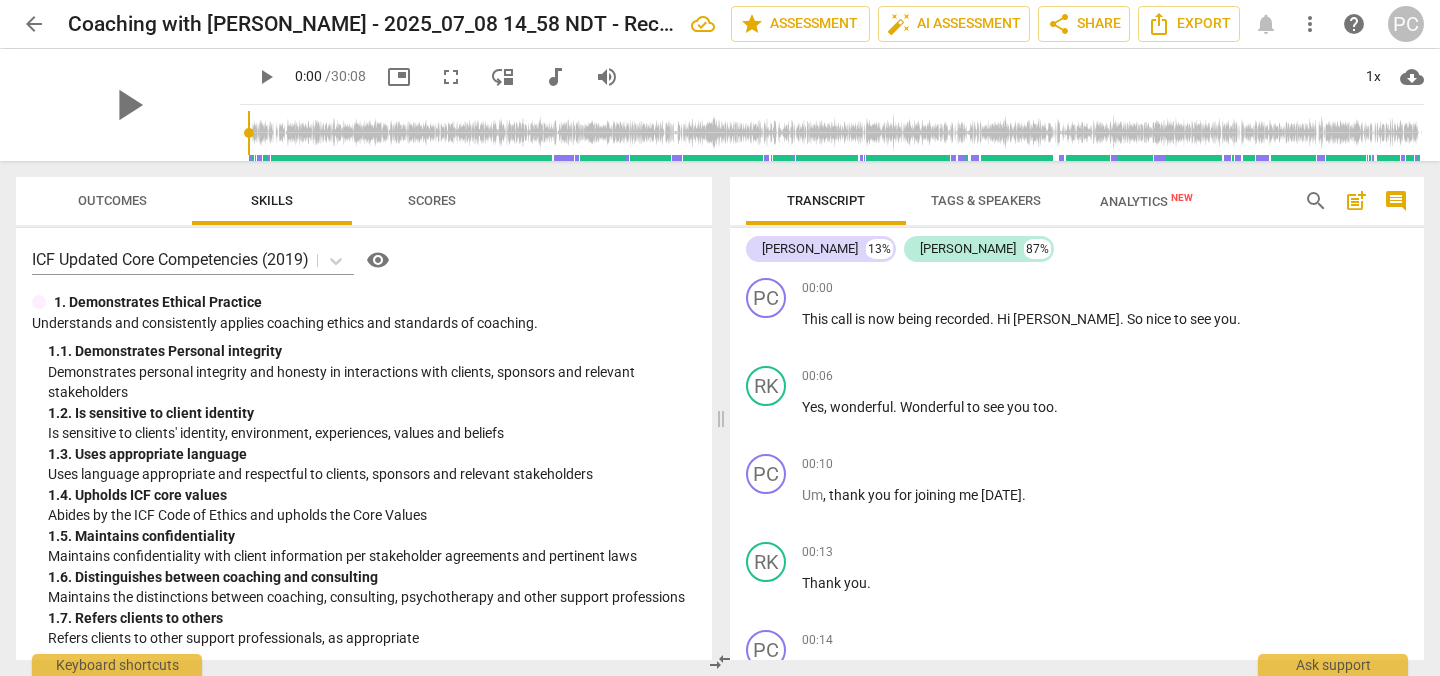 click on "more_vert" at bounding box center [1310, 24] 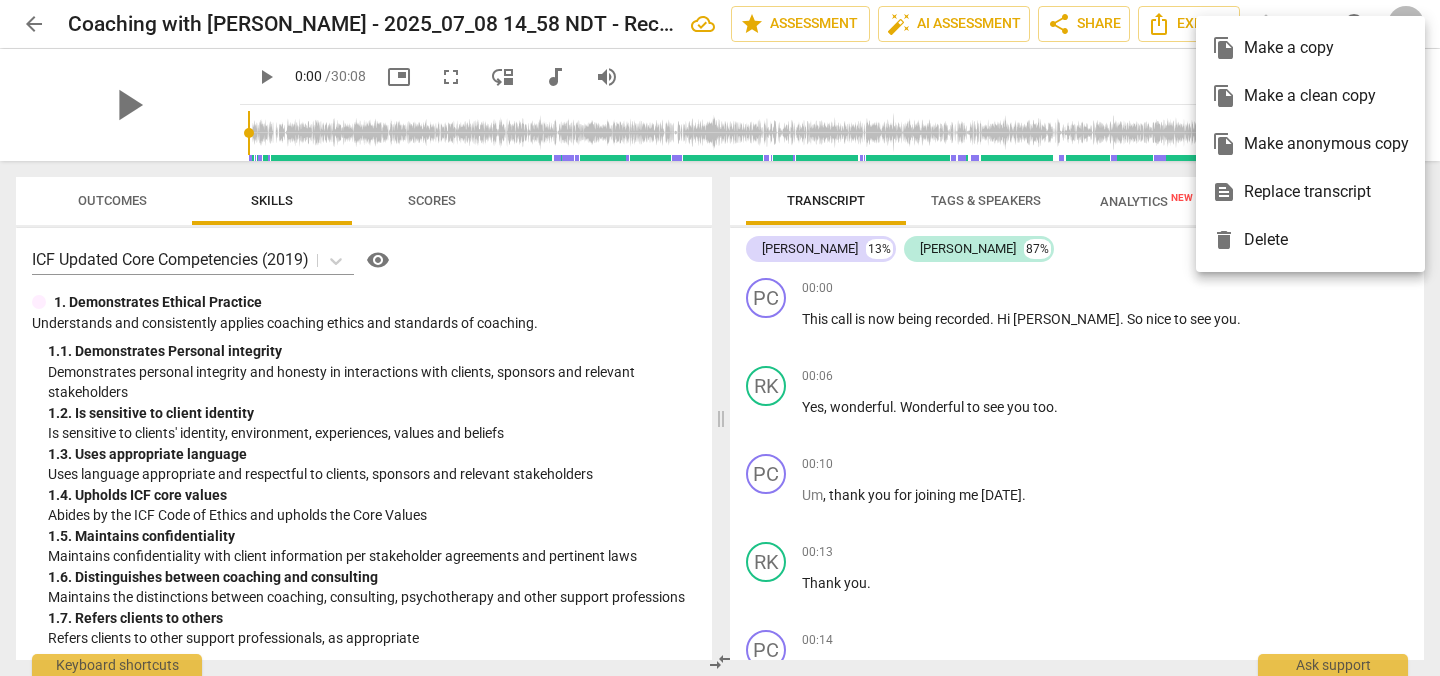 click at bounding box center [720, 338] 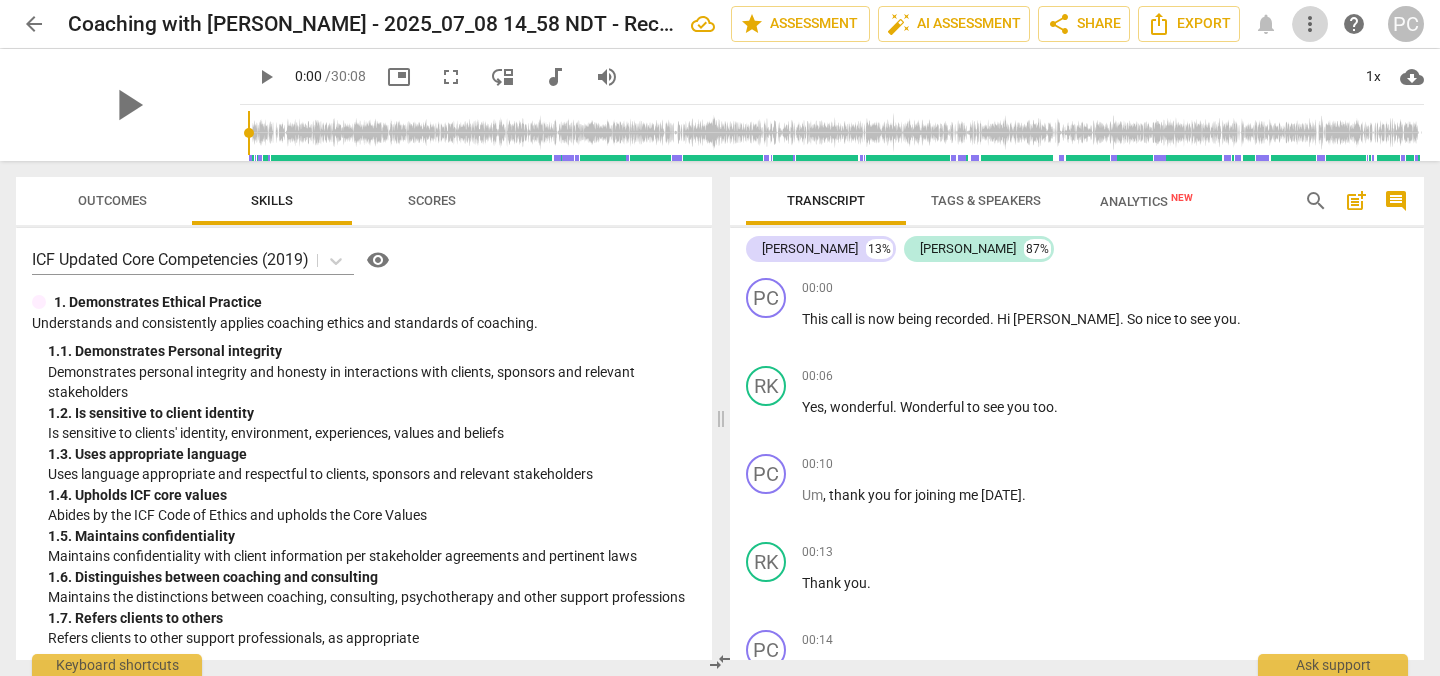 click on "more_vert" at bounding box center [1310, 24] 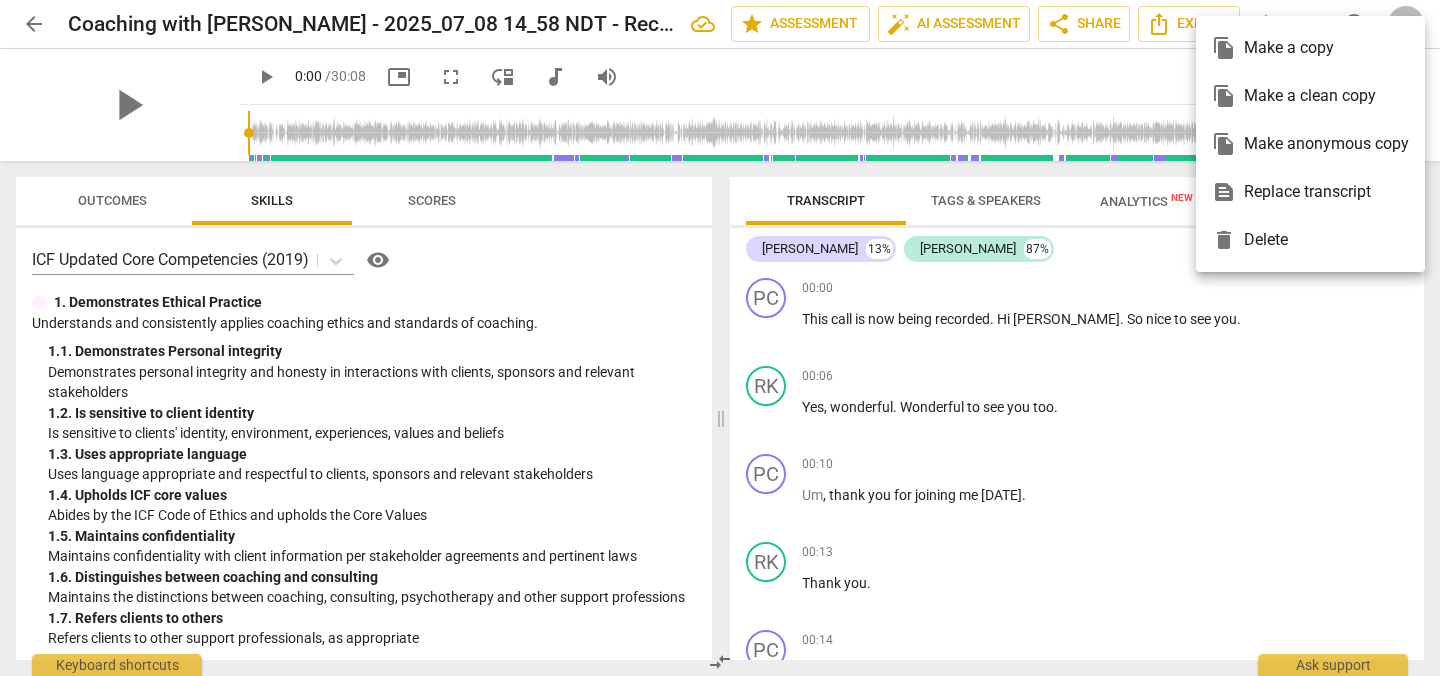 click at bounding box center (720, 338) 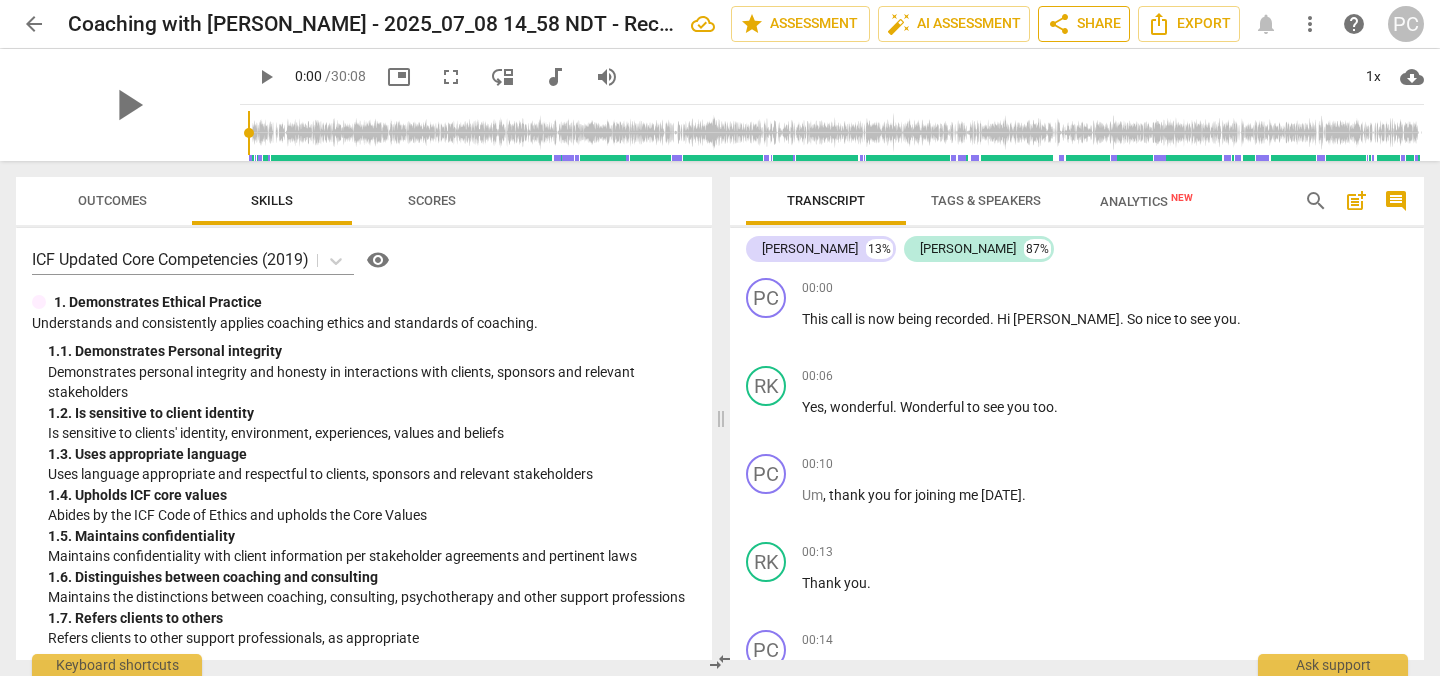 click on "share    Share" at bounding box center (1084, 24) 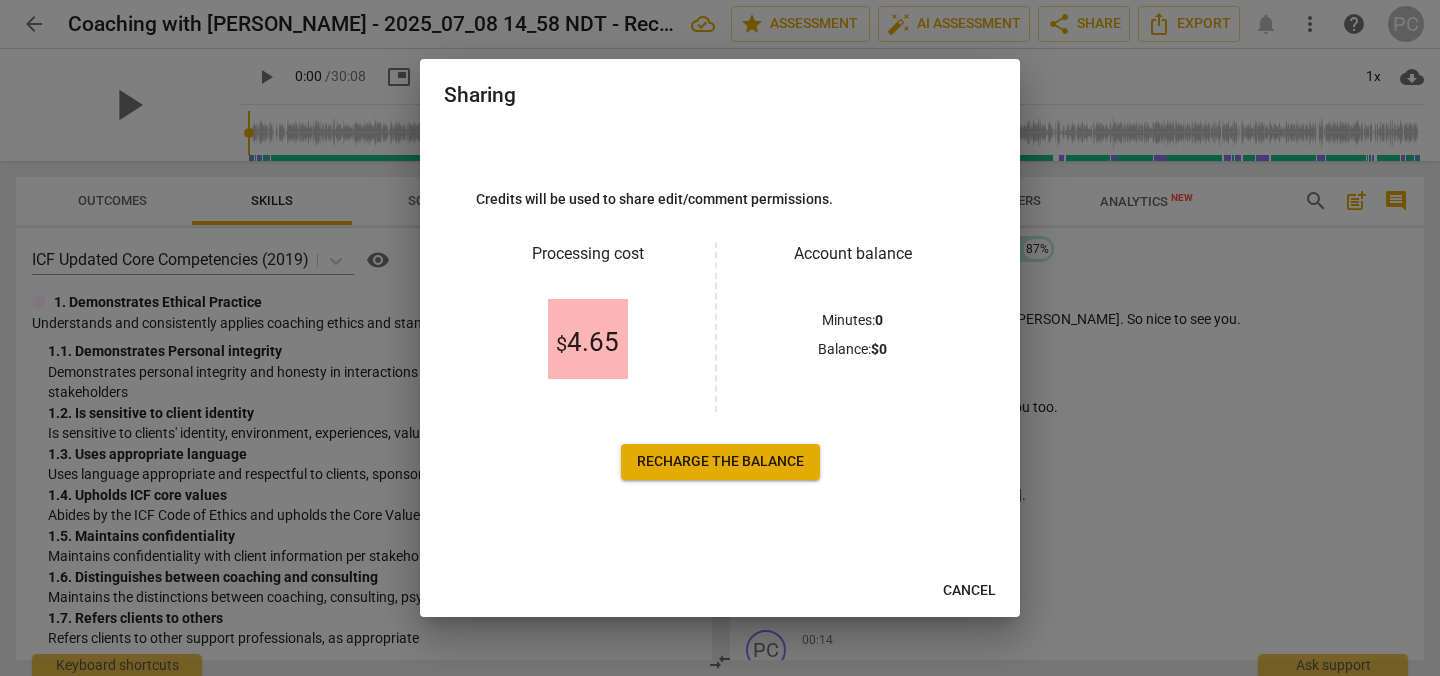 click on "Recharge the balance" at bounding box center [720, 462] 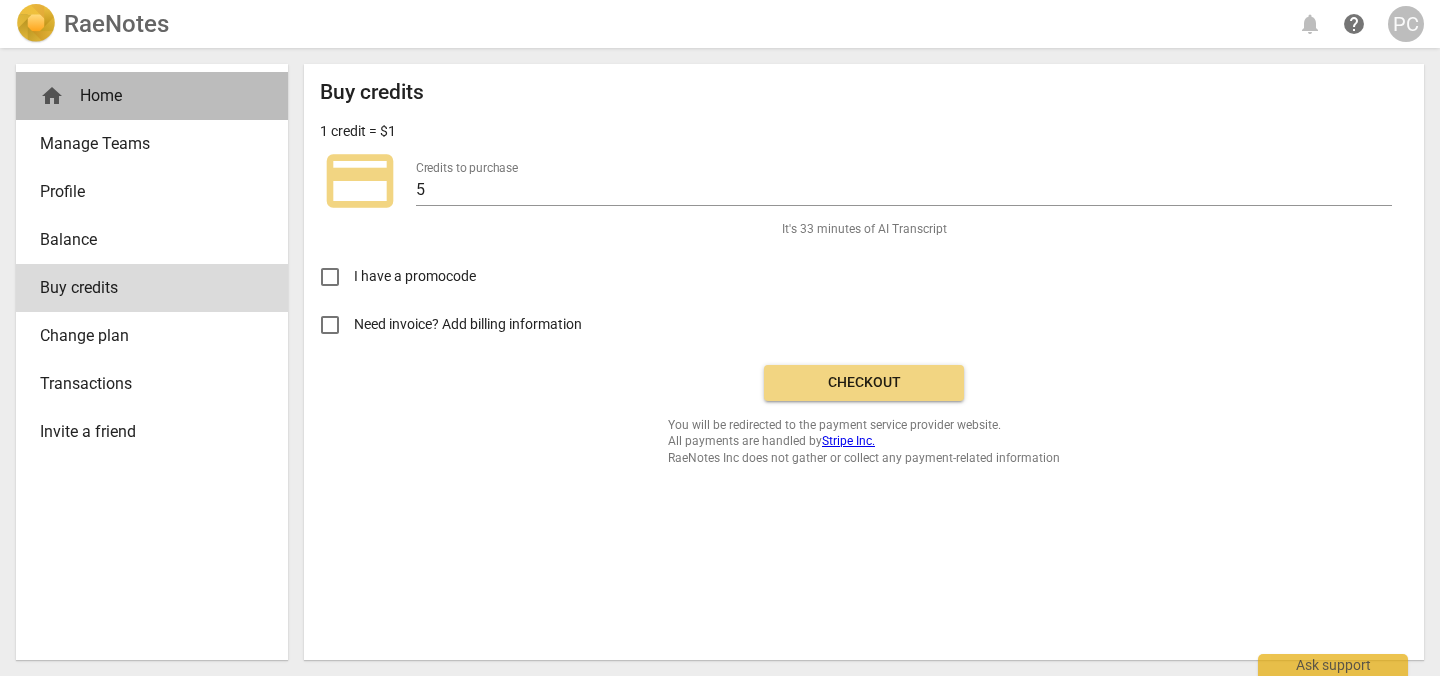 click on "home Home" at bounding box center [144, 96] 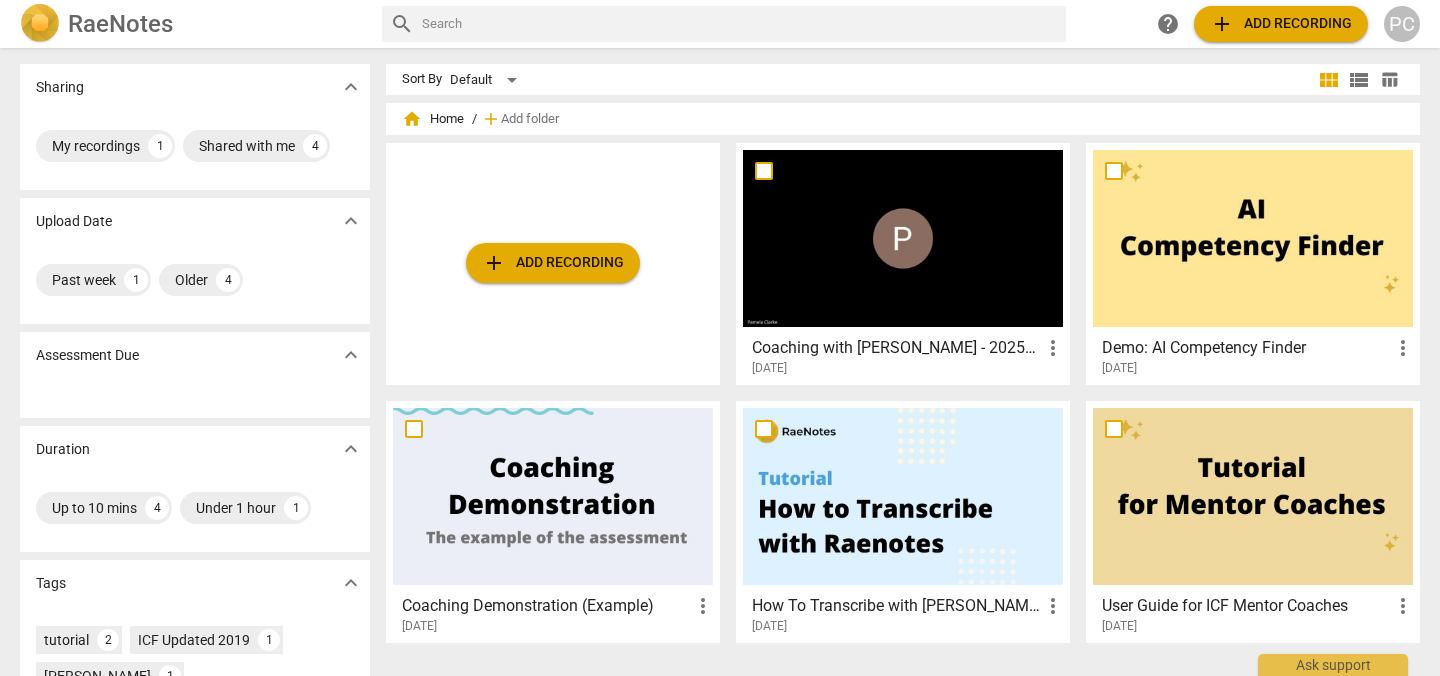 click on "Coaching with [PERSON_NAME] - 2025_07_08 14_58 NDT - Recording" at bounding box center [896, 348] 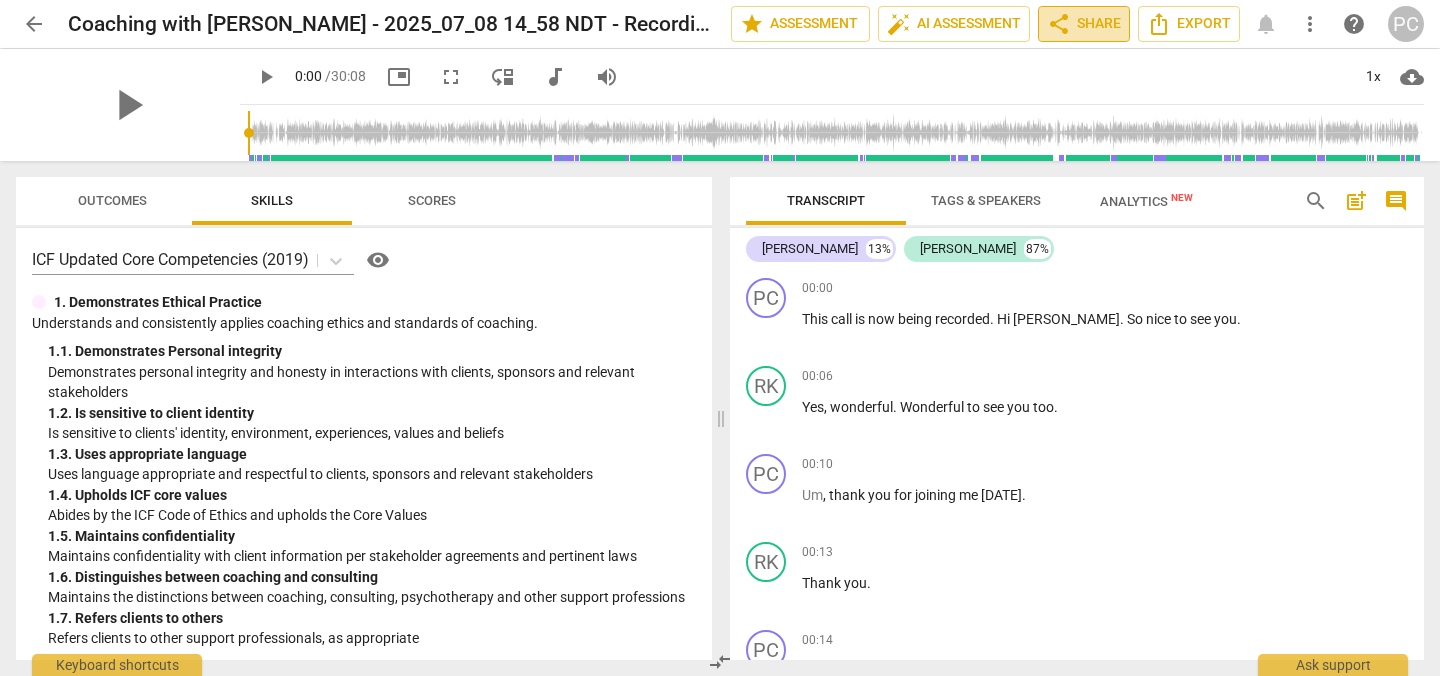 click on "share    Share" at bounding box center (1084, 24) 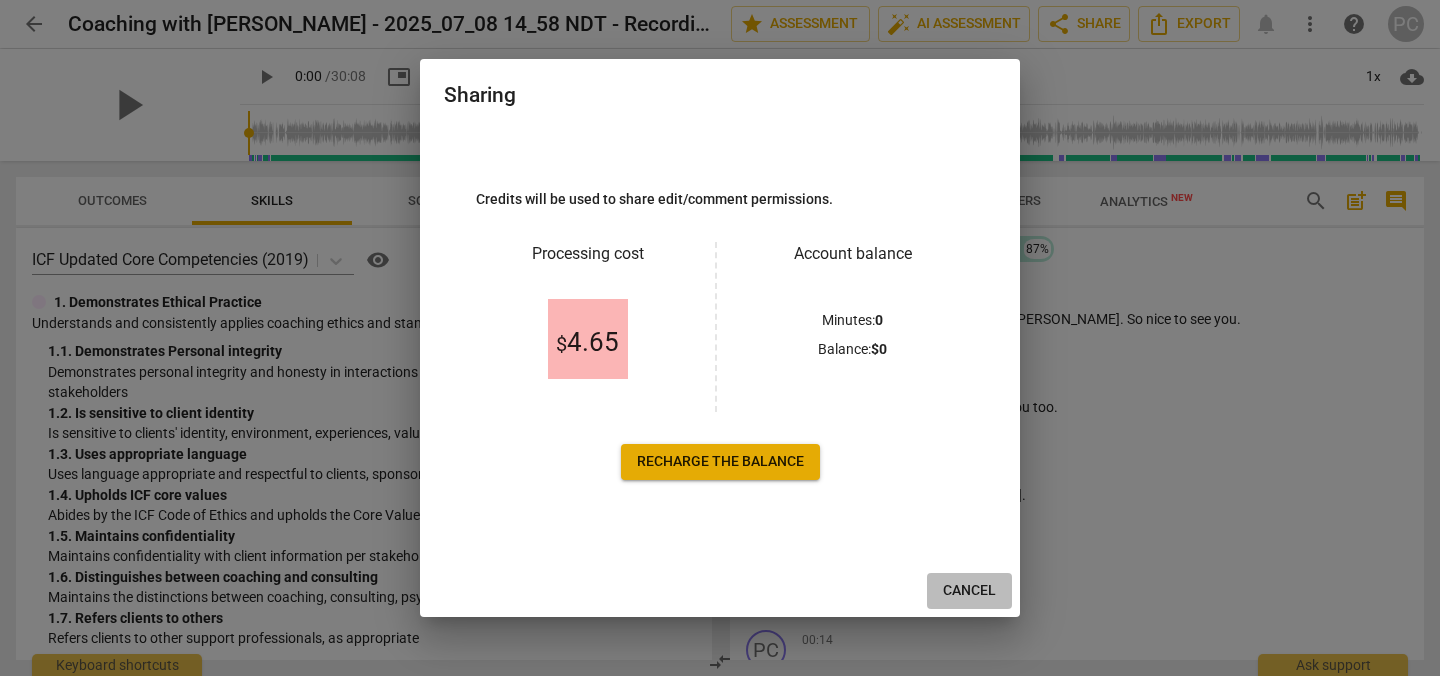 click on "Cancel" at bounding box center (969, 591) 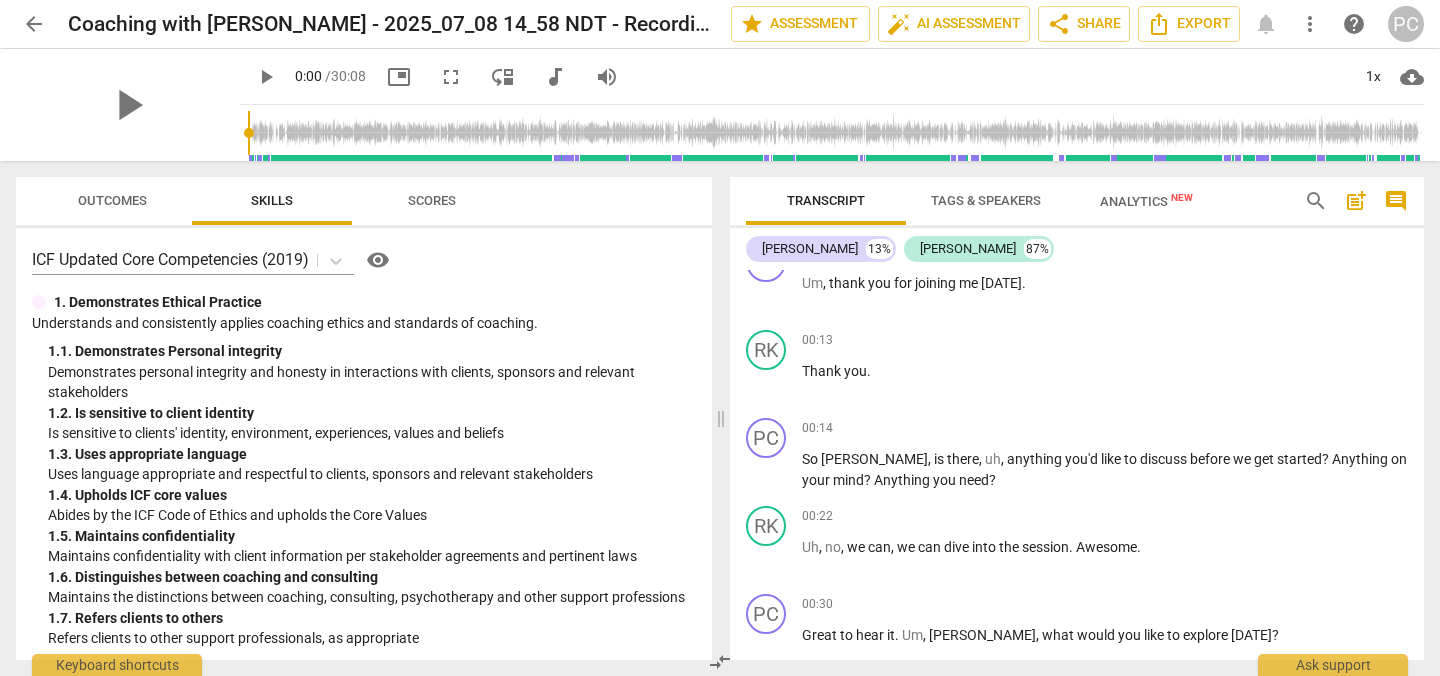 scroll, scrollTop: 0, scrollLeft: 0, axis: both 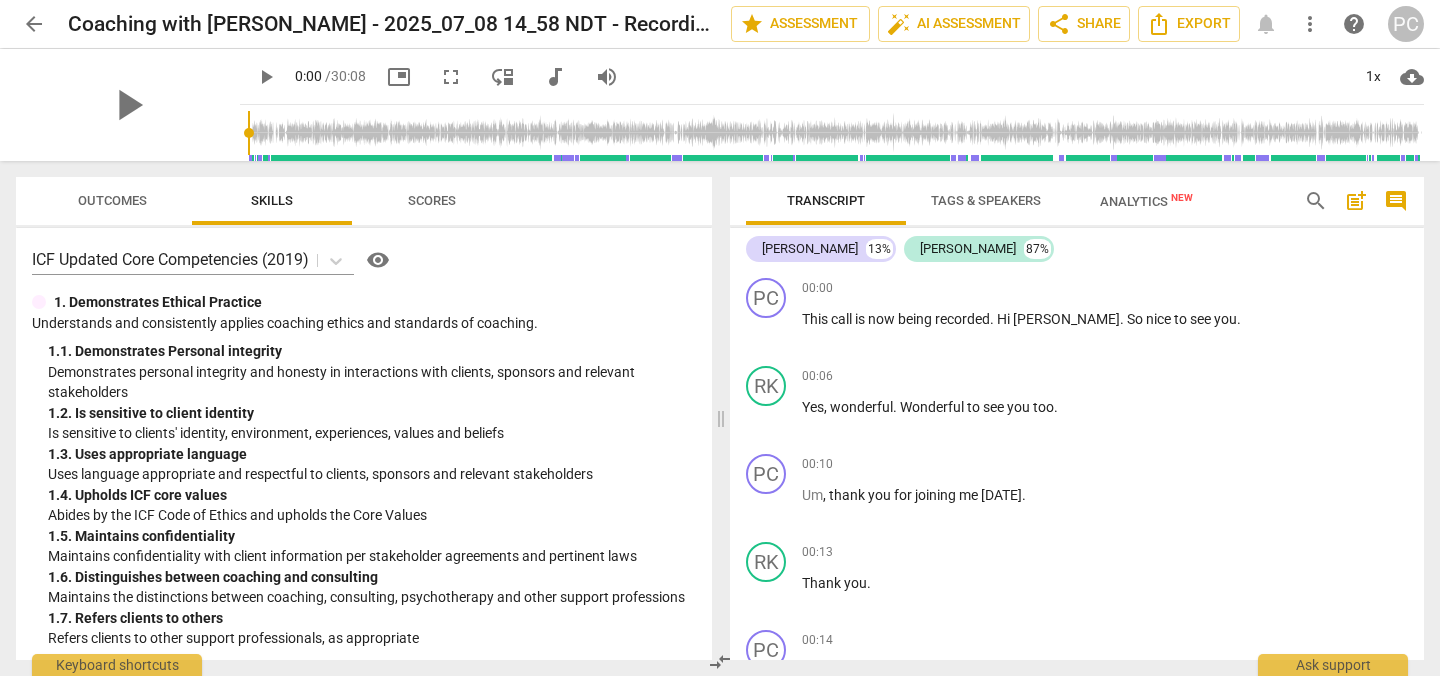 click on "Transcript Tags & Speakers Analytics   New search post_add comment Pamela Clarke 13% Rita Kavita 87% PC play_arrow pause 00:00 + Add competency keyboard_arrow_right This   call   is   now   being   recorded .   Hi   Rita .   So   nice   to   see   you . RK play_arrow pause 00:06 + Add competency keyboard_arrow_right Yes ,   wonderful .   Wonderful   to   see   you   too . PC play_arrow pause 00:10 + Add competency keyboard_arrow_right Um ,   thank   you   for   joining   me   today . RK play_arrow pause 00:13 + Add competency keyboard_arrow_right Thank   you . PC play_arrow pause 00:14 + Add competency keyboard_arrow_right So   Rita ,   is   there ,   uh ,   anything   you'd   like   to   discuss   before   we   get   started ?   Anything   on   your   mind ?   Anything   you   need ? RK play_arrow pause 00:22 + Add competency keyboard_arrow_right Uh ,   no ,   we   can ,   we   can   dive   into   the   session .   Awesome . PC play_arrow pause 00:30 + Add competency keyboard_arrow_right Great   to   hear" at bounding box center (1081, 418) 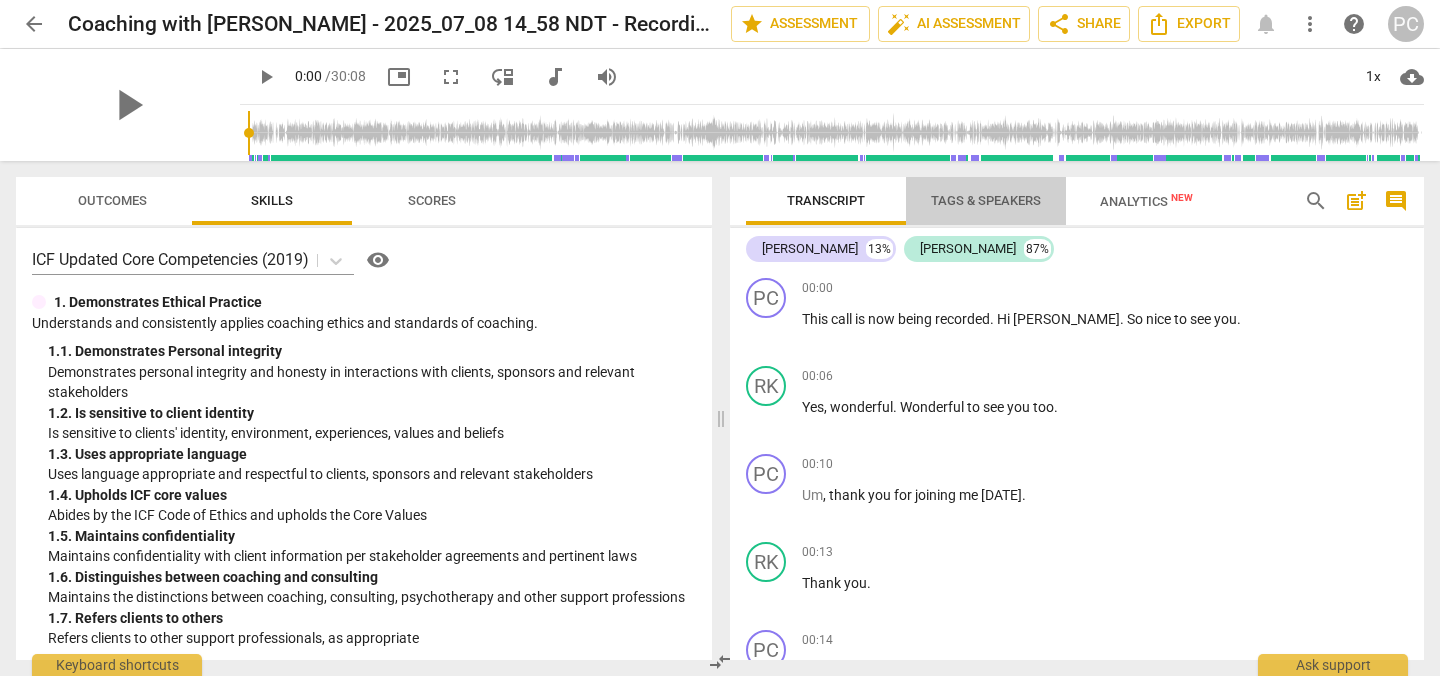 click on "Tags & Speakers" at bounding box center [986, 201] 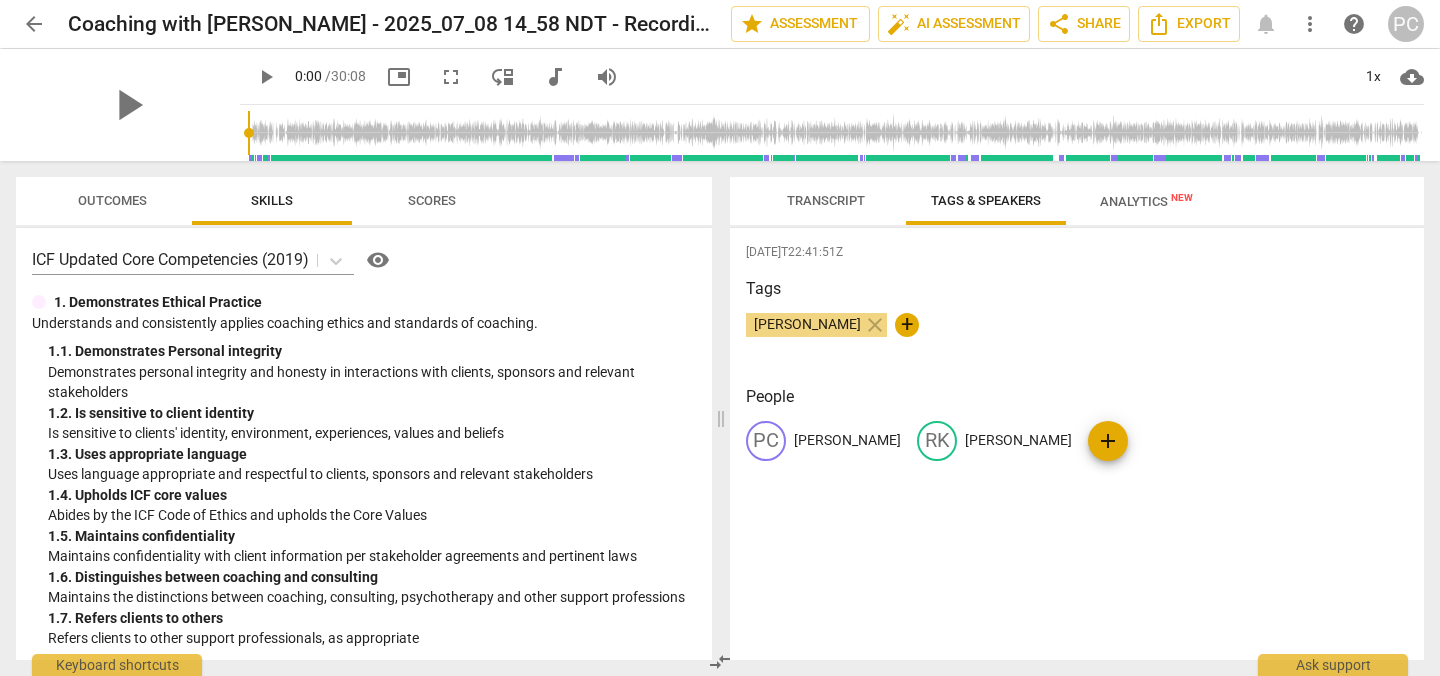click on "Analytics   New" at bounding box center (1146, 201) 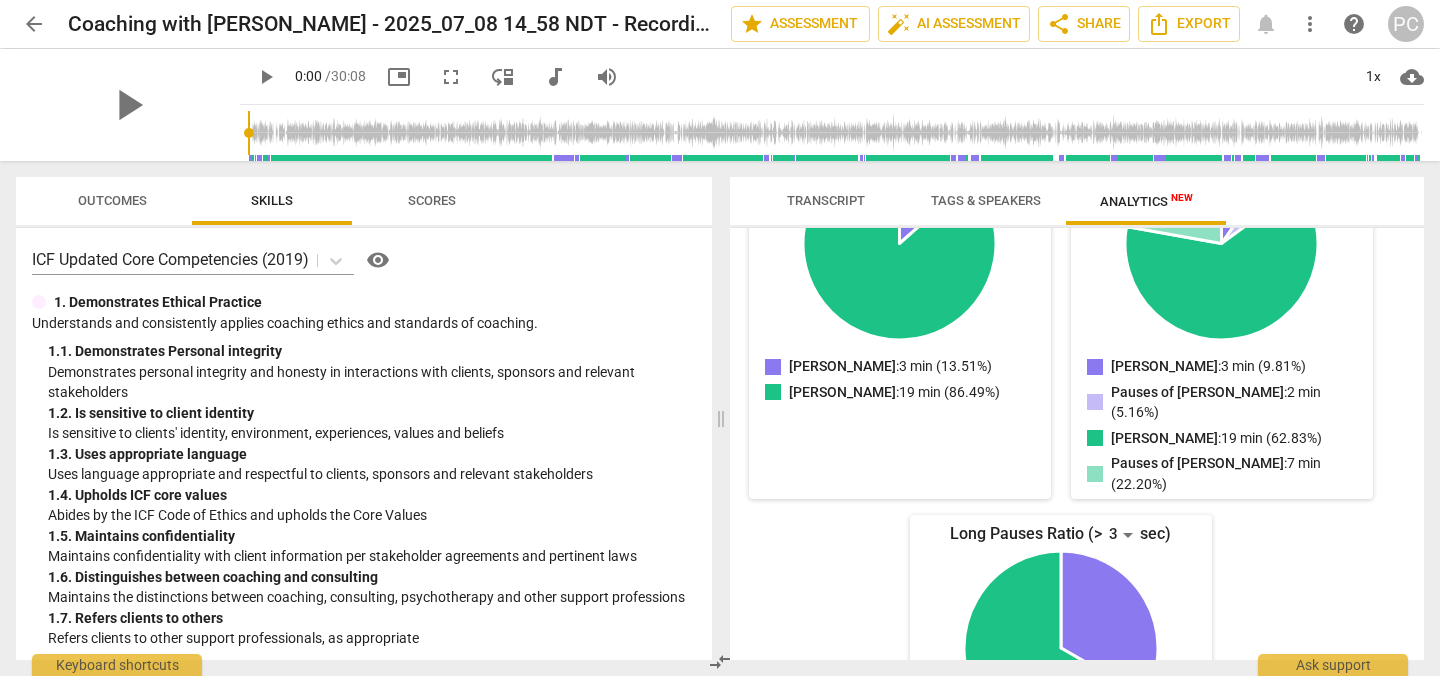scroll, scrollTop: 0, scrollLeft: 0, axis: both 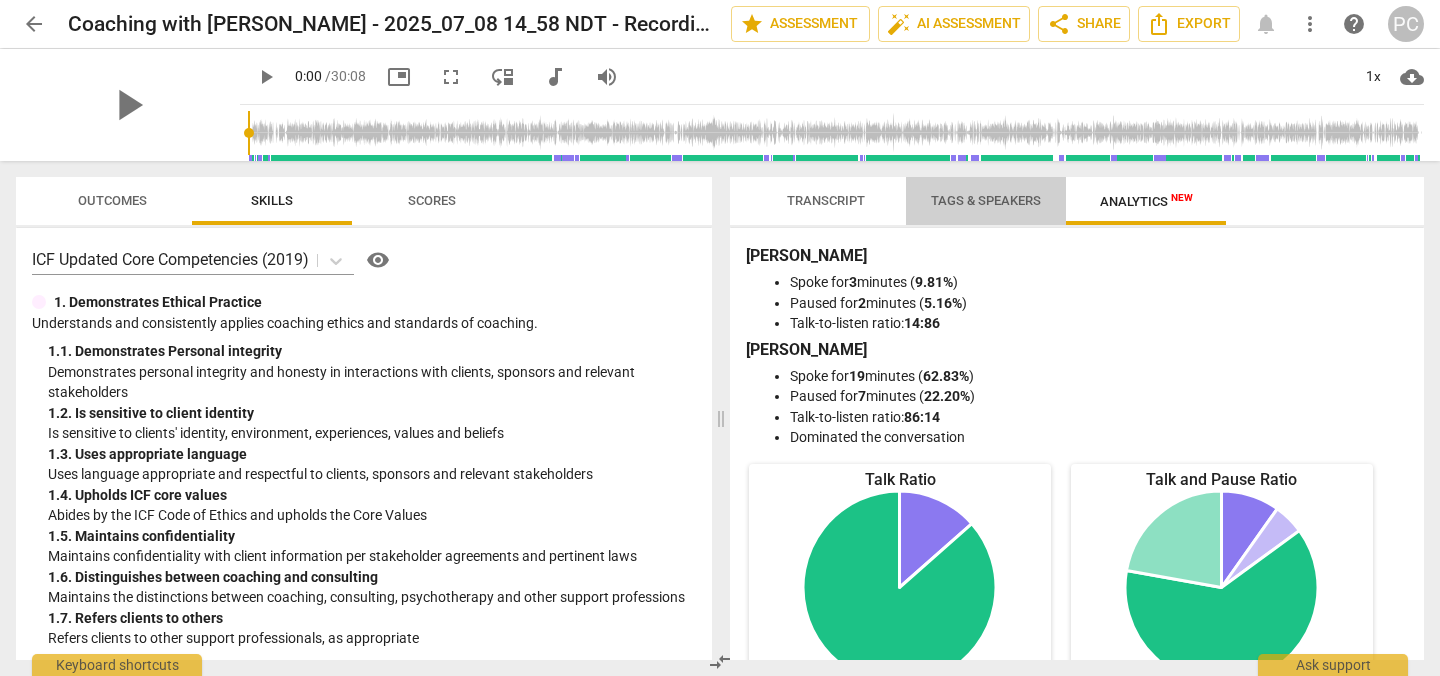 click on "Tags & Speakers" at bounding box center [986, 200] 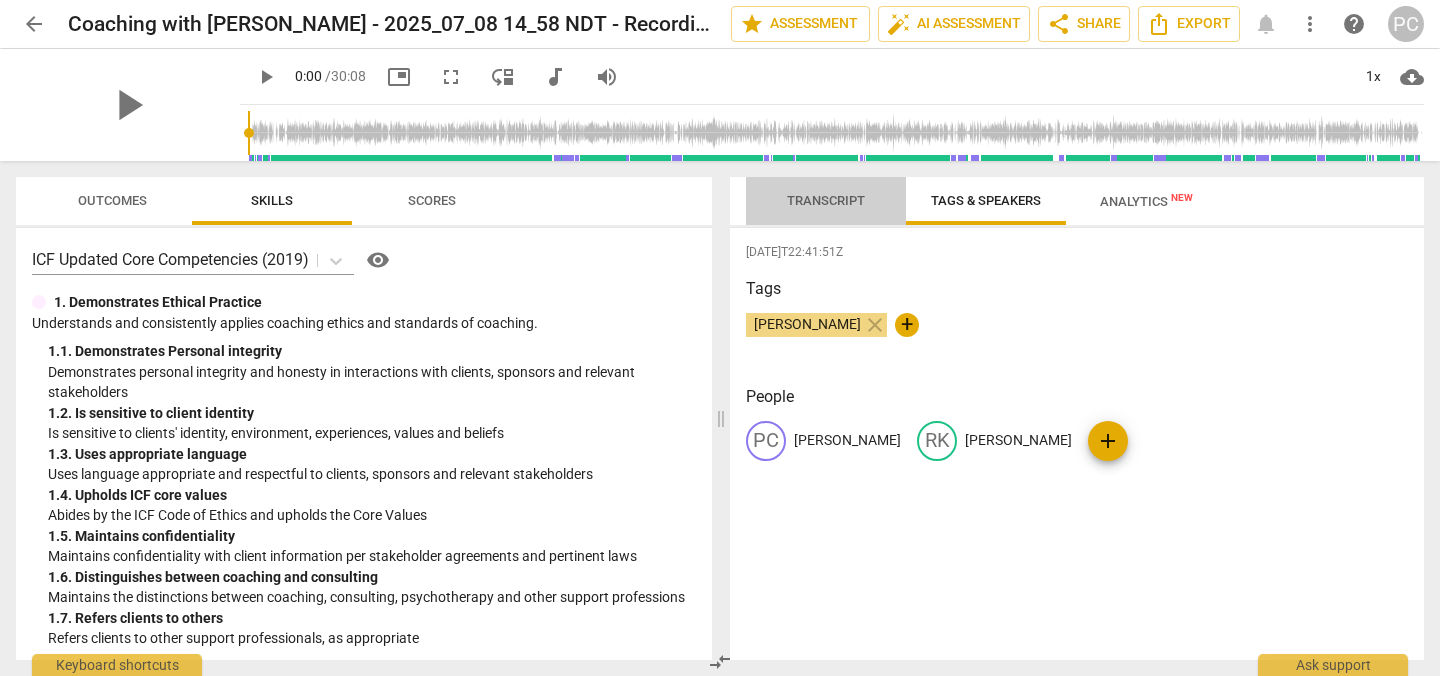 click on "Transcript" at bounding box center (826, 201) 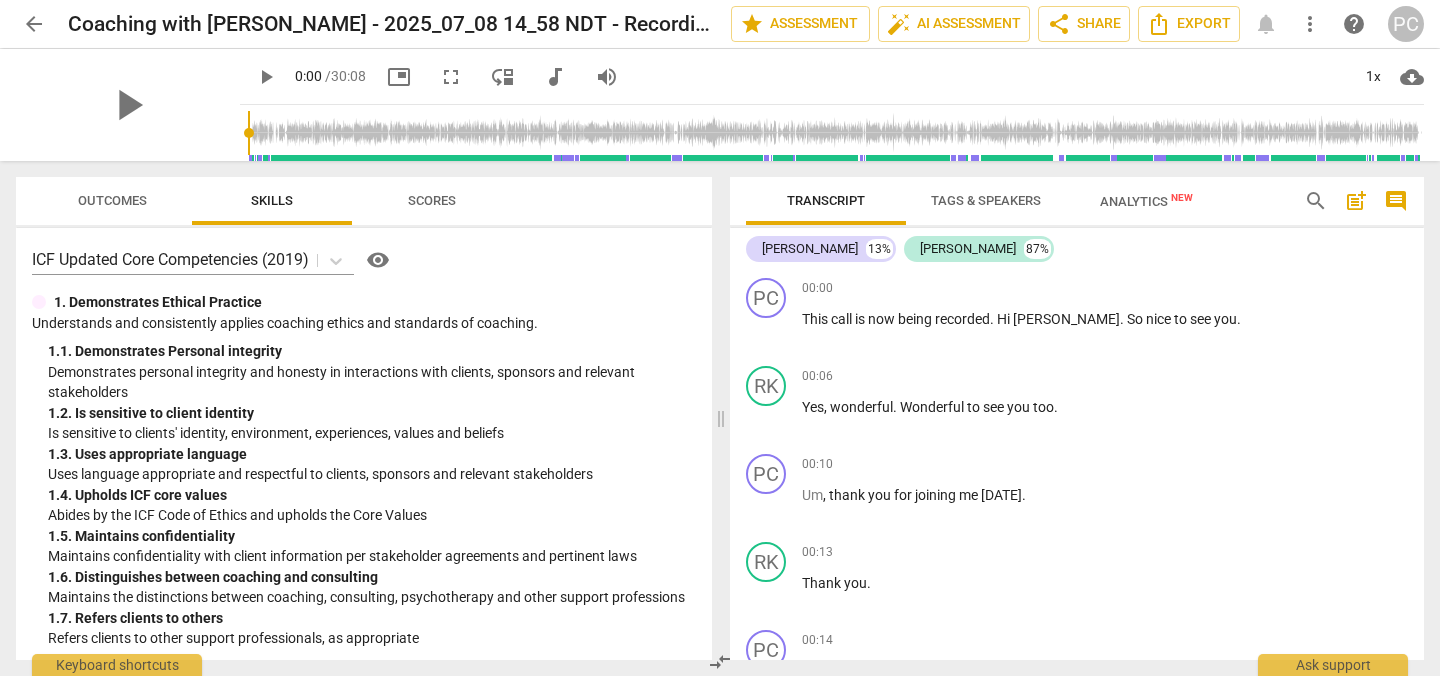 click on "Scores" at bounding box center (432, 200) 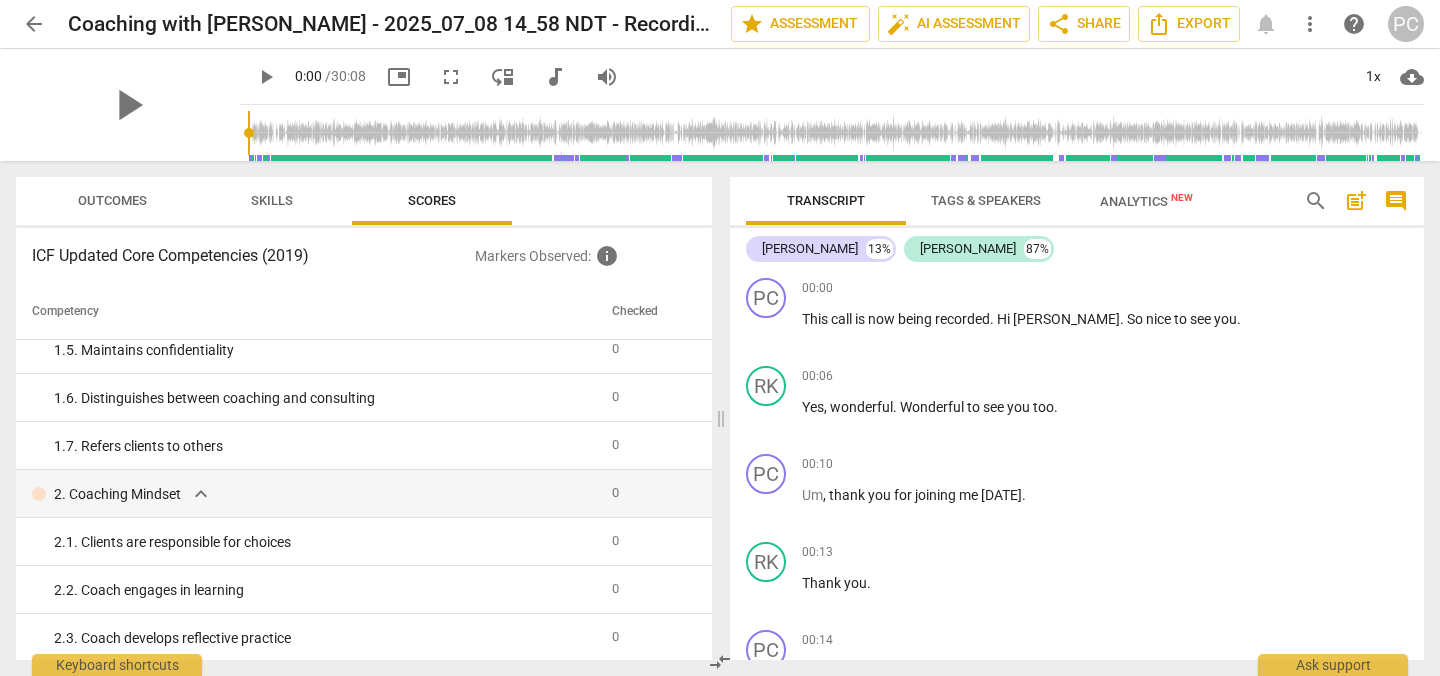 scroll, scrollTop: 0, scrollLeft: 0, axis: both 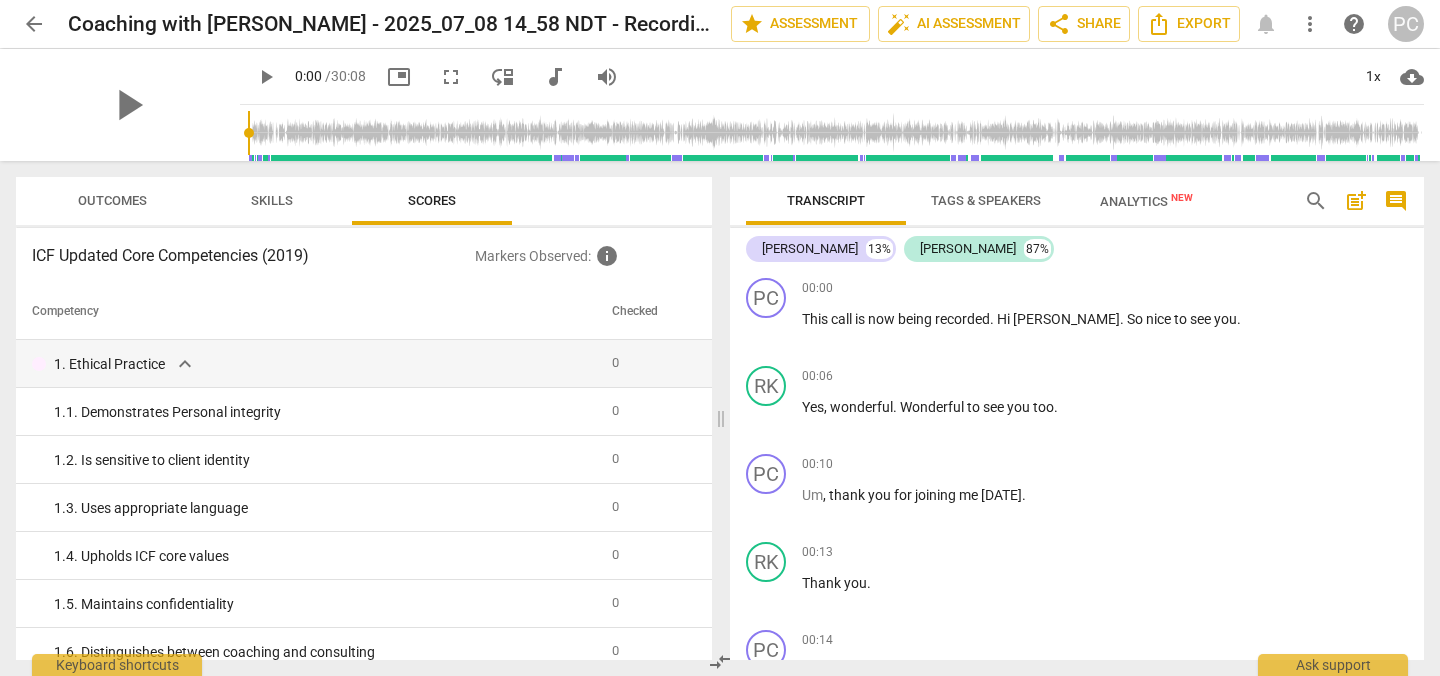 click on "Skills" at bounding box center (272, 201) 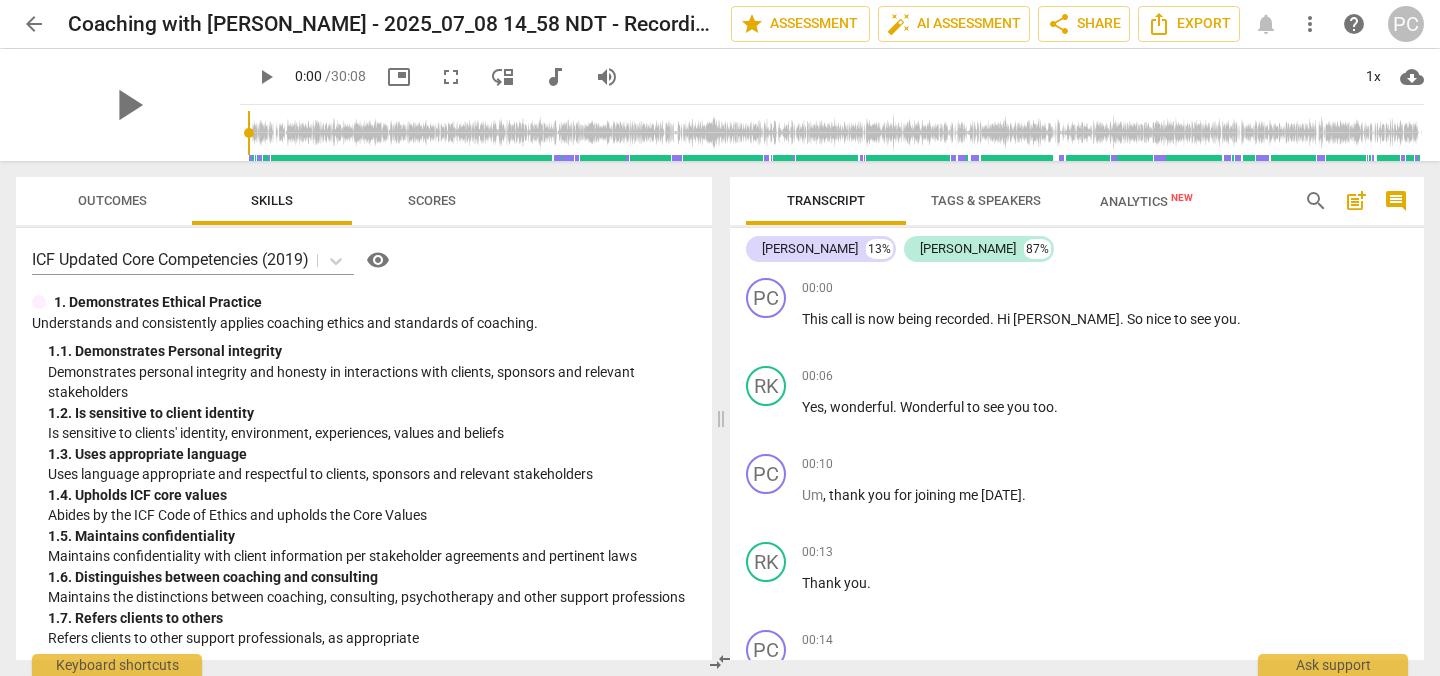 click on "Outcomes" at bounding box center [112, 200] 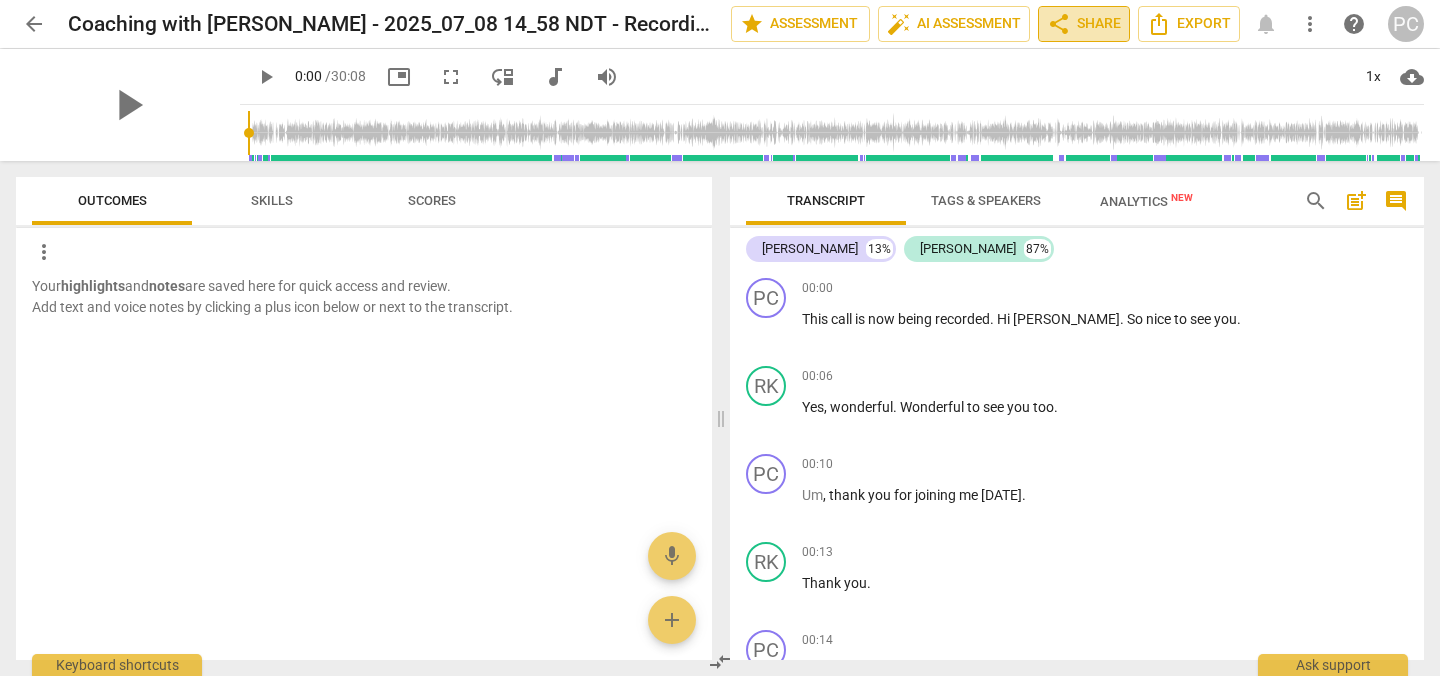 click on "share    Share" at bounding box center [1084, 24] 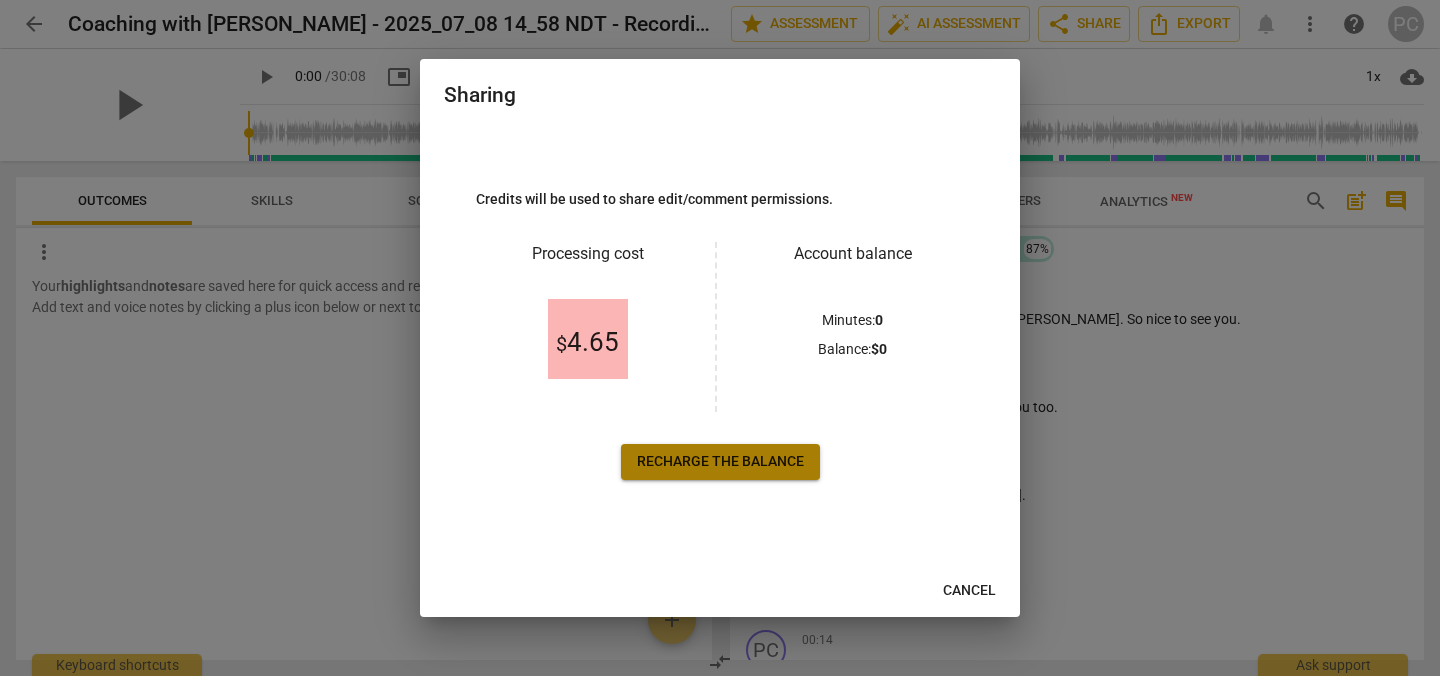 click on "Recharge the balance" at bounding box center (720, 462) 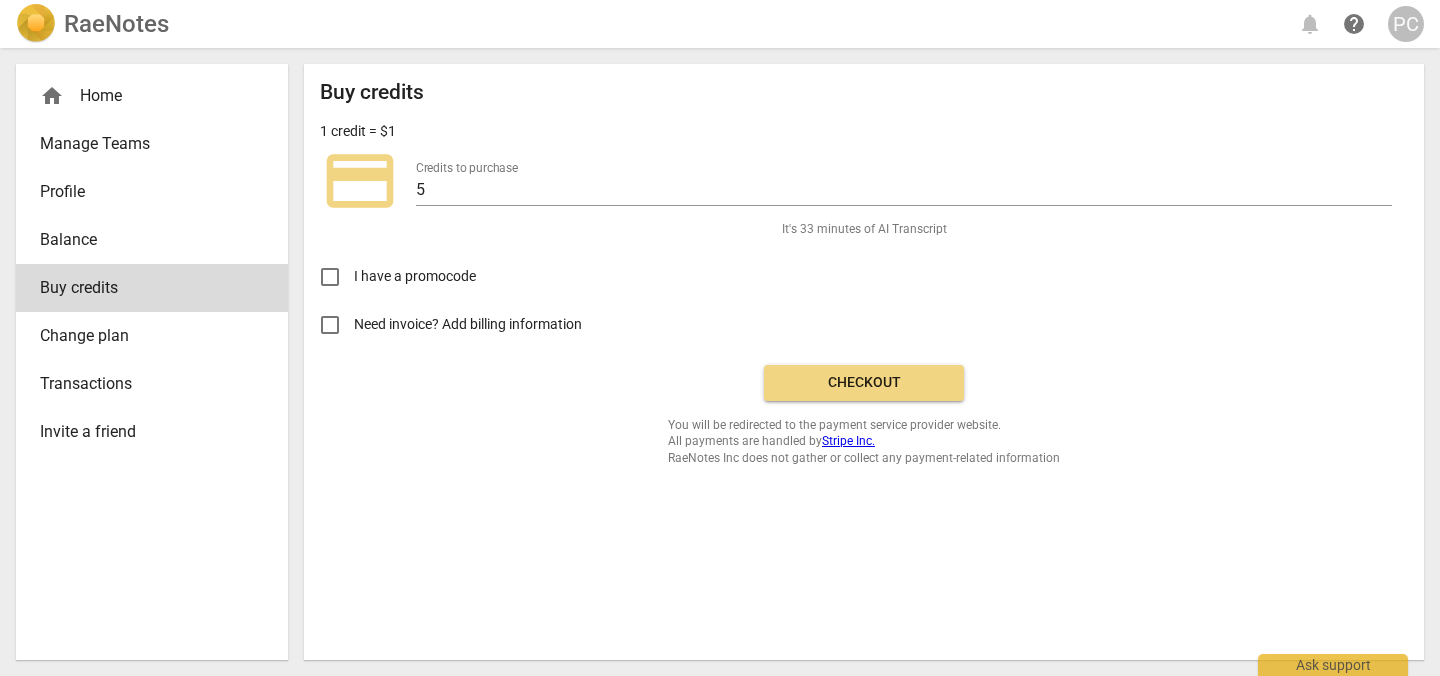 click on "Transactions" at bounding box center [144, 384] 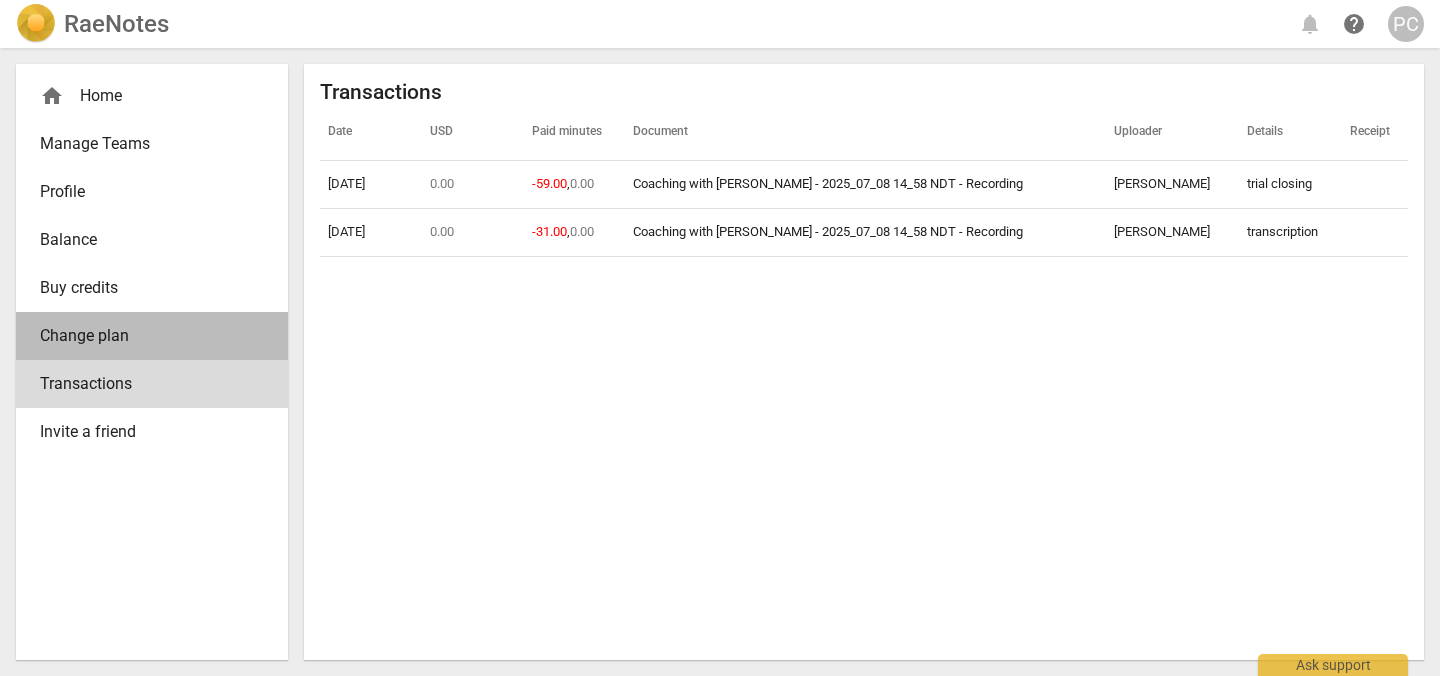 click on "Change plan" at bounding box center (144, 336) 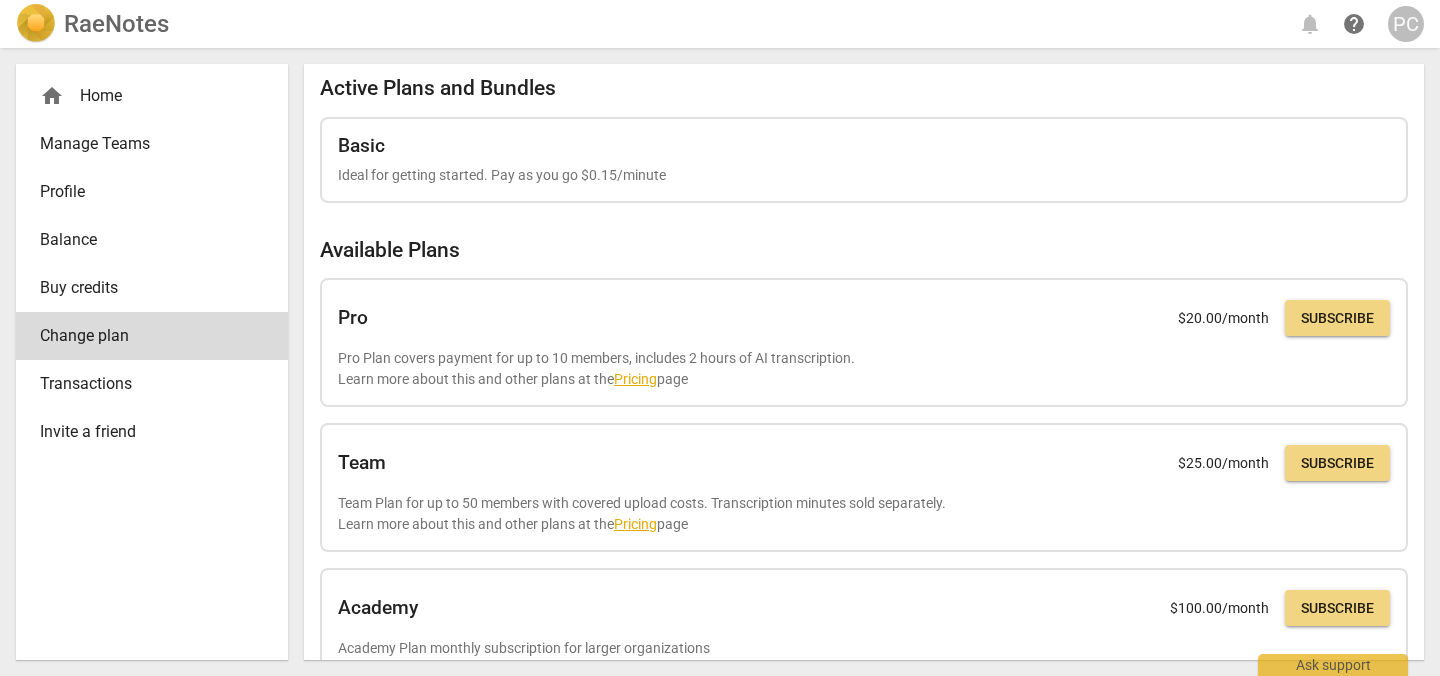 scroll, scrollTop: 0, scrollLeft: 0, axis: both 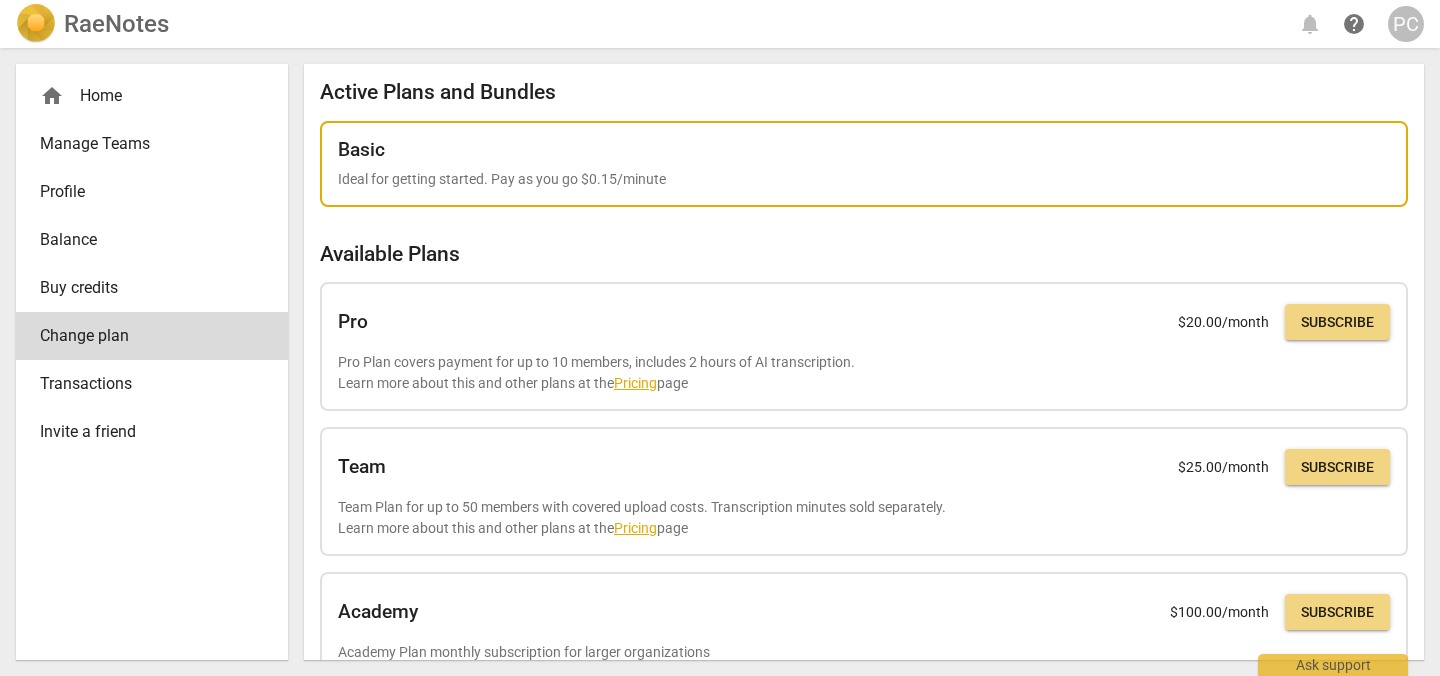 click on "Basic Ideal for getting started. Pay as you go $0.15/minute" at bounding box center [864, 164] 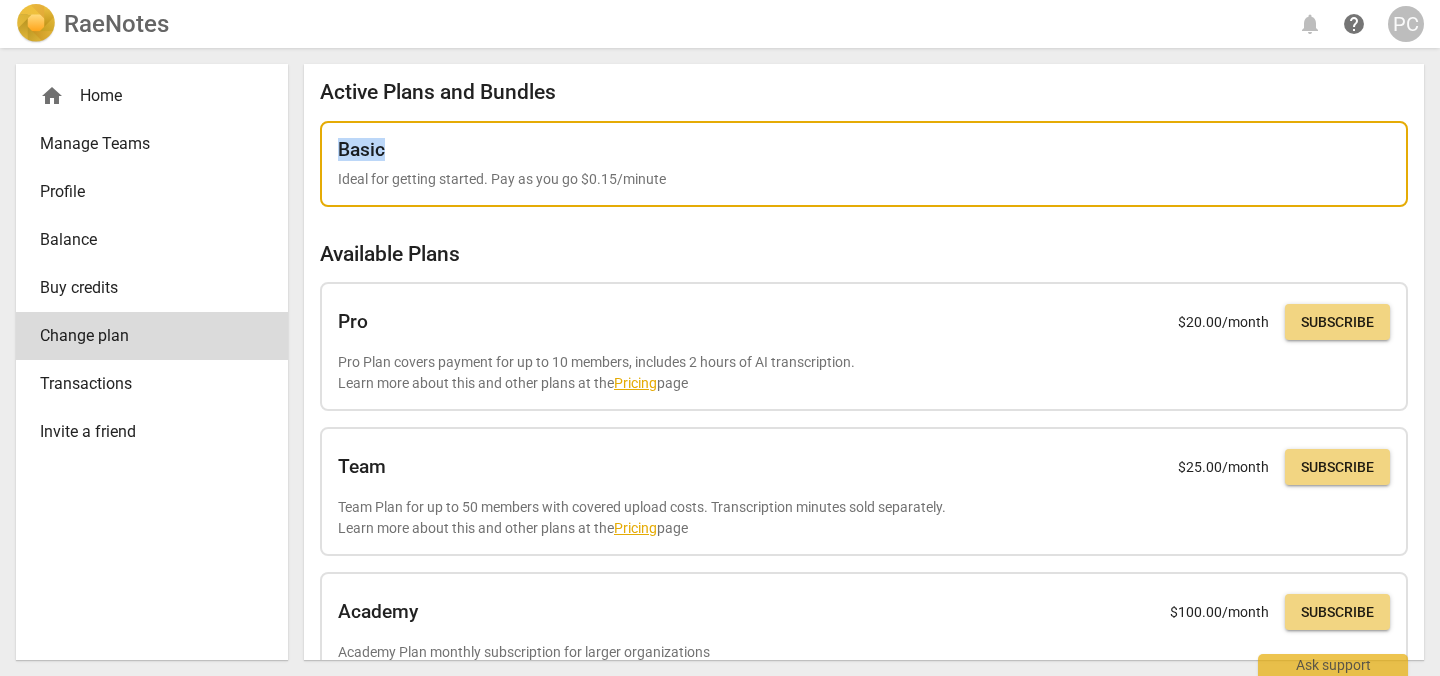 click on "Basic" at bounding box center [361, 150] 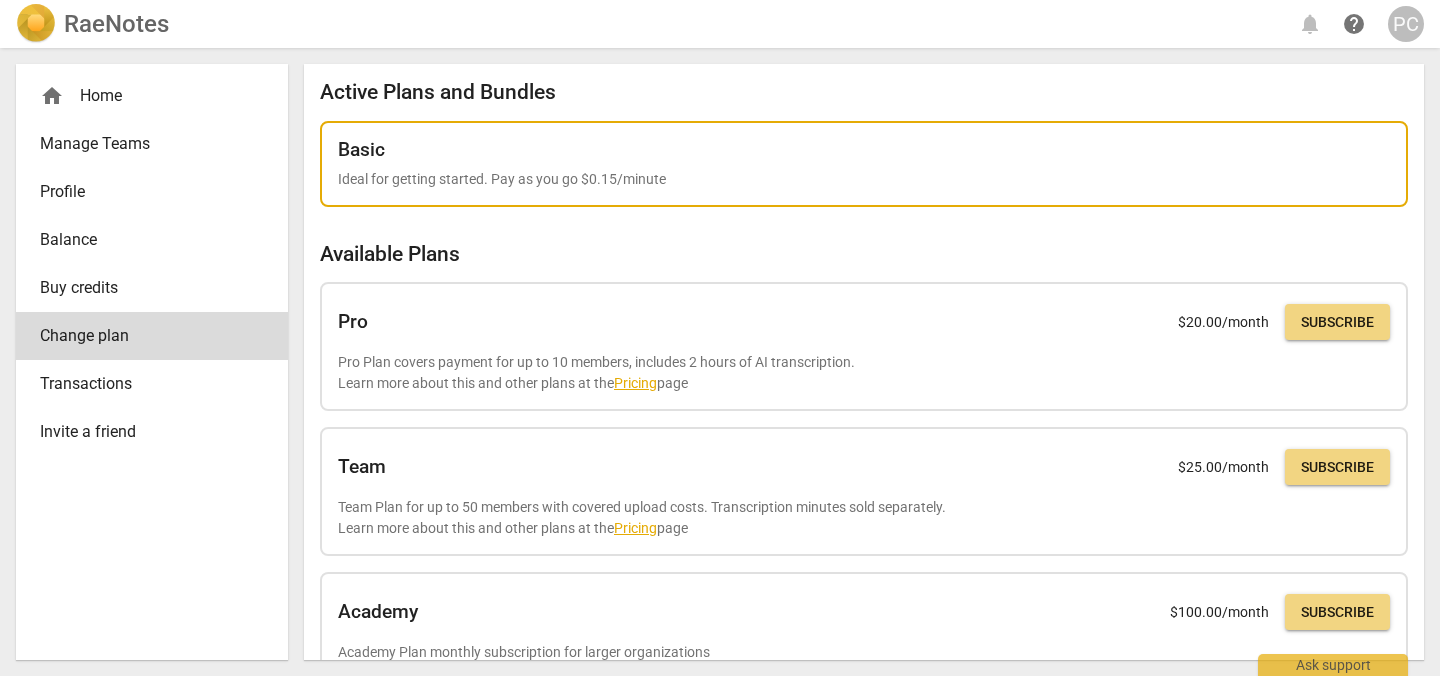 click on "Ideal for getting started. Pay as you go $0.15/minute" at bounding box center [864, 179] 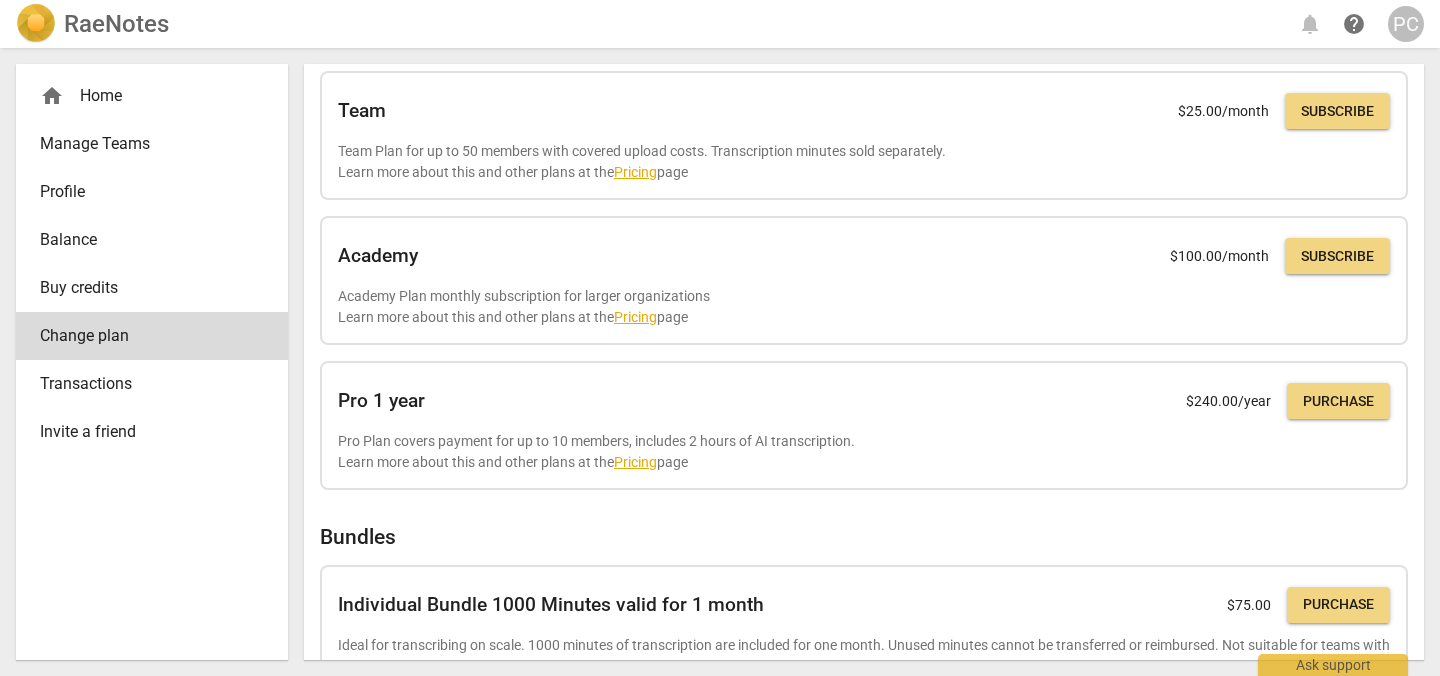 scroll, scrollTop: 0, scrollLeft: 0, axis: both 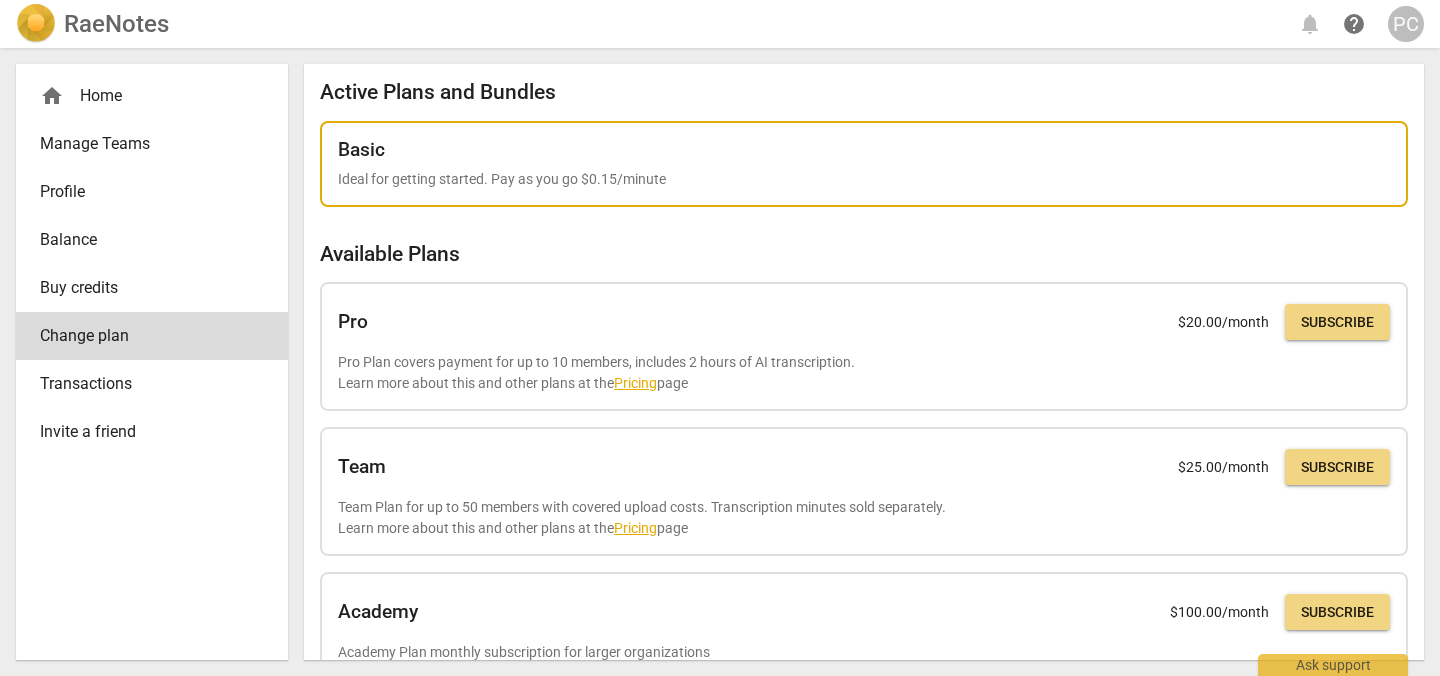 click on "Basic Ideal for getting started. Pay as you go $0.15/minute" at bounding box center (864, 164) 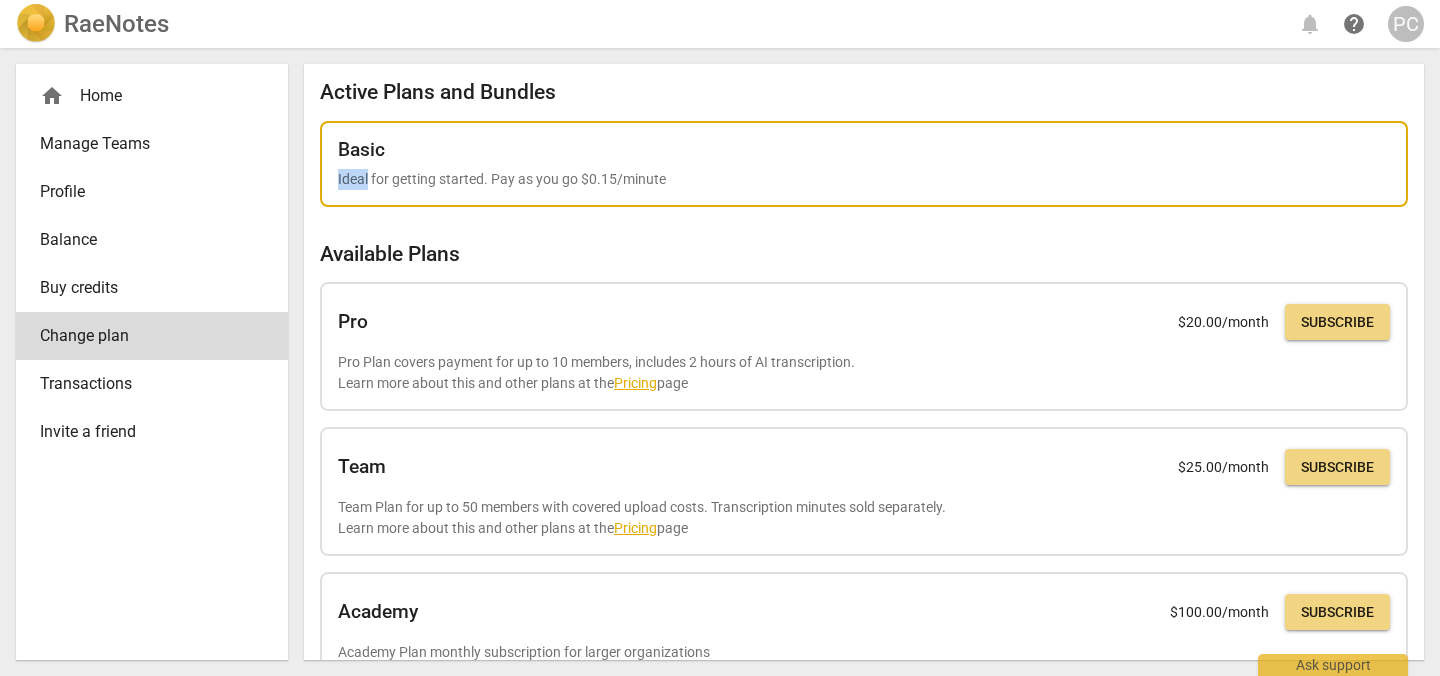 click on "Basic Ideal for getting started. Pay as you go $0.15/minute" at bounding box center (864, 164) 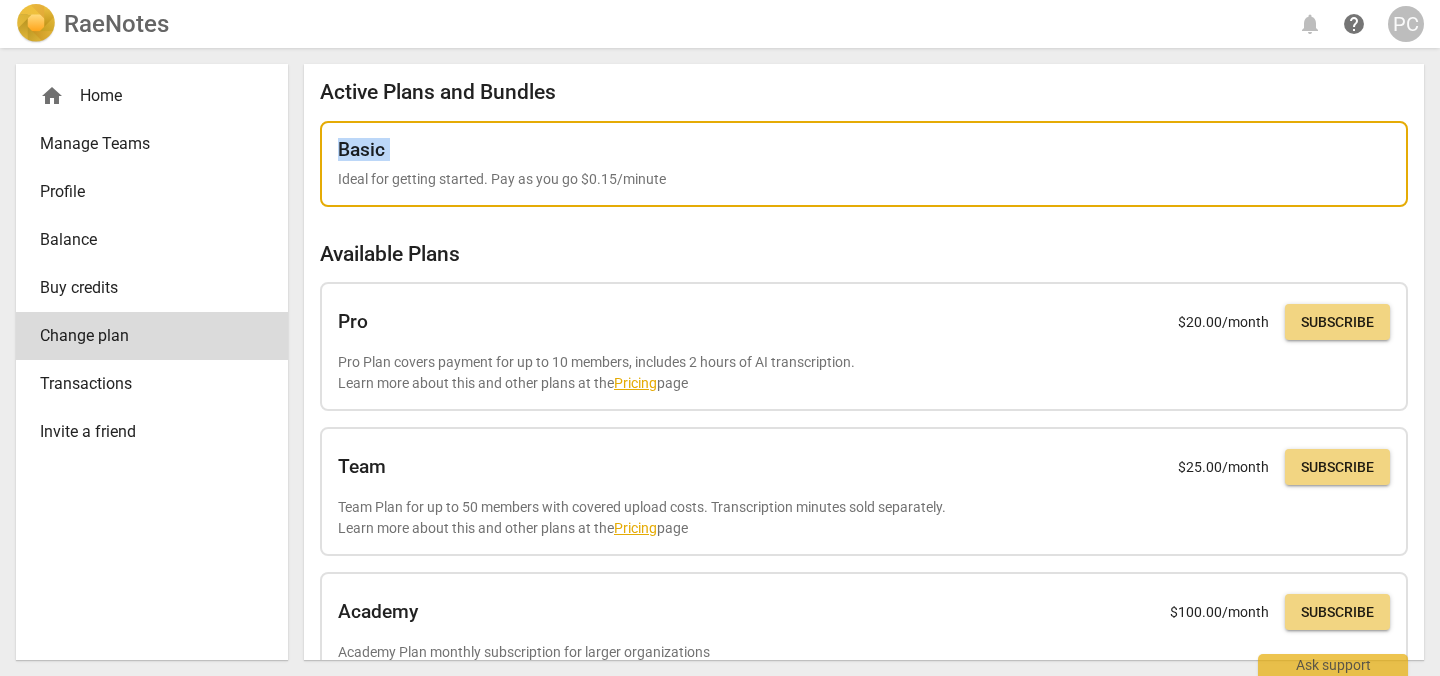 click on "Basic Ideal for getting started. Pay as you go $0.15/minute" at bounding box center (864, 164) 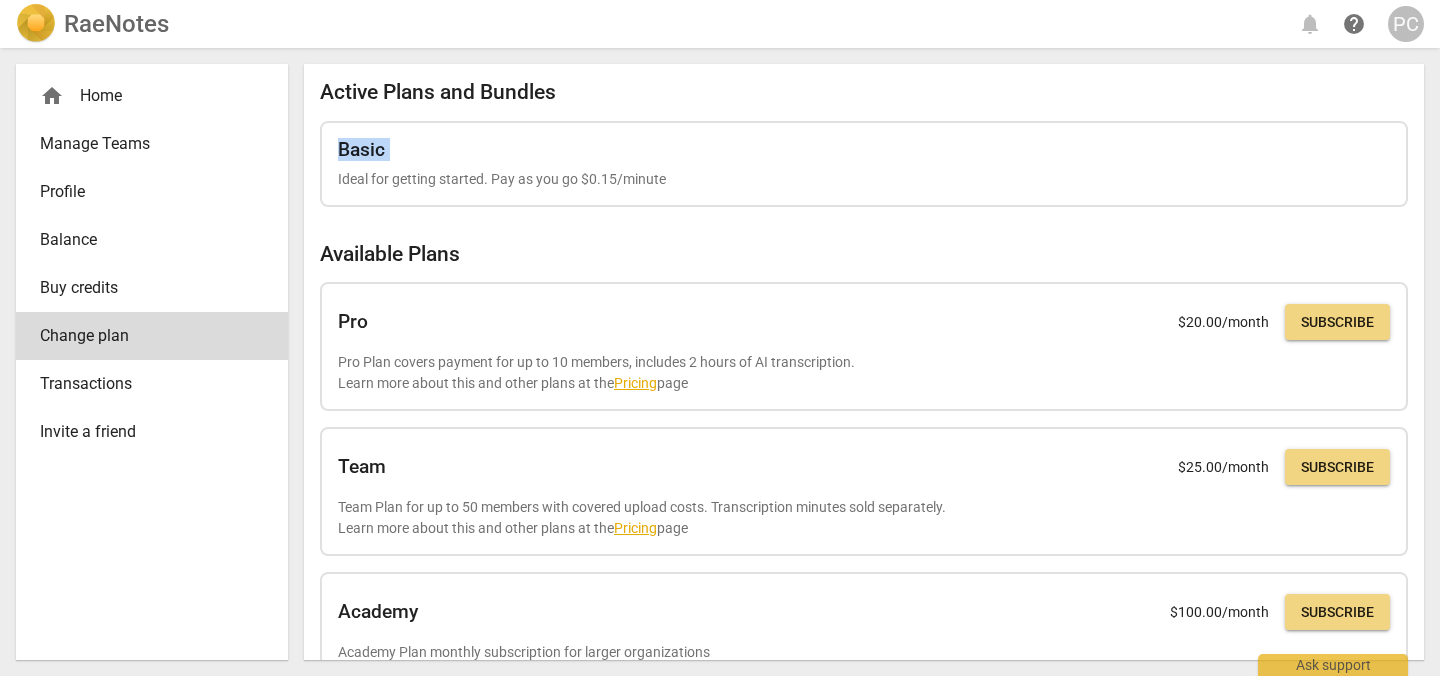 click on "Balance" at bounding box center (144, 240) 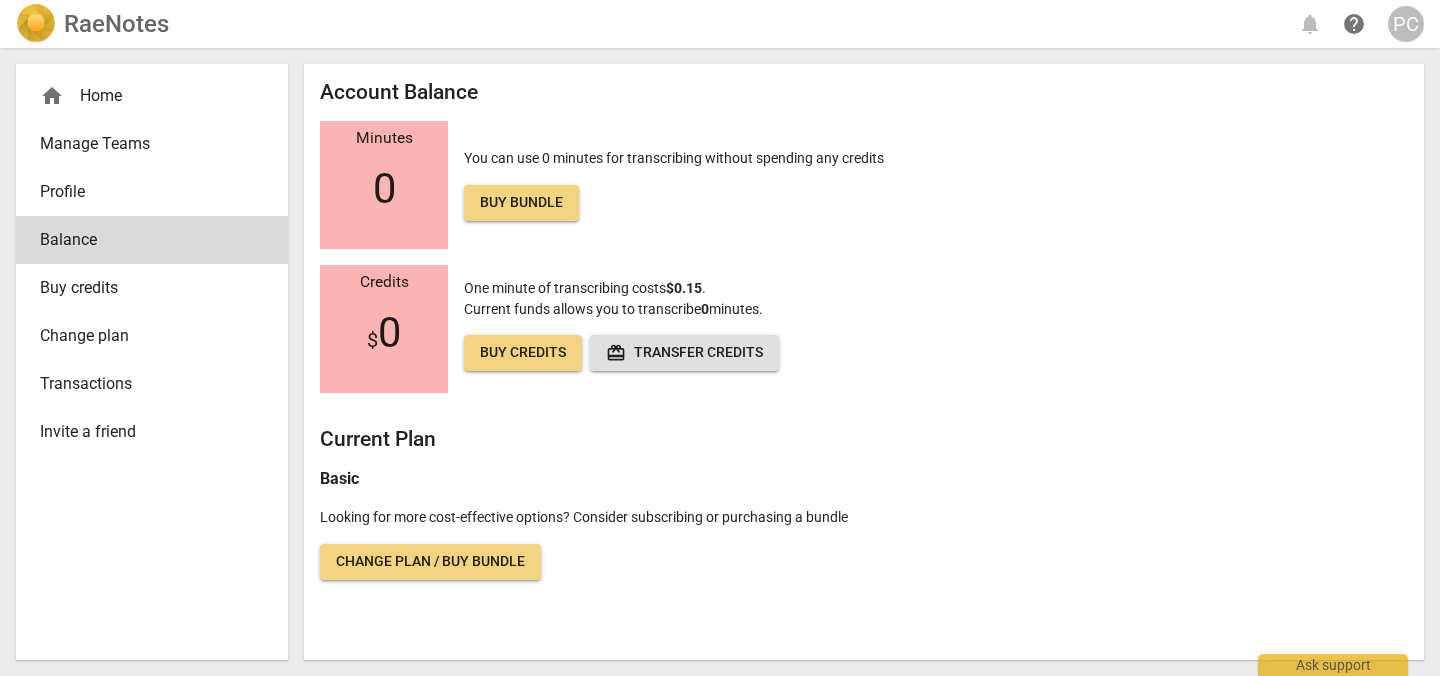 click on "Profile" at bounding box center (144, 192) 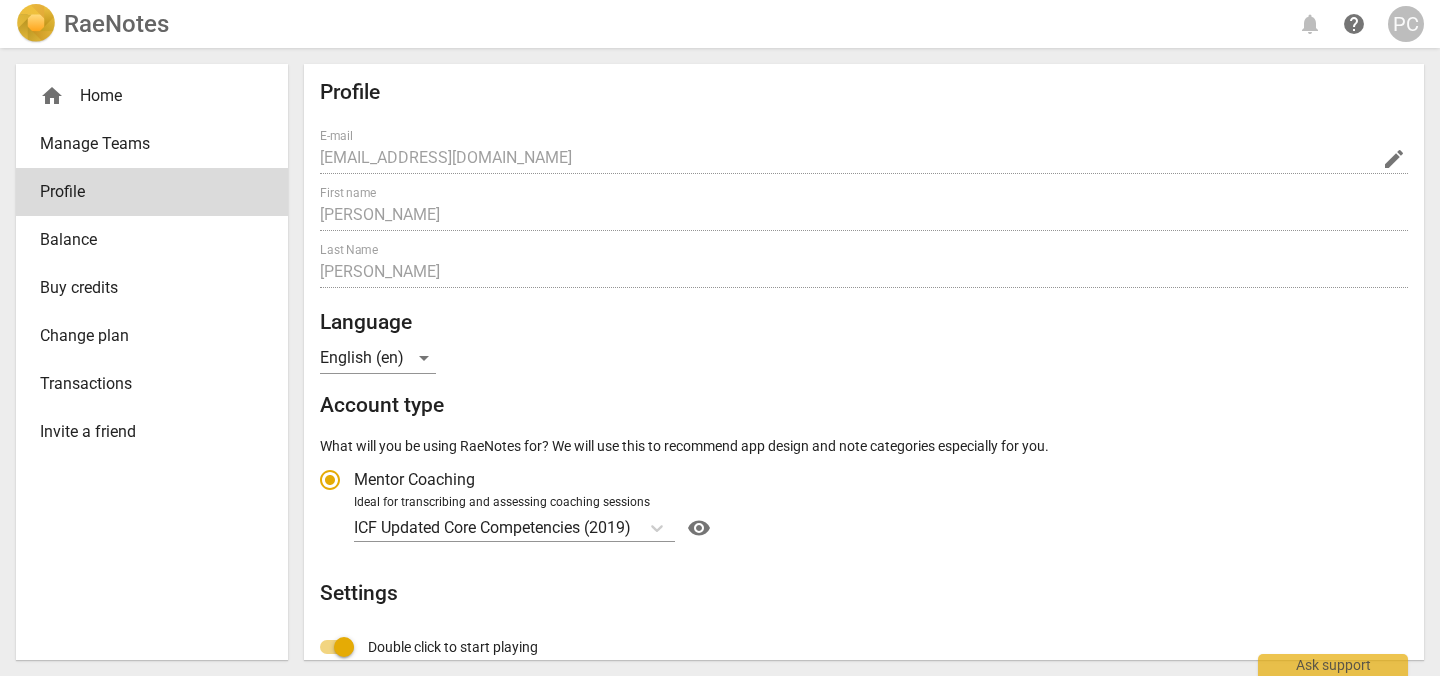 radio on "false" 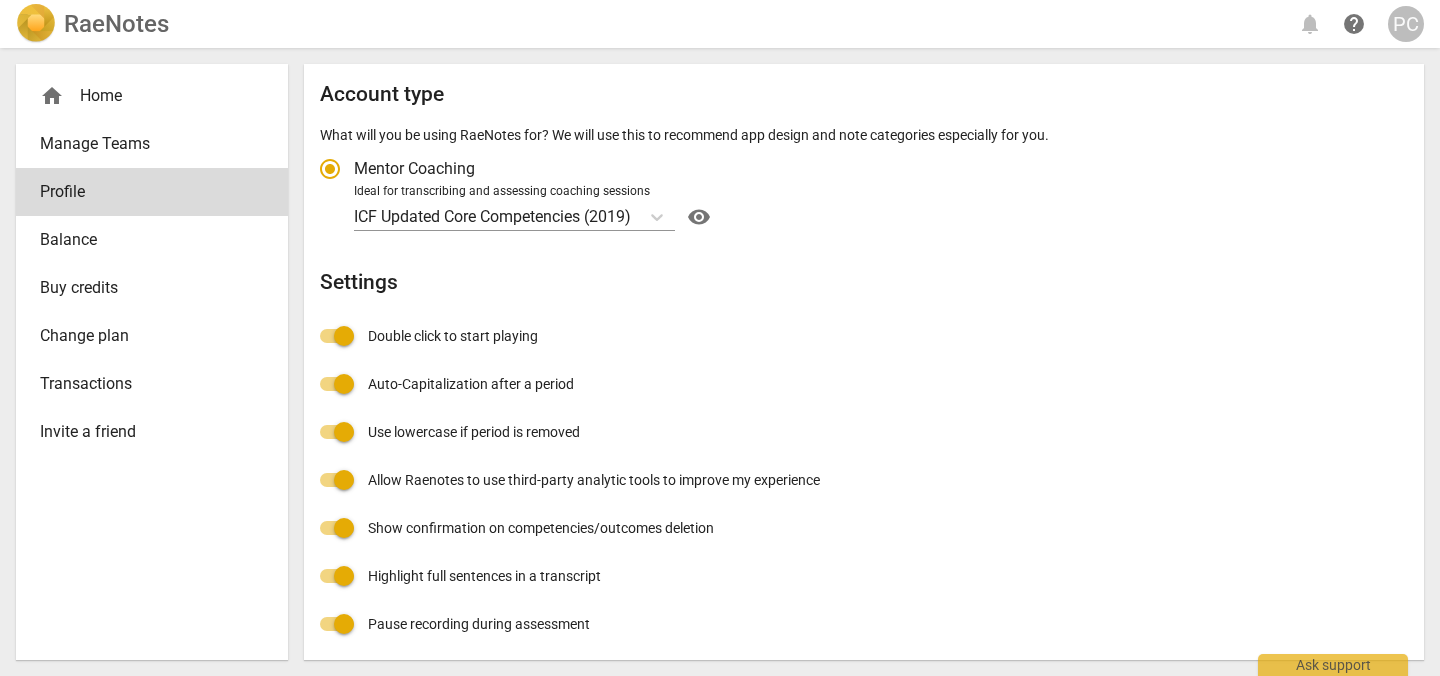 scroll, scrollTop: 315, scrollLeft: 0, axis: vertical 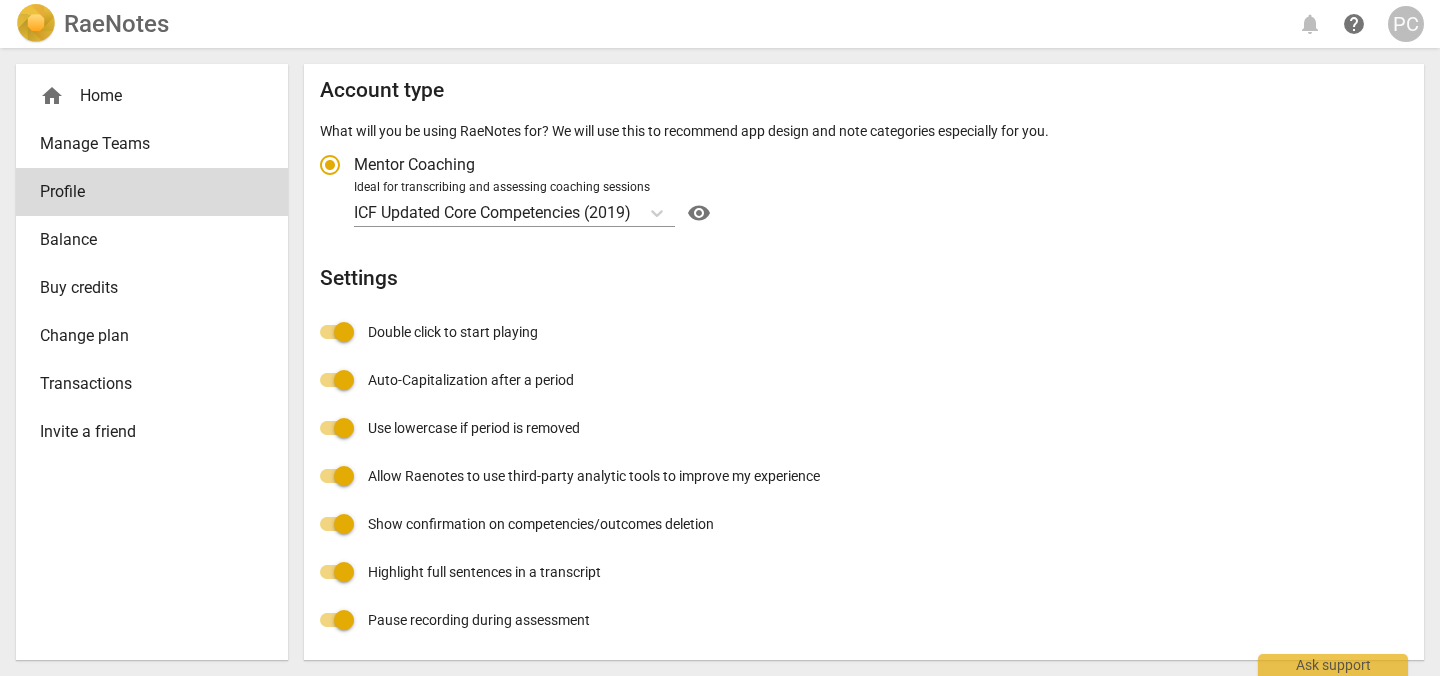 click on "Balance" at bounding box center (144, 240) 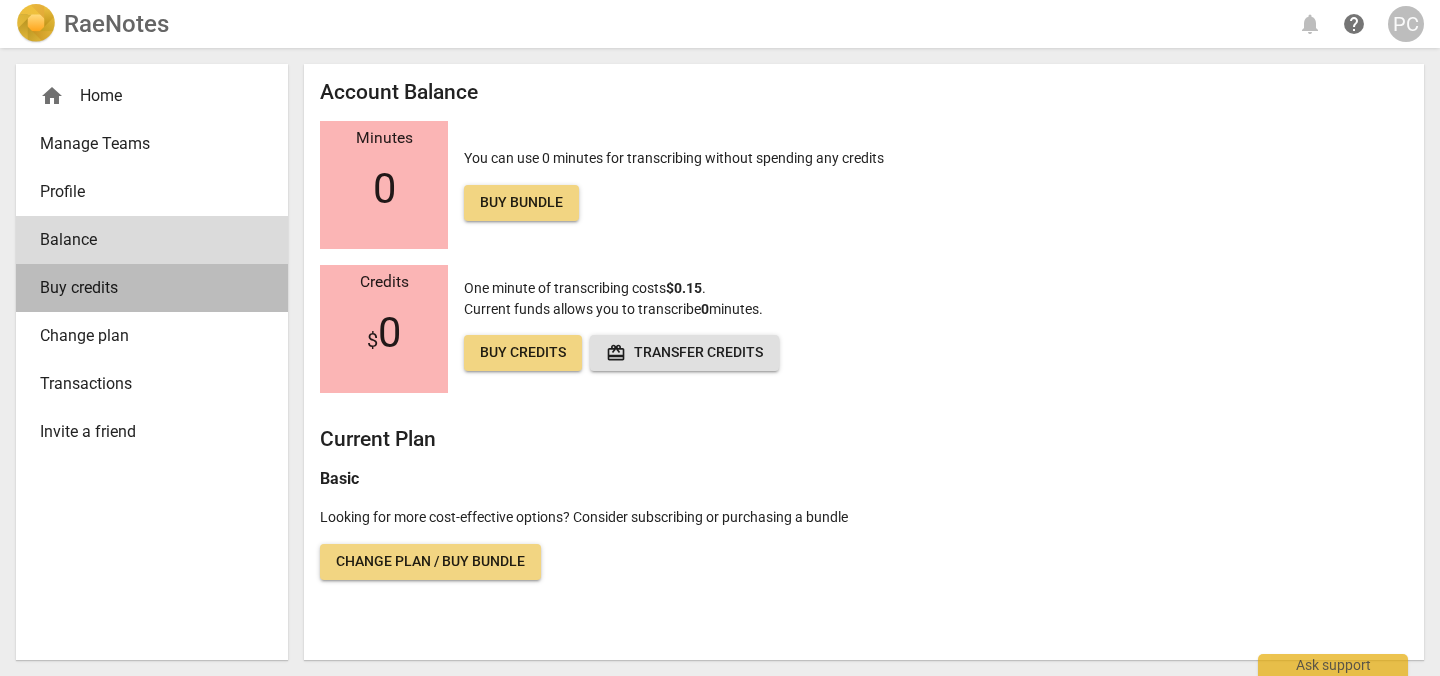 click on "Buy credits" at bounding box center (144, 288) 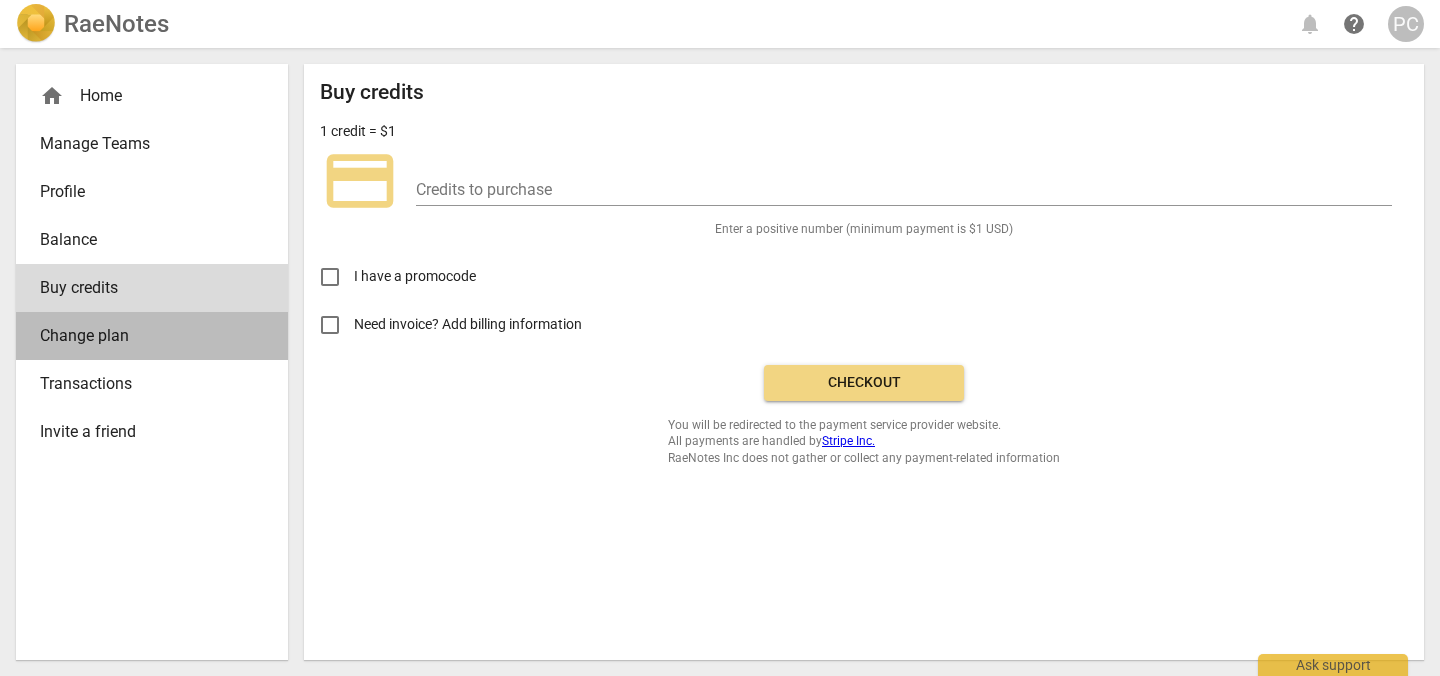 click on "Change plan" at bounding box center [144, 336] 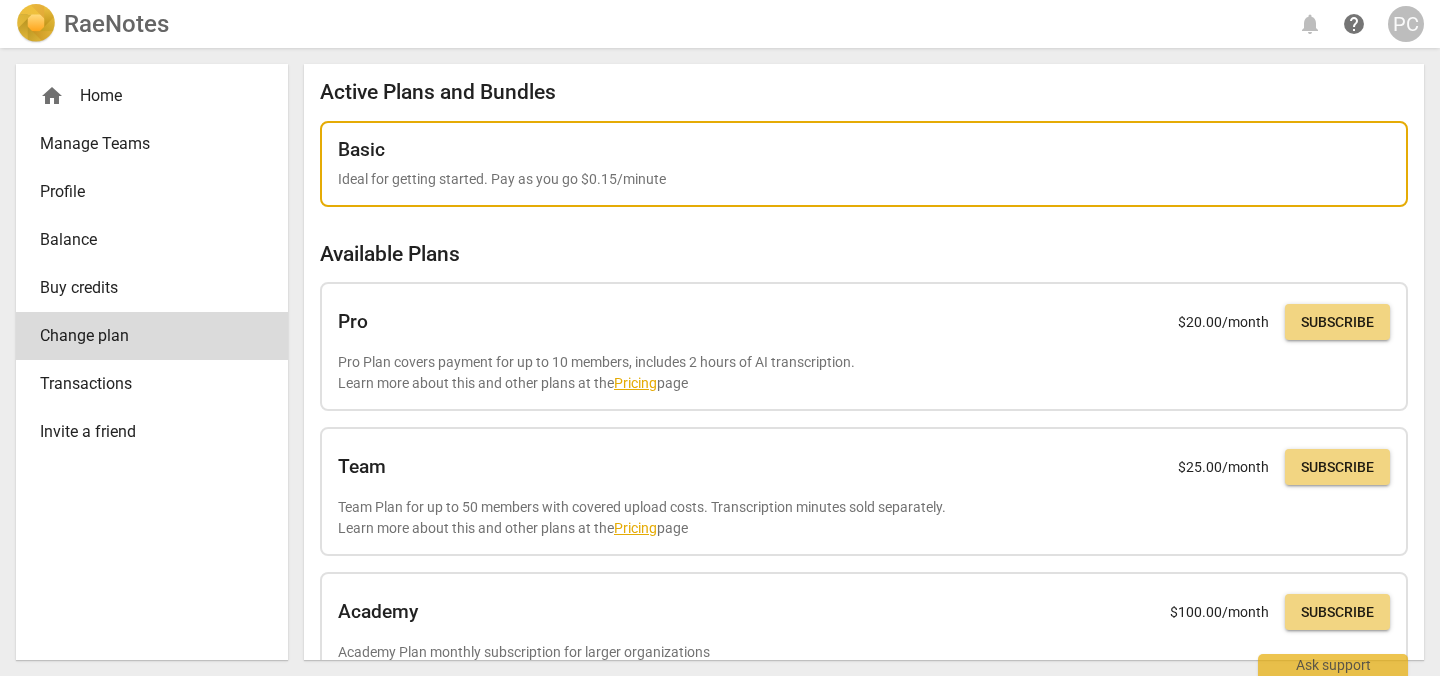 click on "Basic Ideal for getting started. Pay as you go $0.15/minute" at bounding box center (864, 164) 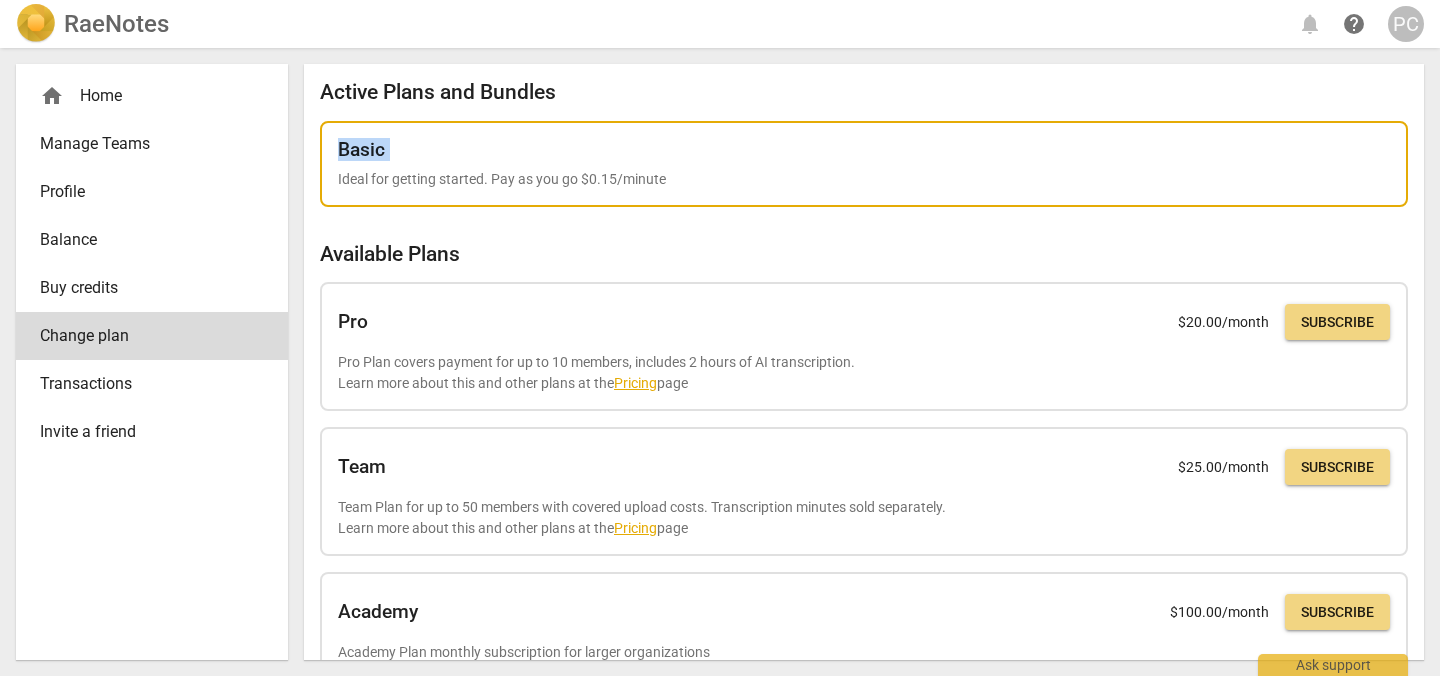 click on "Basic" at bounding box center [864, 150] 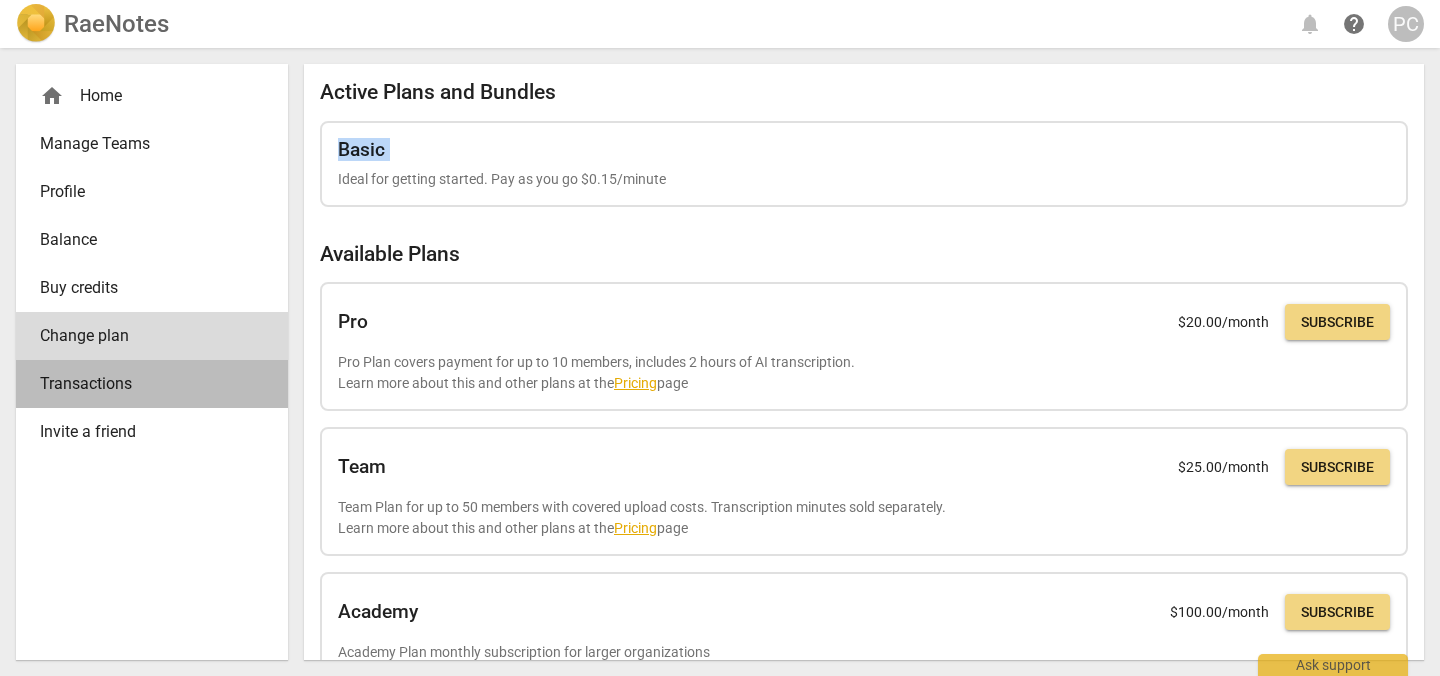 click on "Transactions" at bounding box center (144, 384) 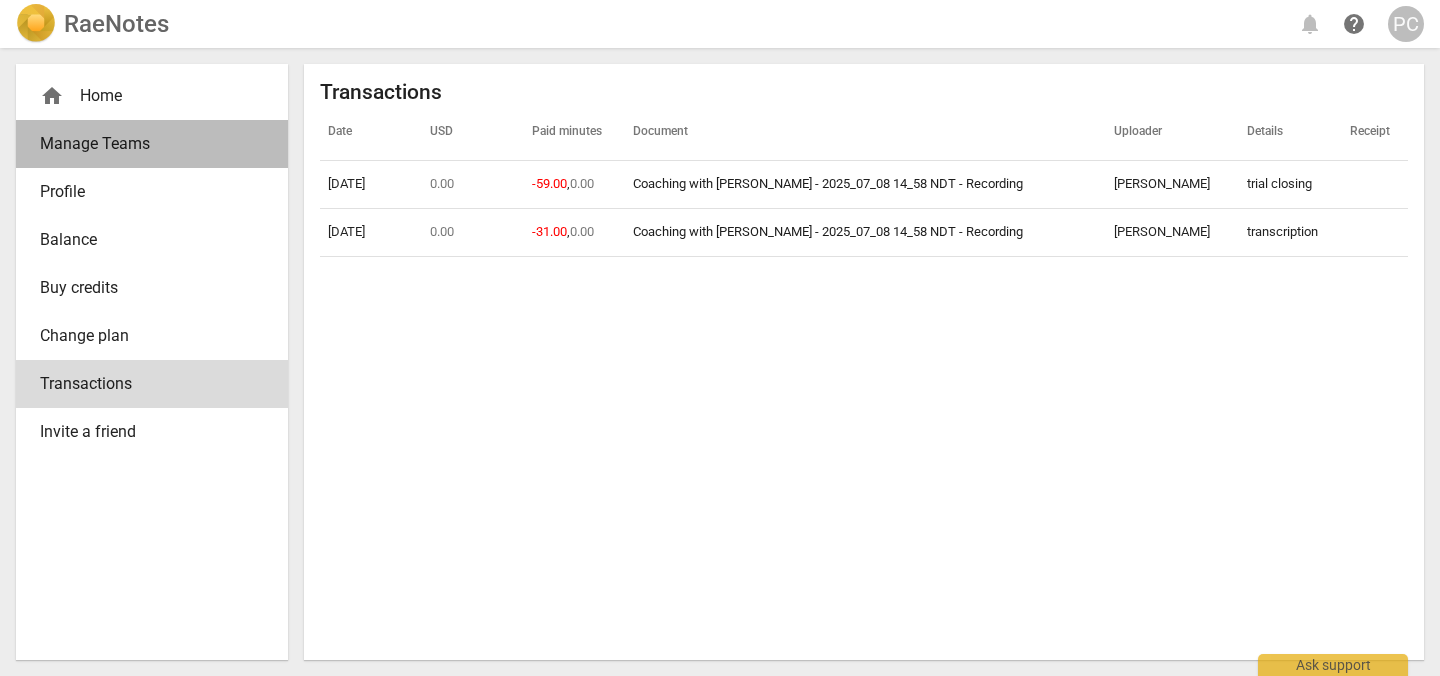 click on "Manage Teams" at bounding box center [144, 144] 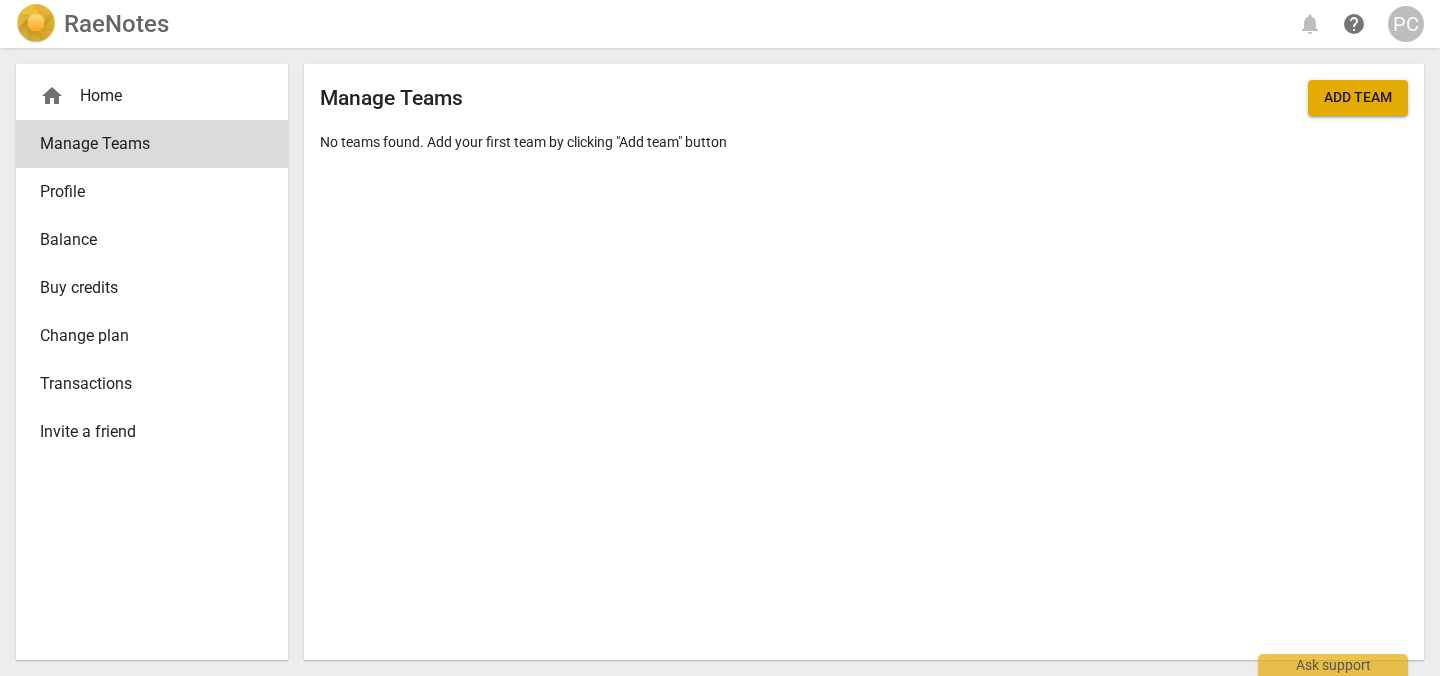 click on "home Home" at bounding box center (152, 96) 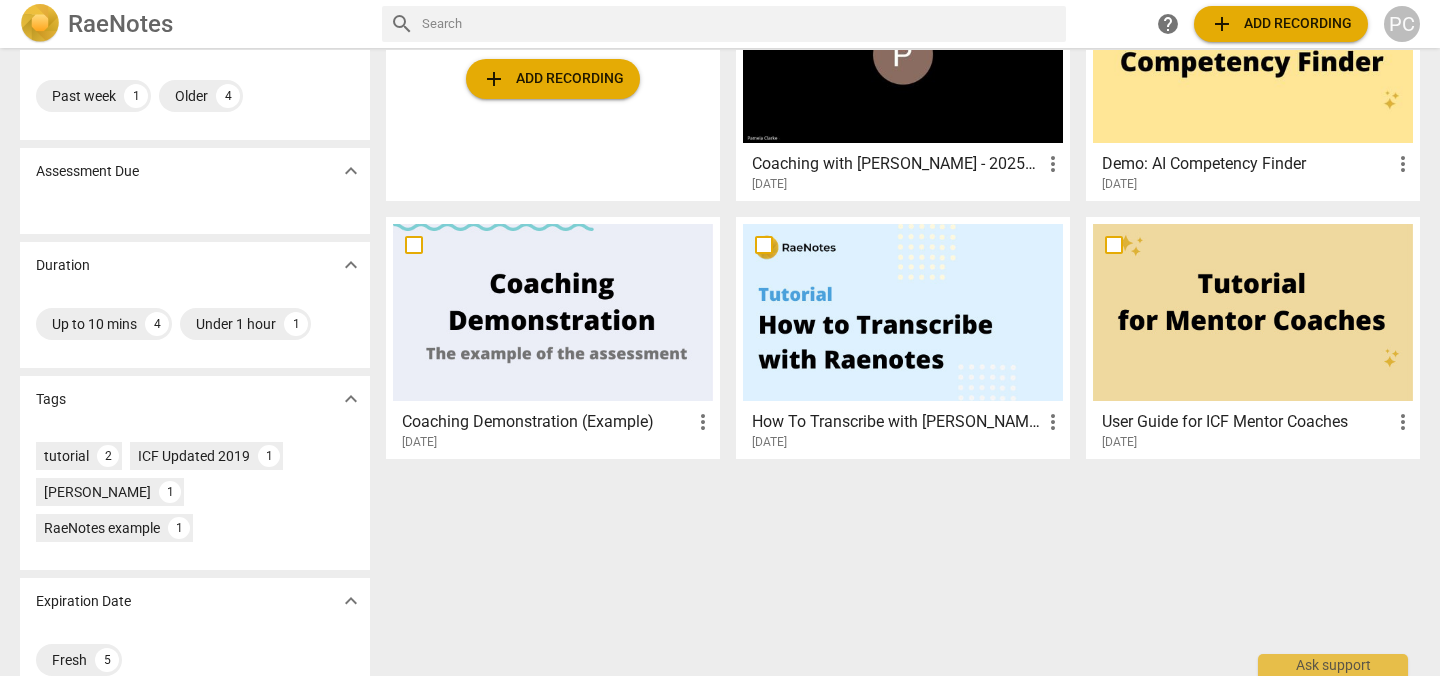 scroll, scrollTop: 0, scrollLeft: 0, axis: both 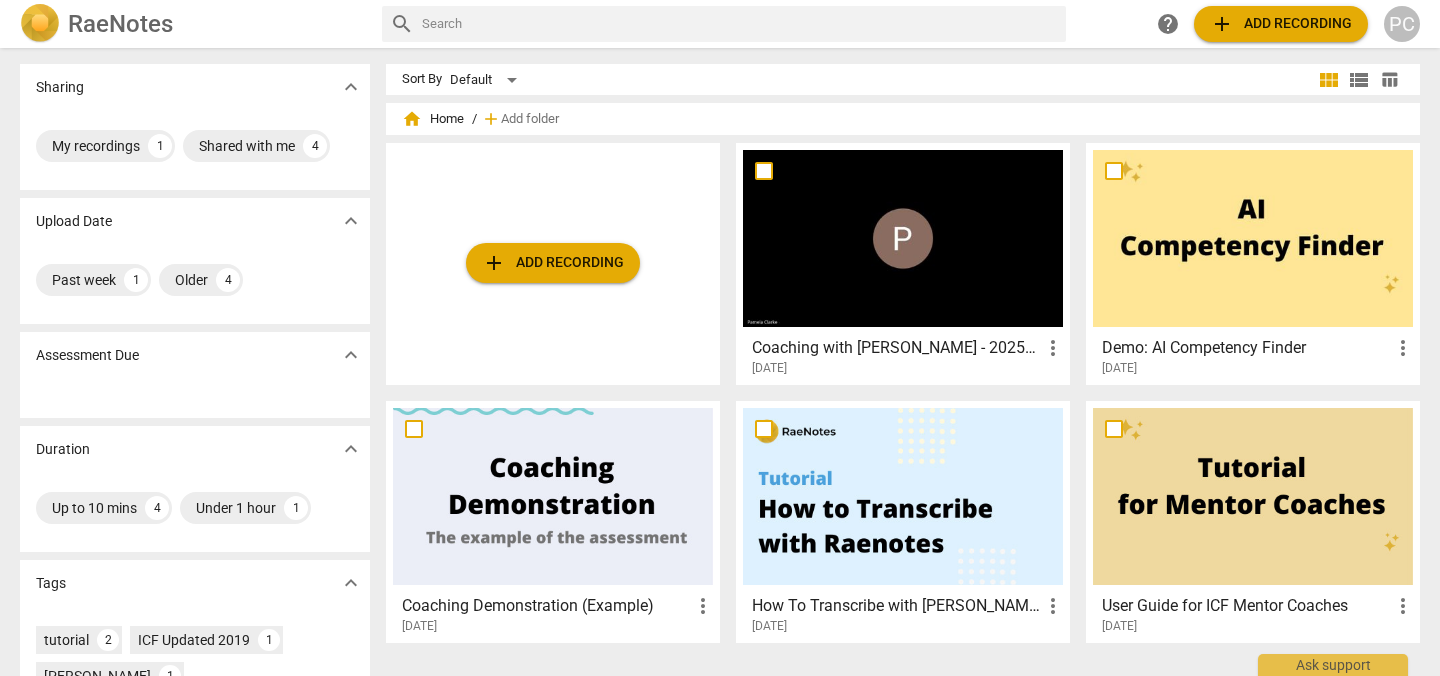 click at bounding box center [903, 238] 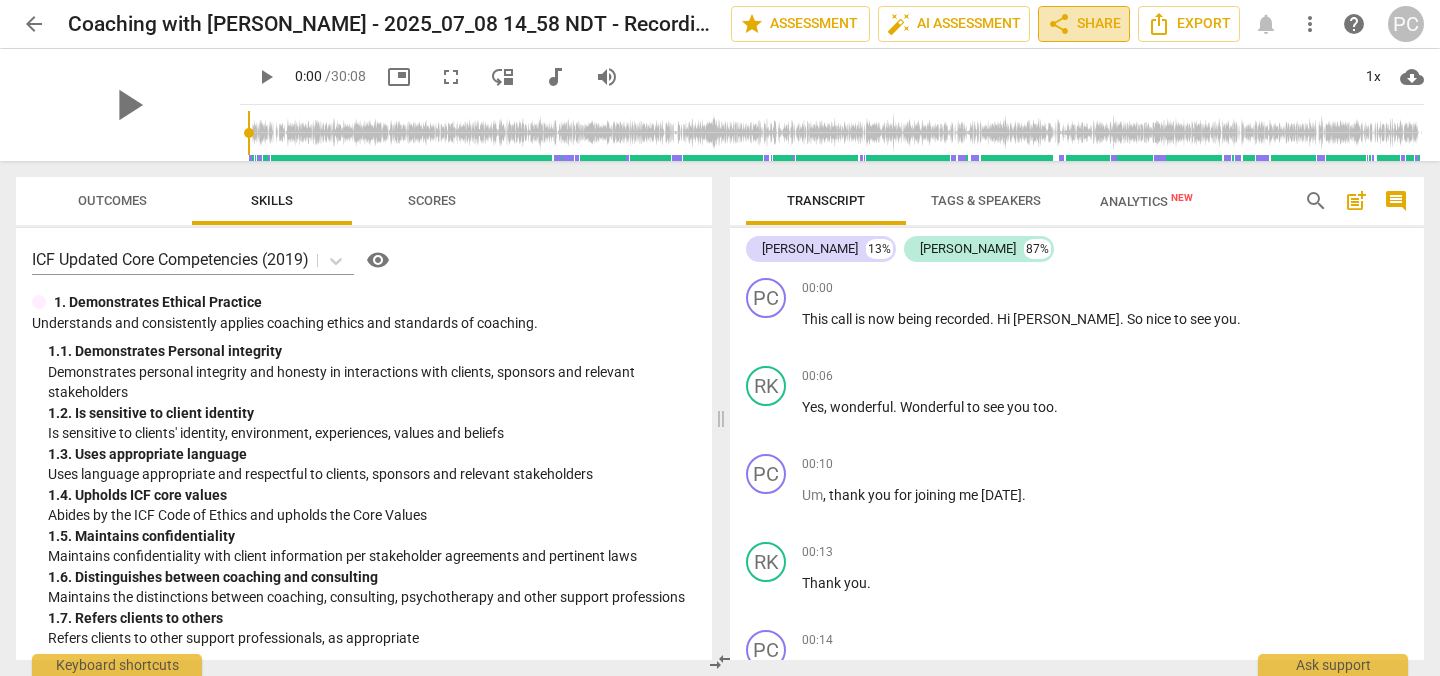 click on "share" at bounding box center (1059, 24) 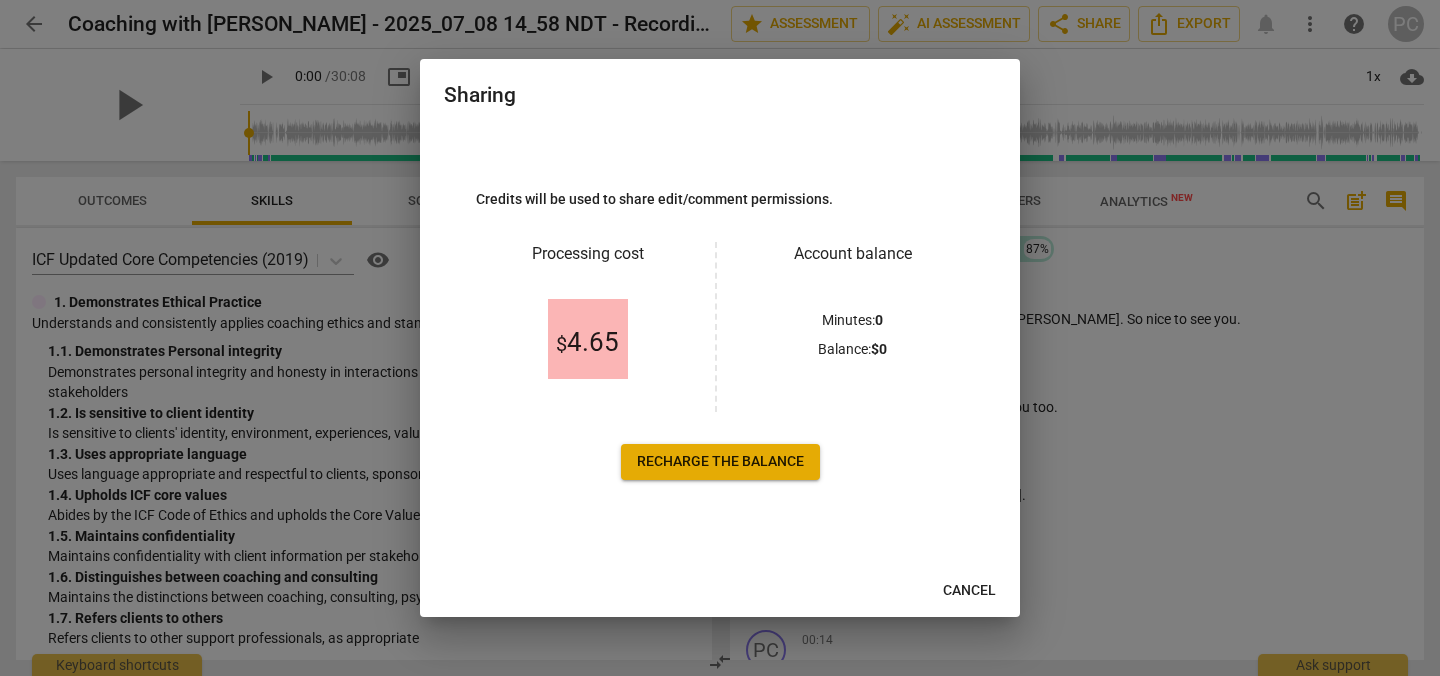click at bounding box center (720, 338) 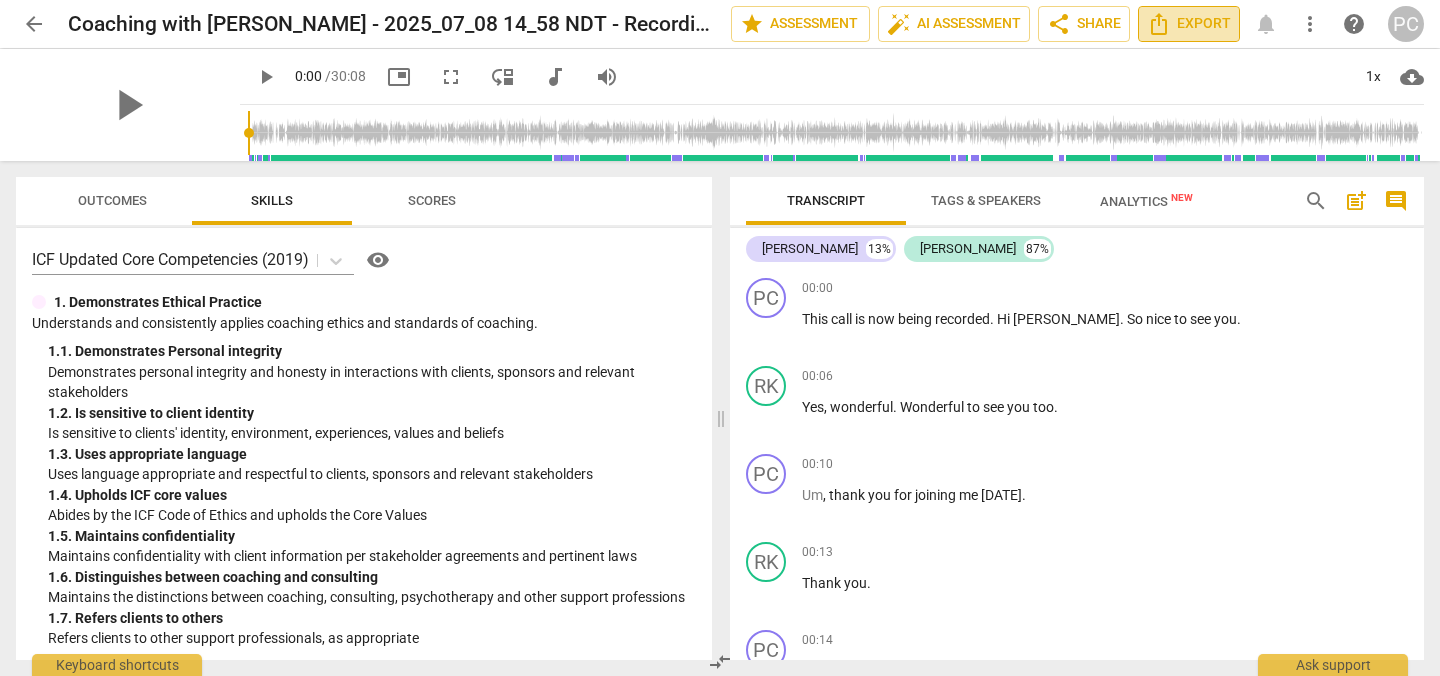 click on "Export" at bounding box center [1189, 24] 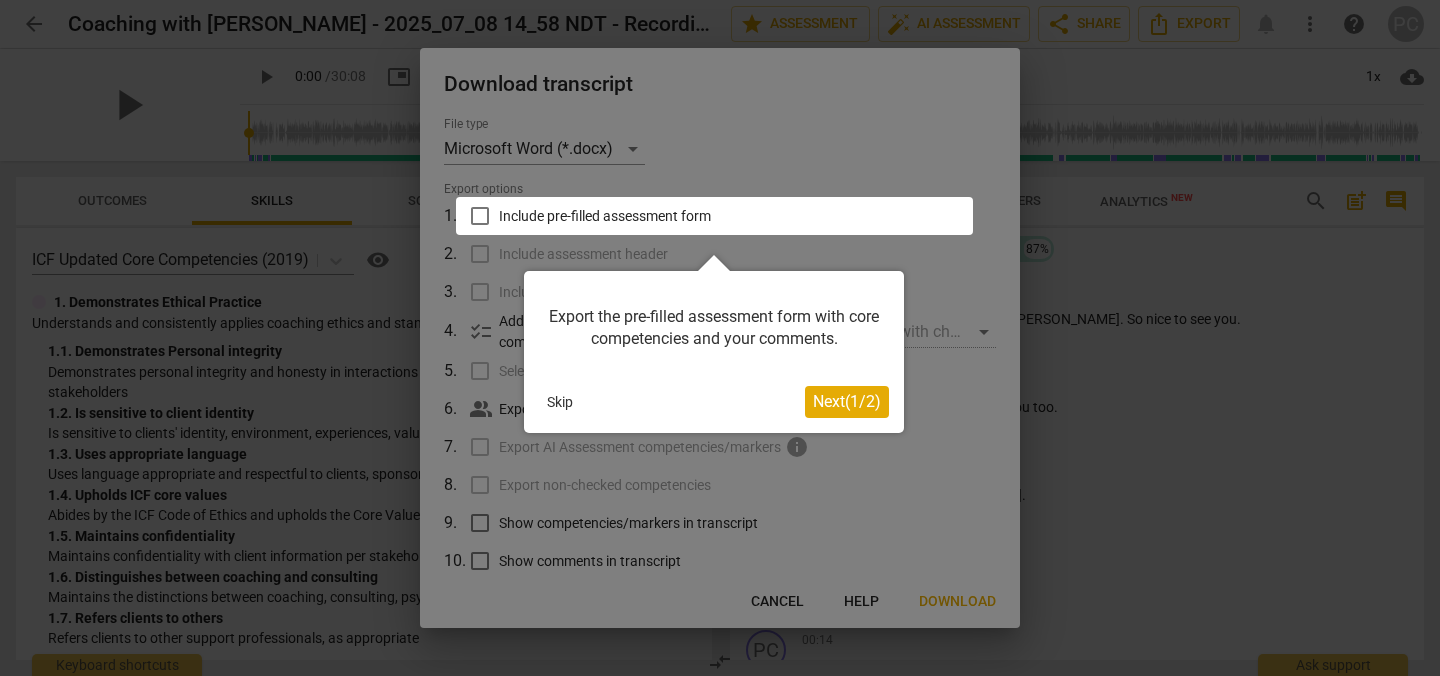 click on "Next  ( 1 / 2 )" at bounding box center (847, 401) 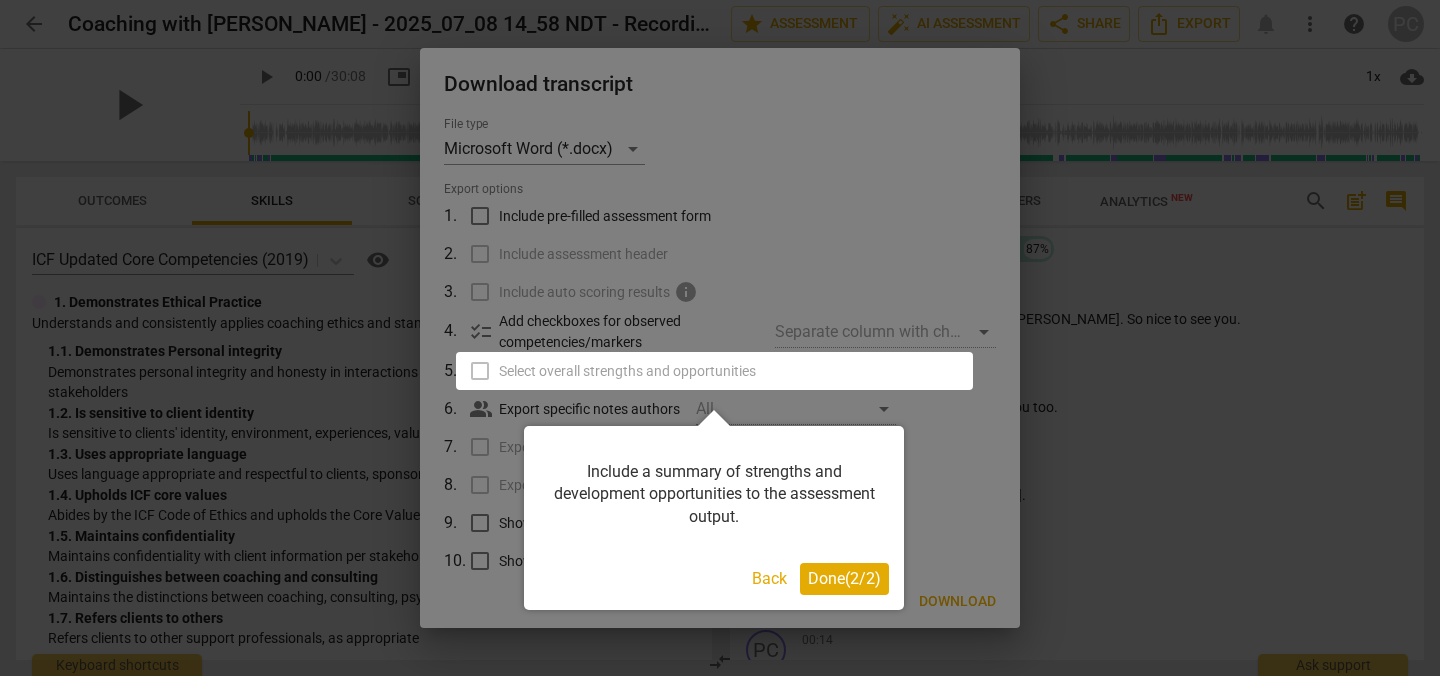 click on "Done  ( 2 / 2 )" at bounding box center (844, 578) 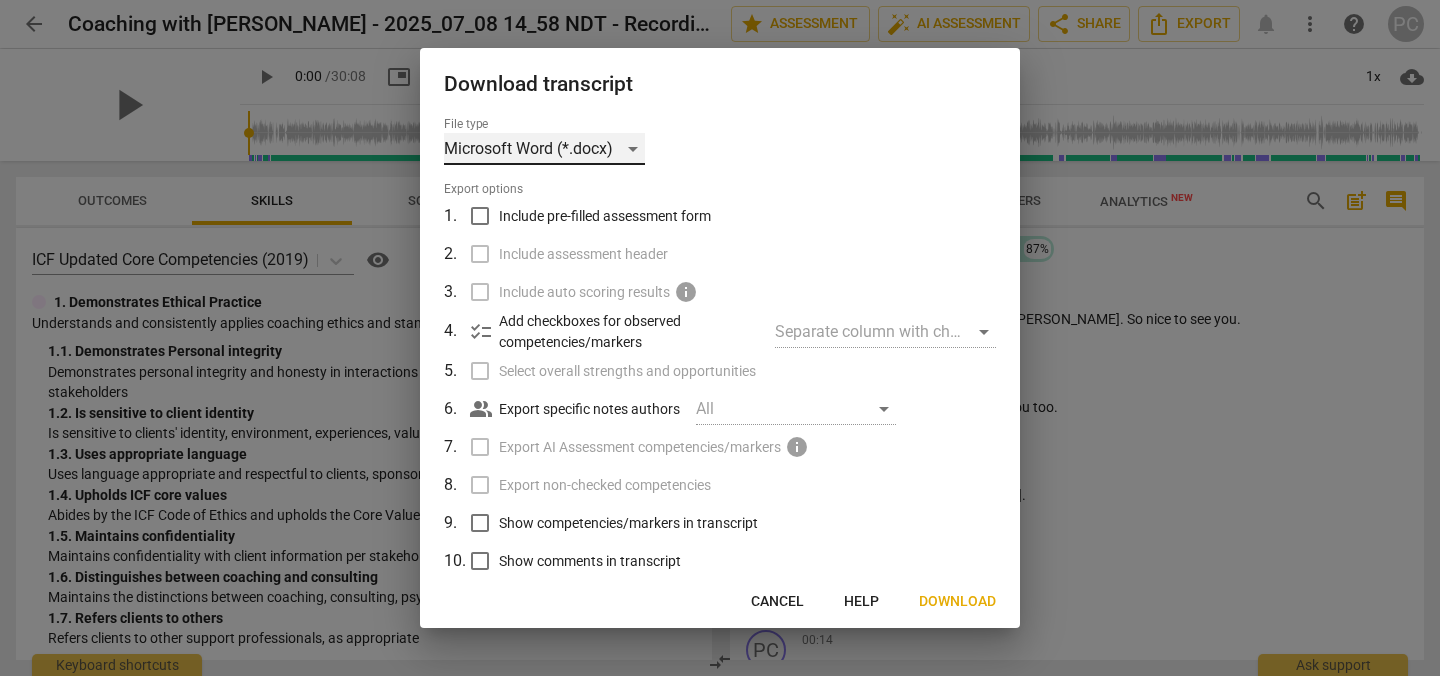 click on "Microsoft Word (*.docx)" at bounding box center (544, 149) 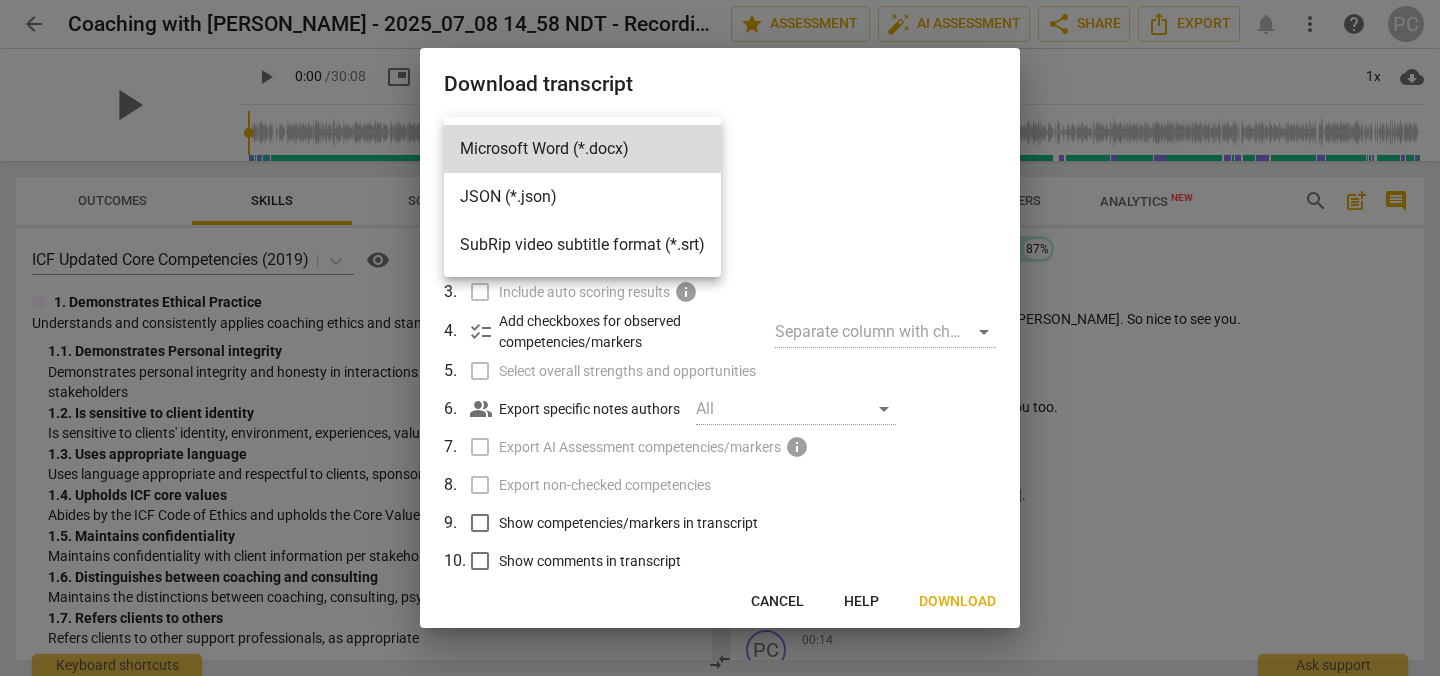 click at bounding box center (720, 338) 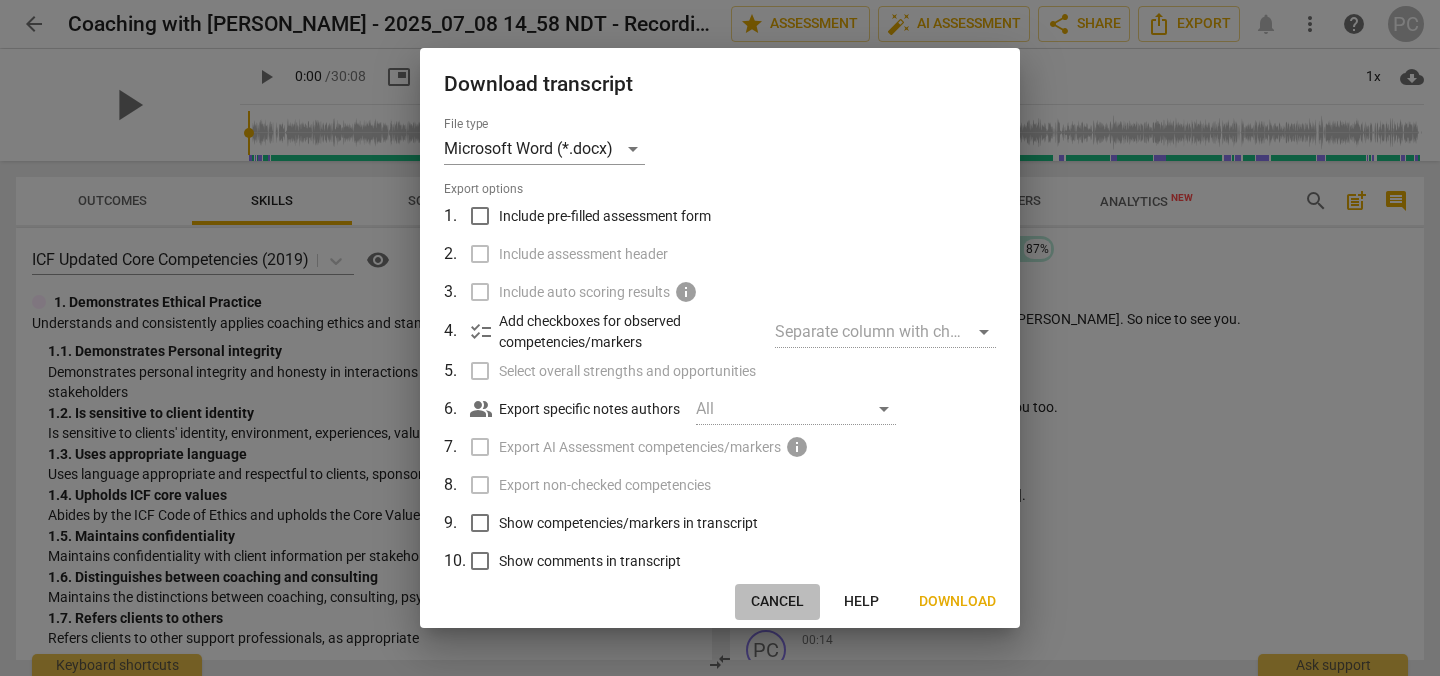 click on "Cancel" at bounding box center (777, 602) 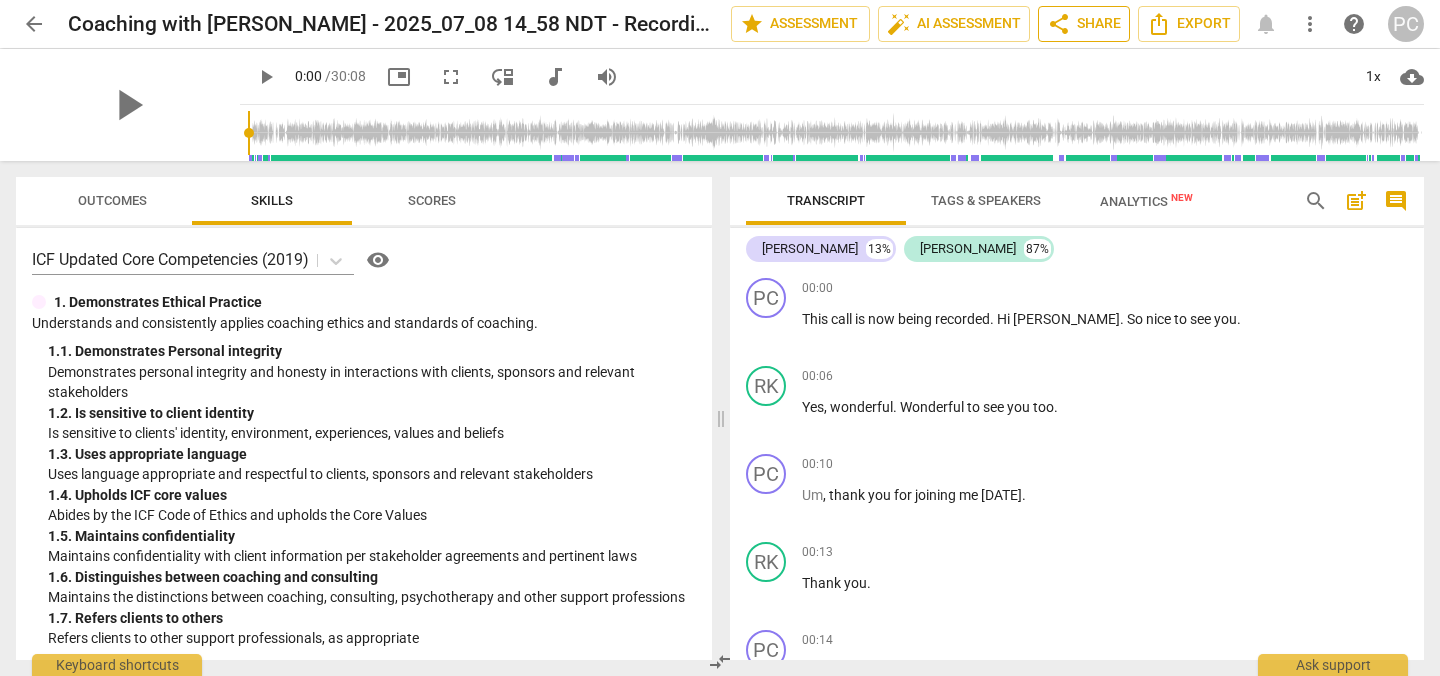 click on "share    Share" at bounding box center [1084, 24] 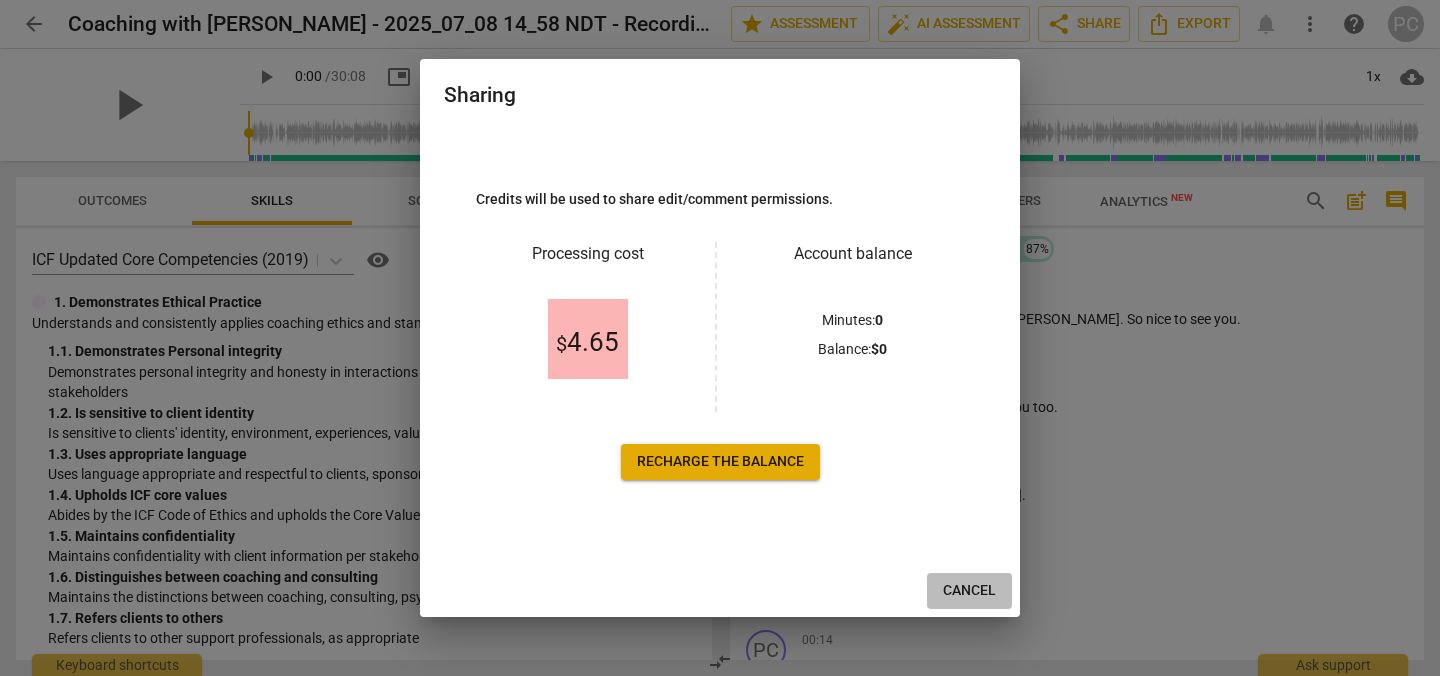 click on "Cancel" at bounding box center [969, 591] 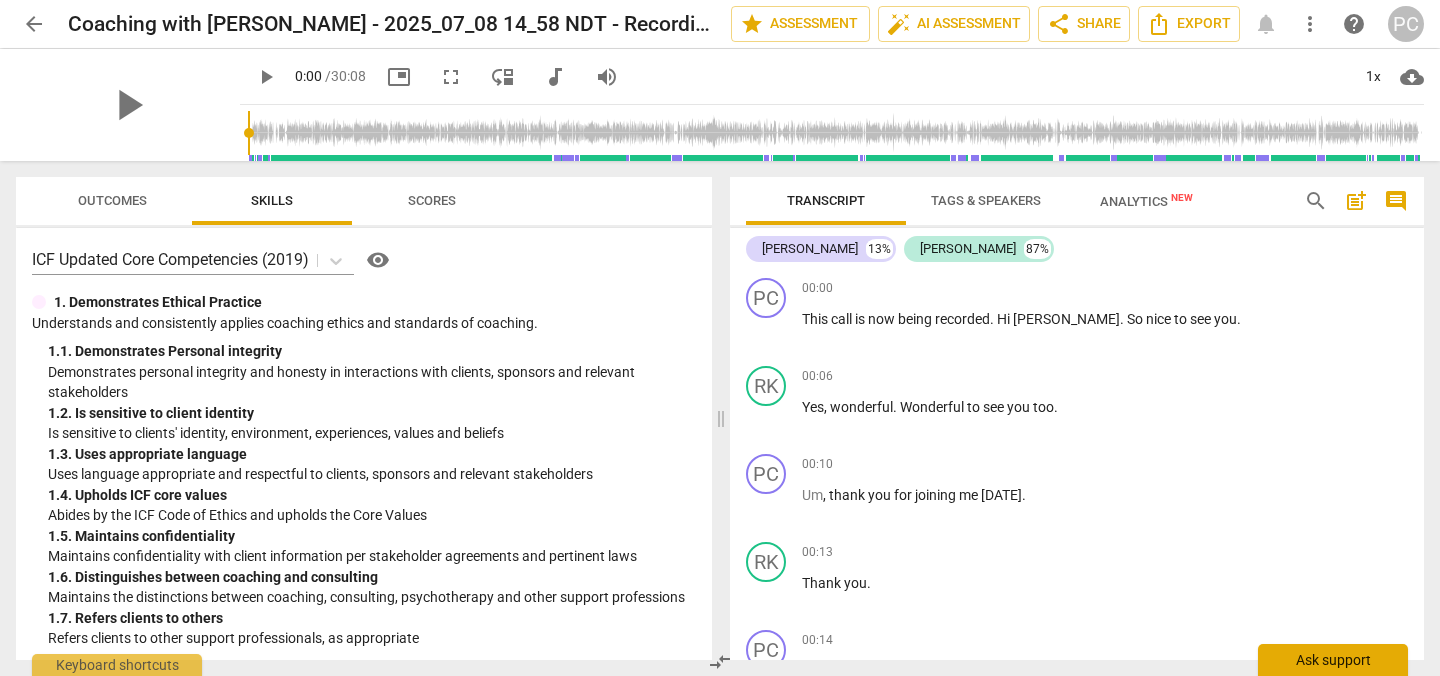 click on "Ask support" at bounding box center (1333, 660) 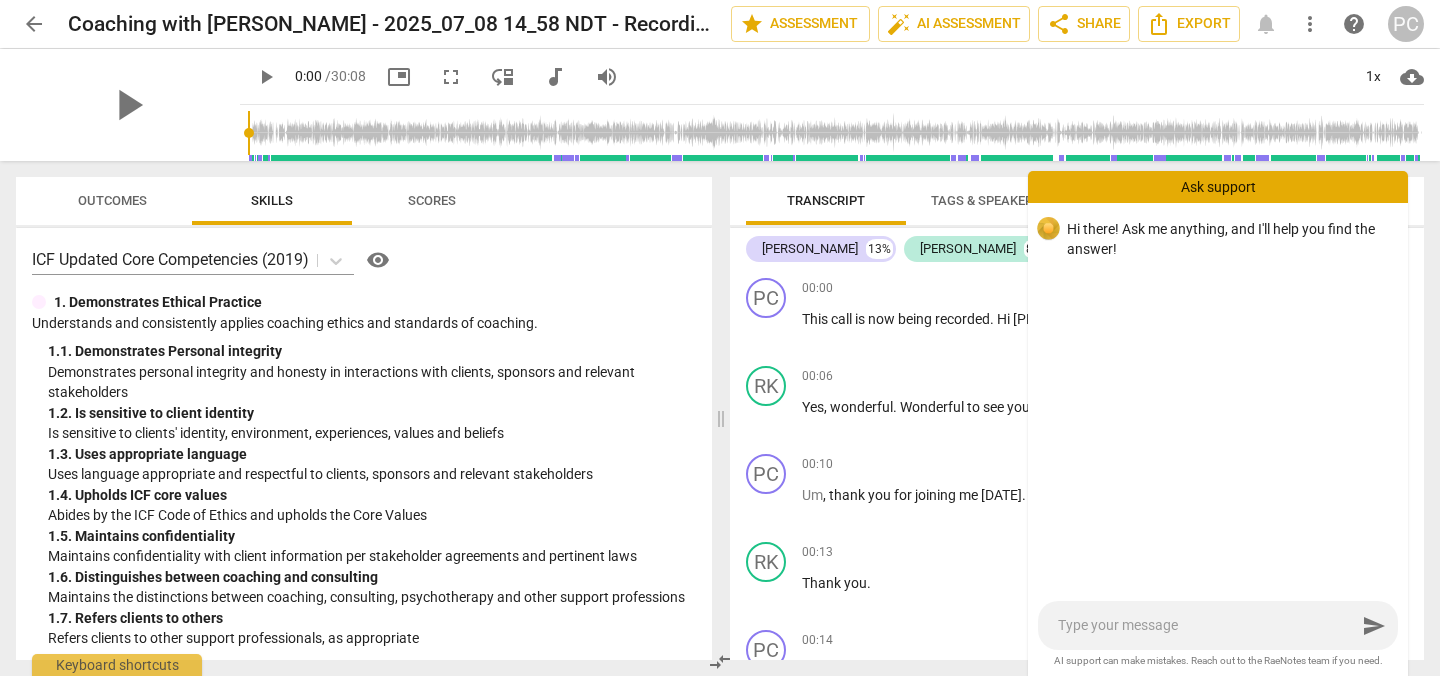click at bounding box center (1207, 625) 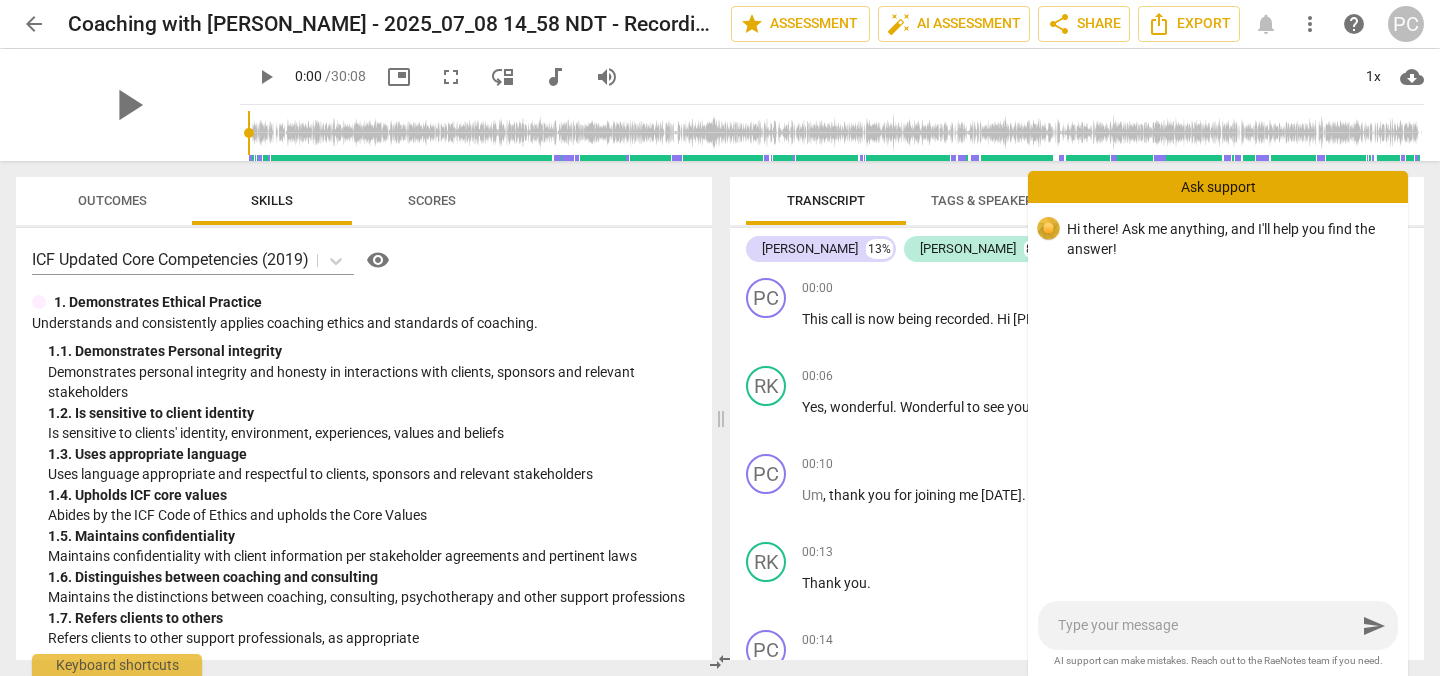 type on "I" 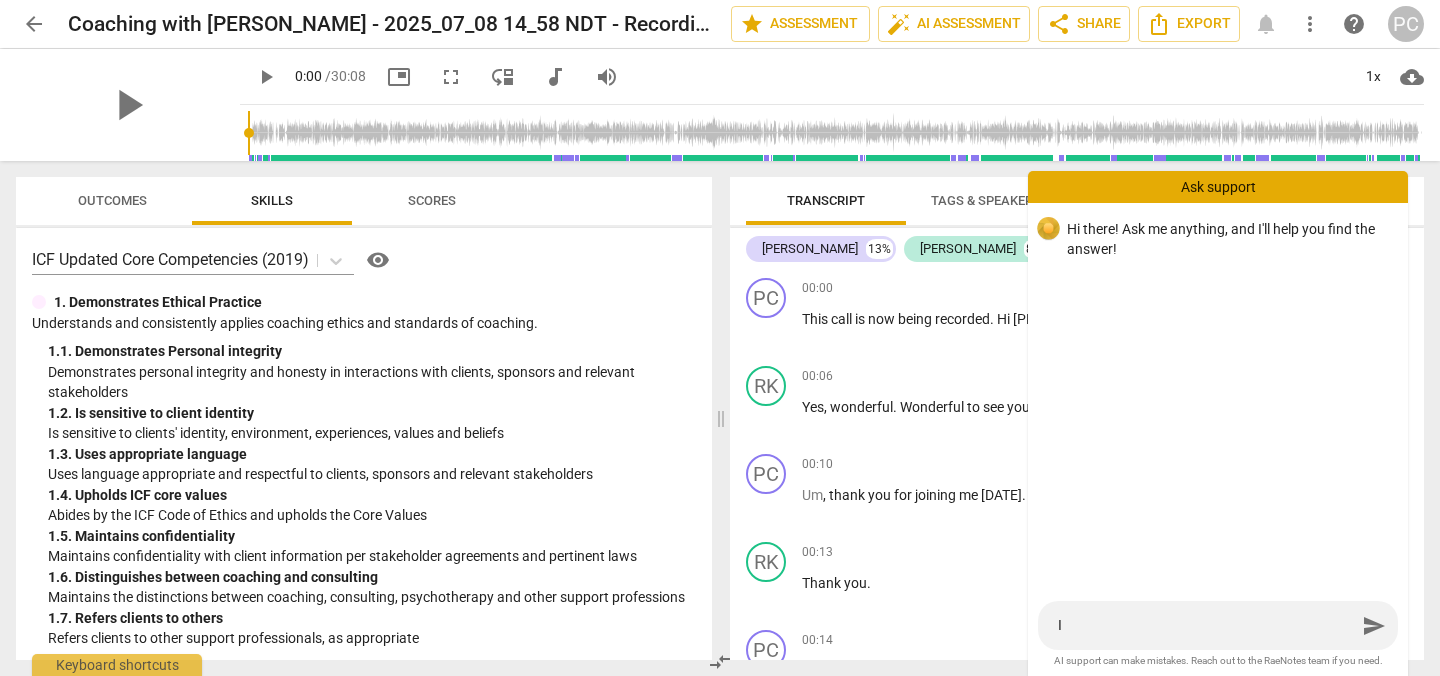type on "I" 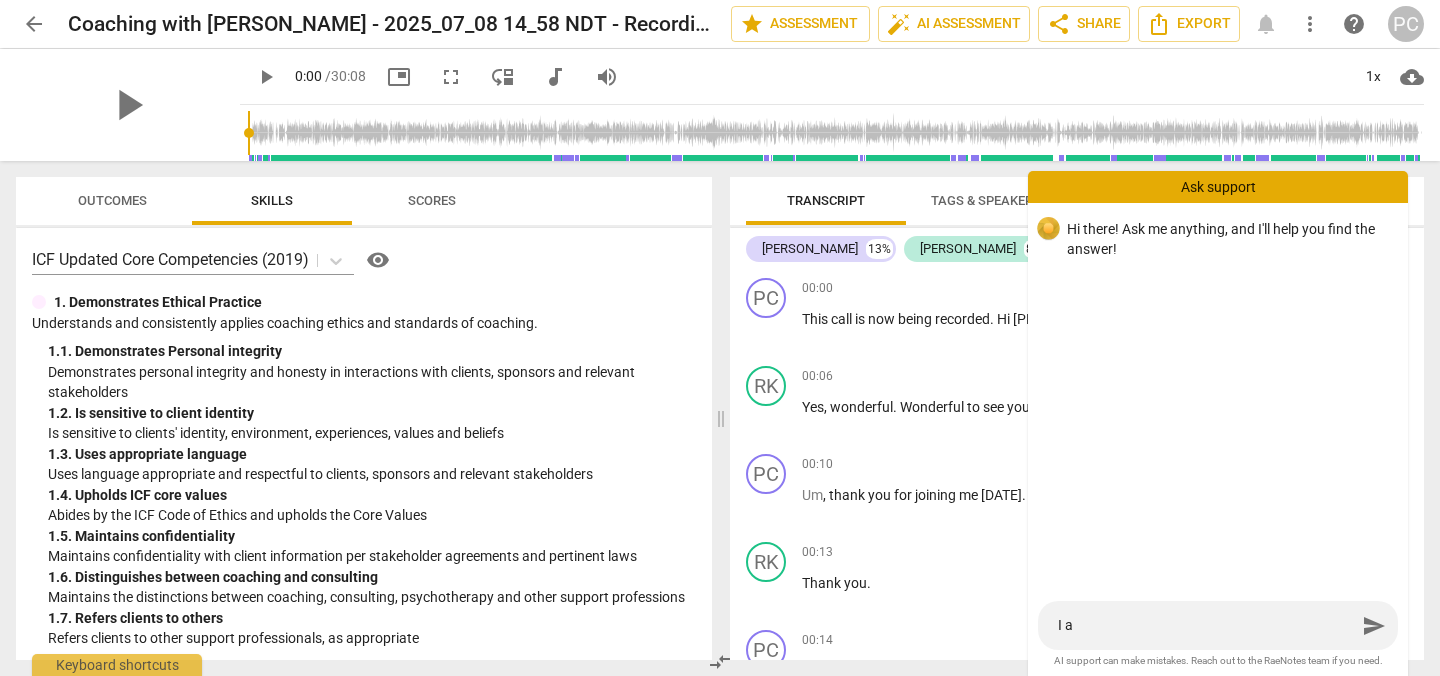 type on "I am" 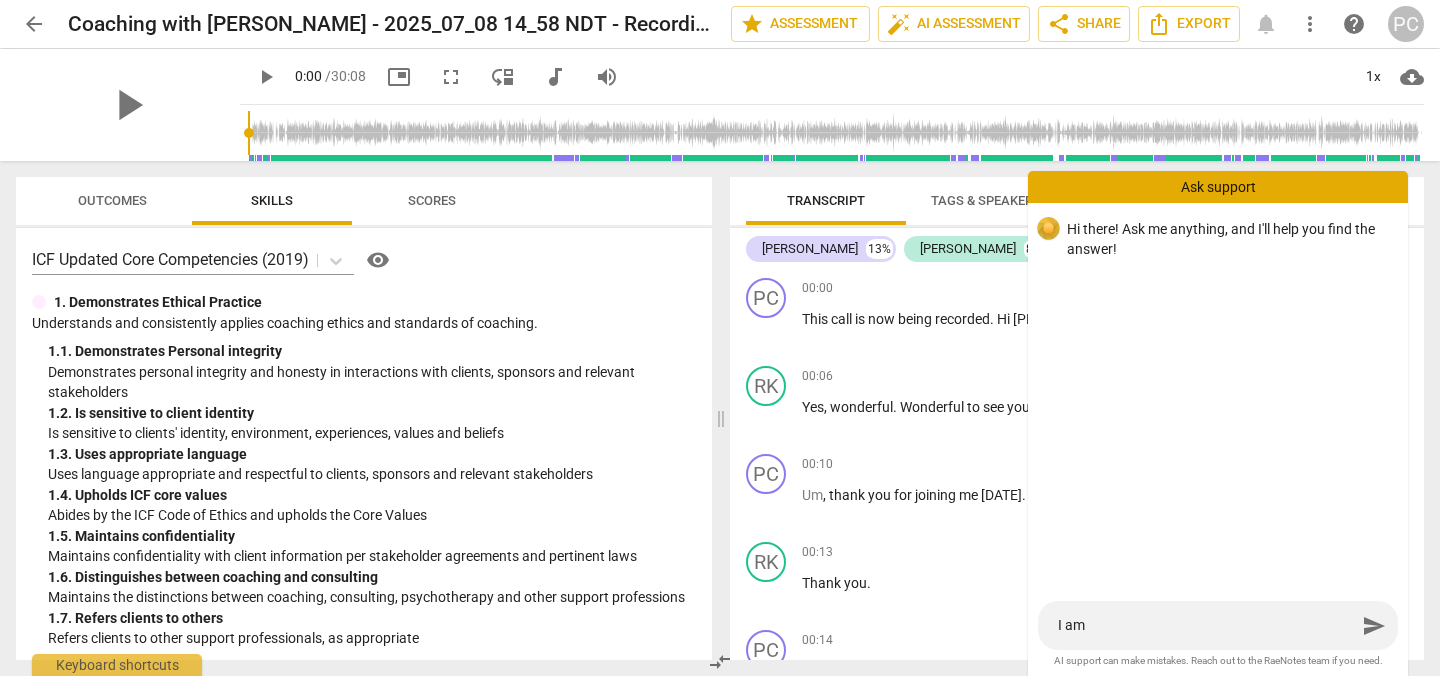 type on "I am" 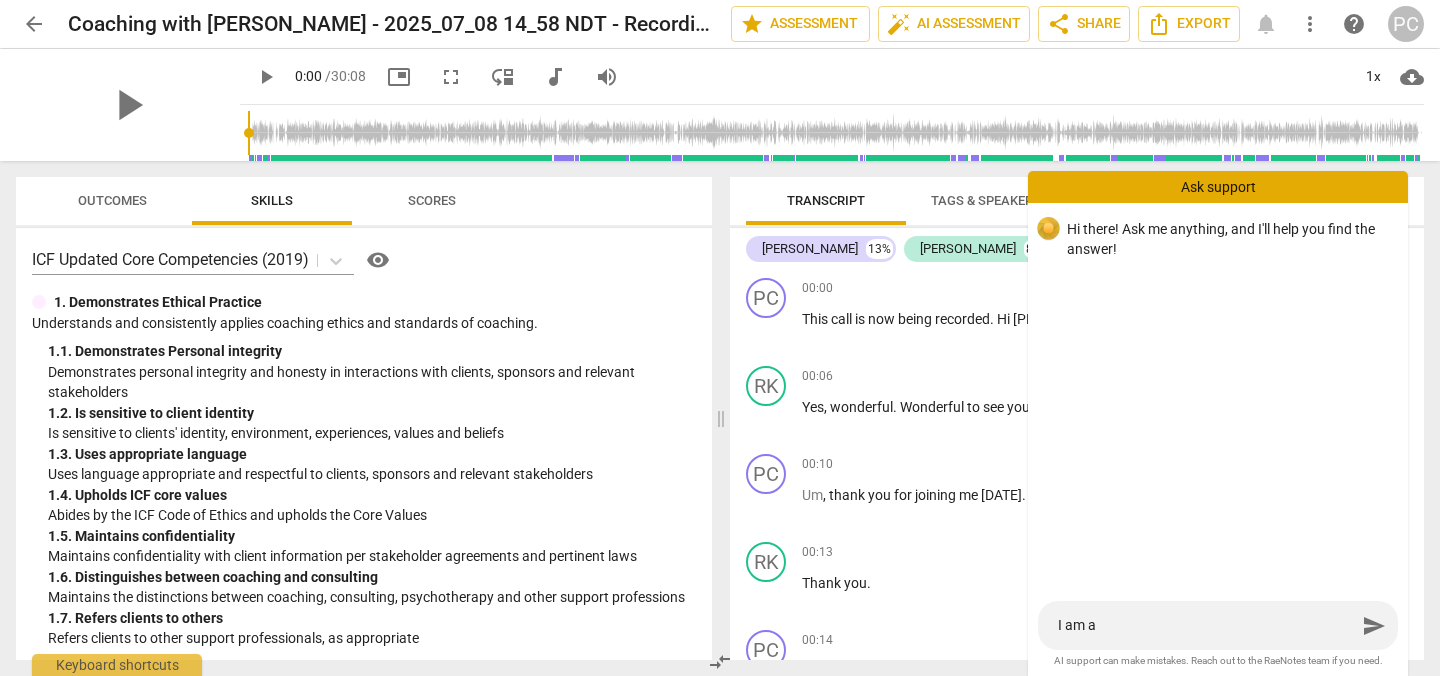 type on "I am at" 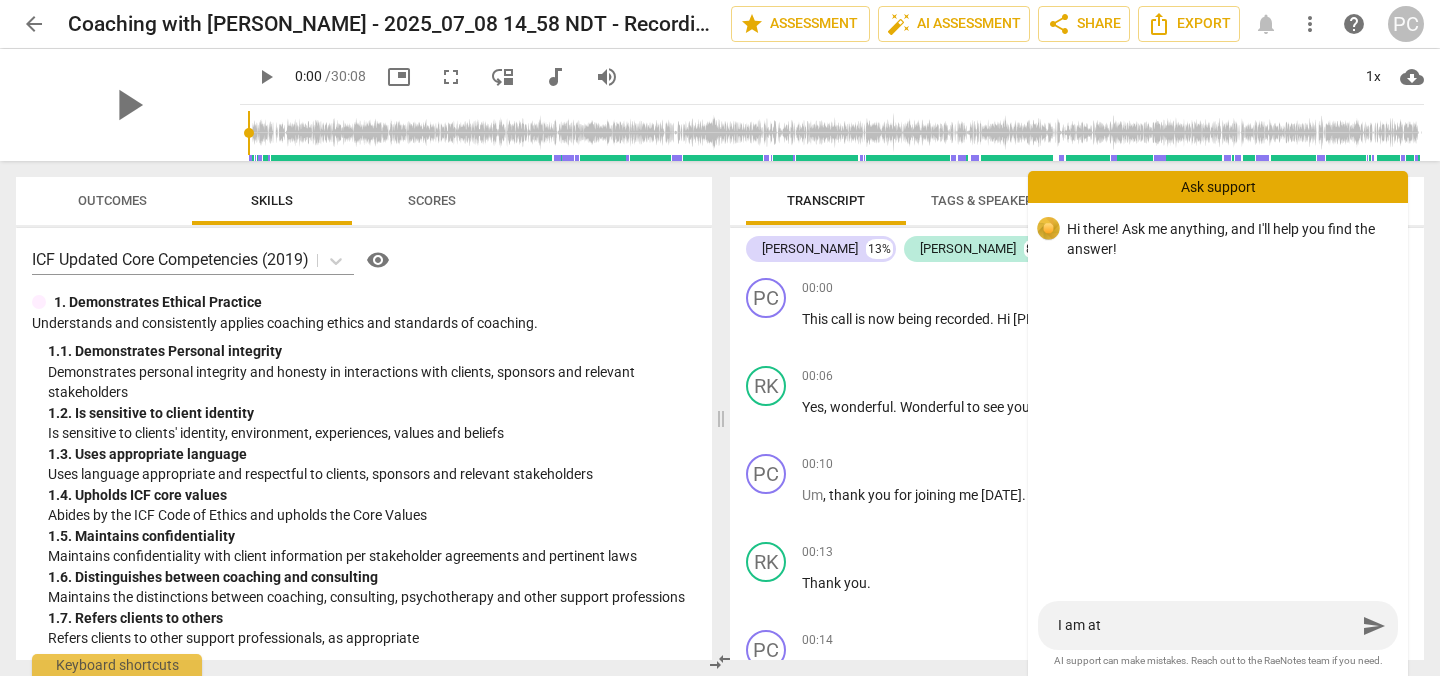 type on "I am att" 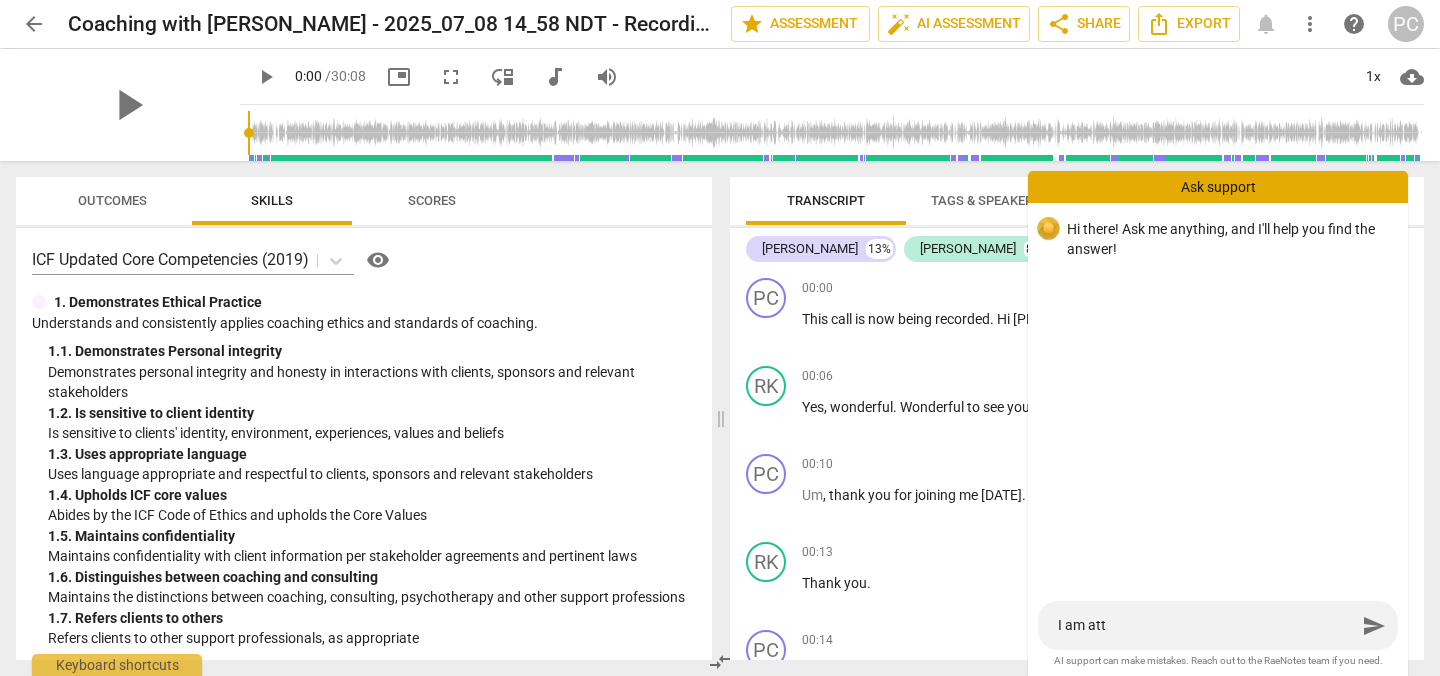 type on "I am atte" 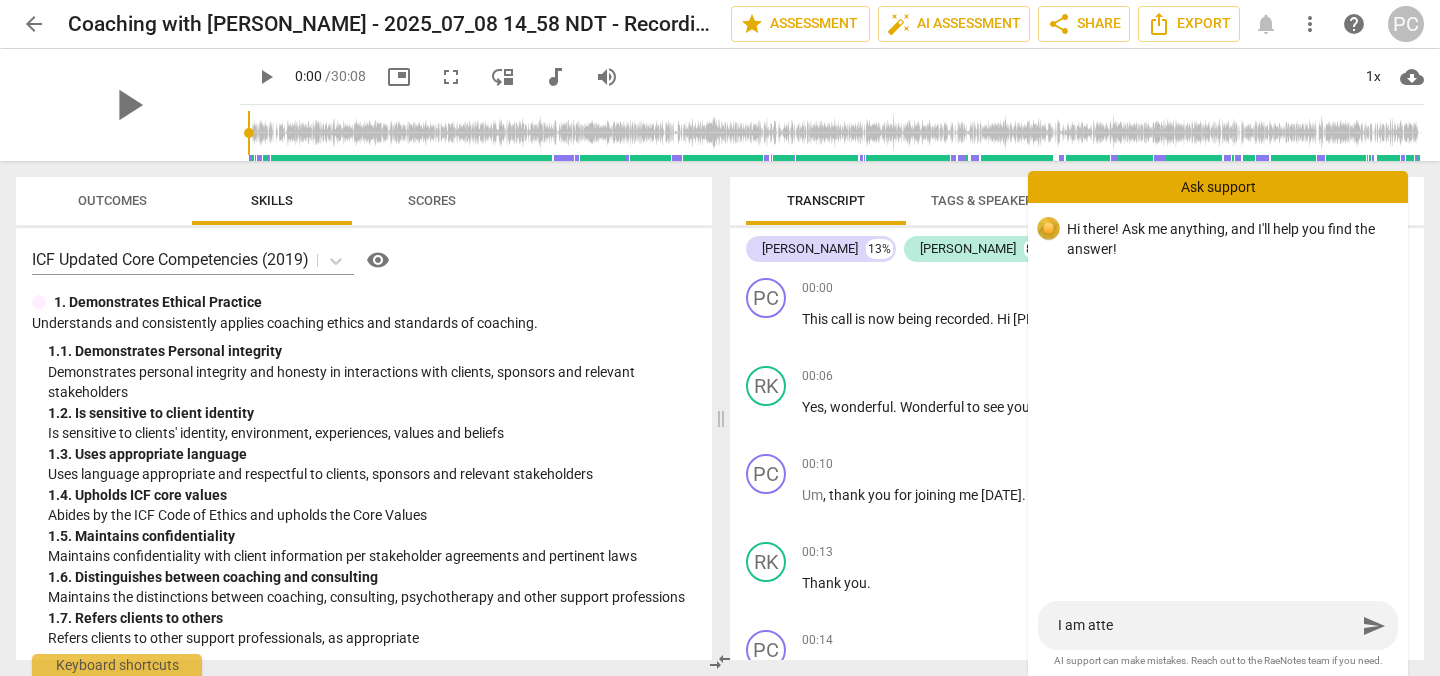 type on "I am attem" 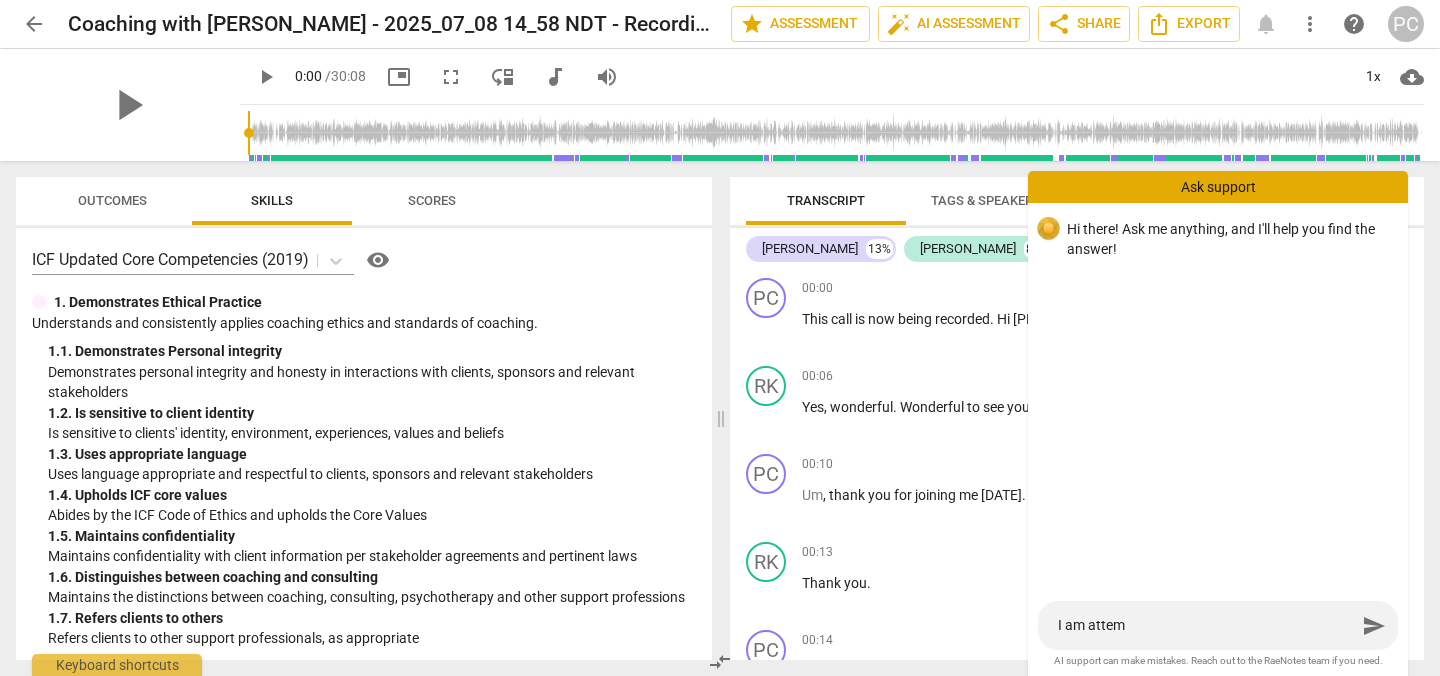 type on "I am attemp" 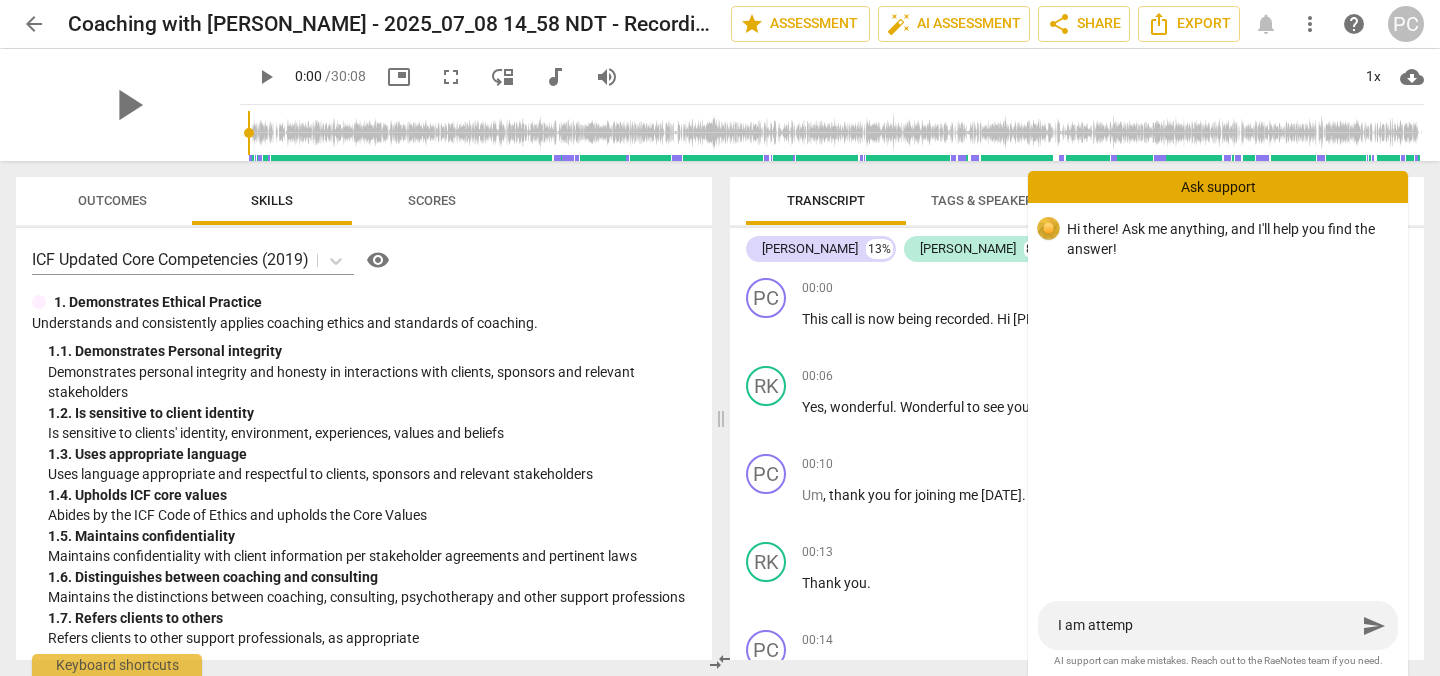type on "I am attempt" 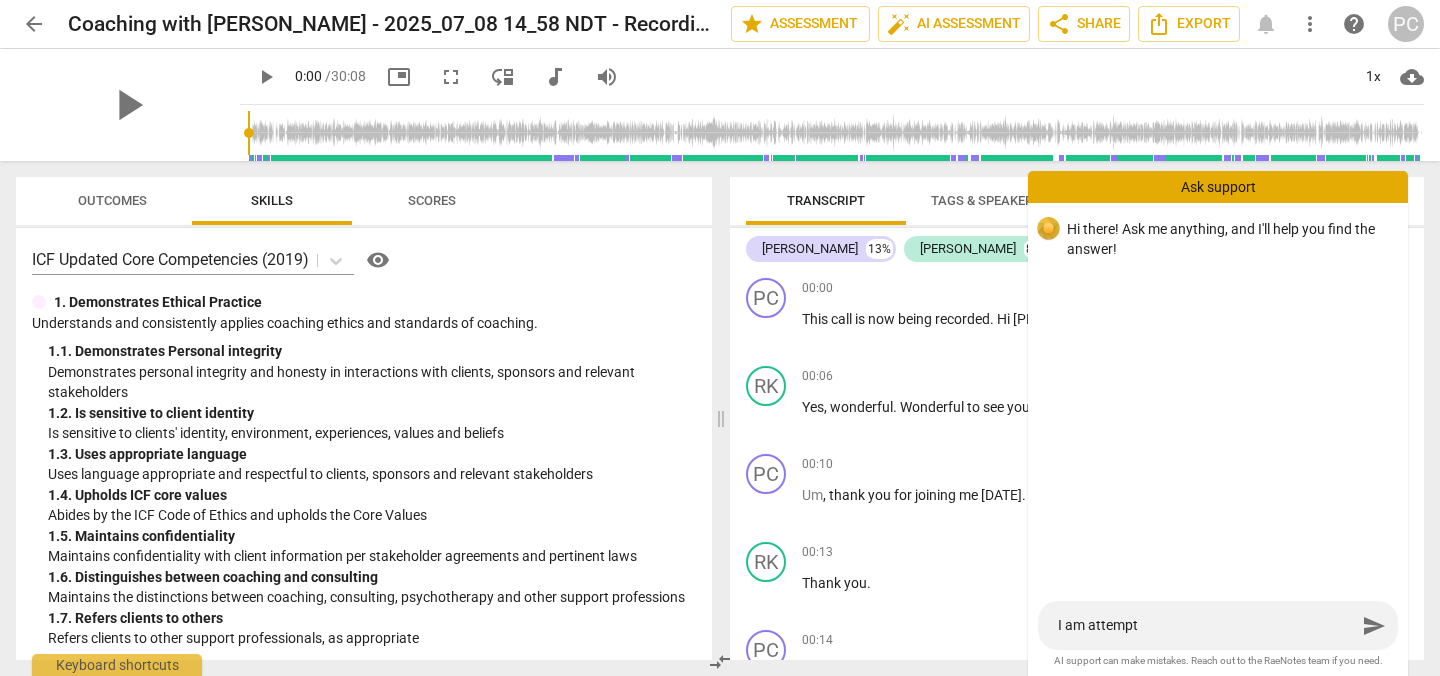 type on "I am attempti" 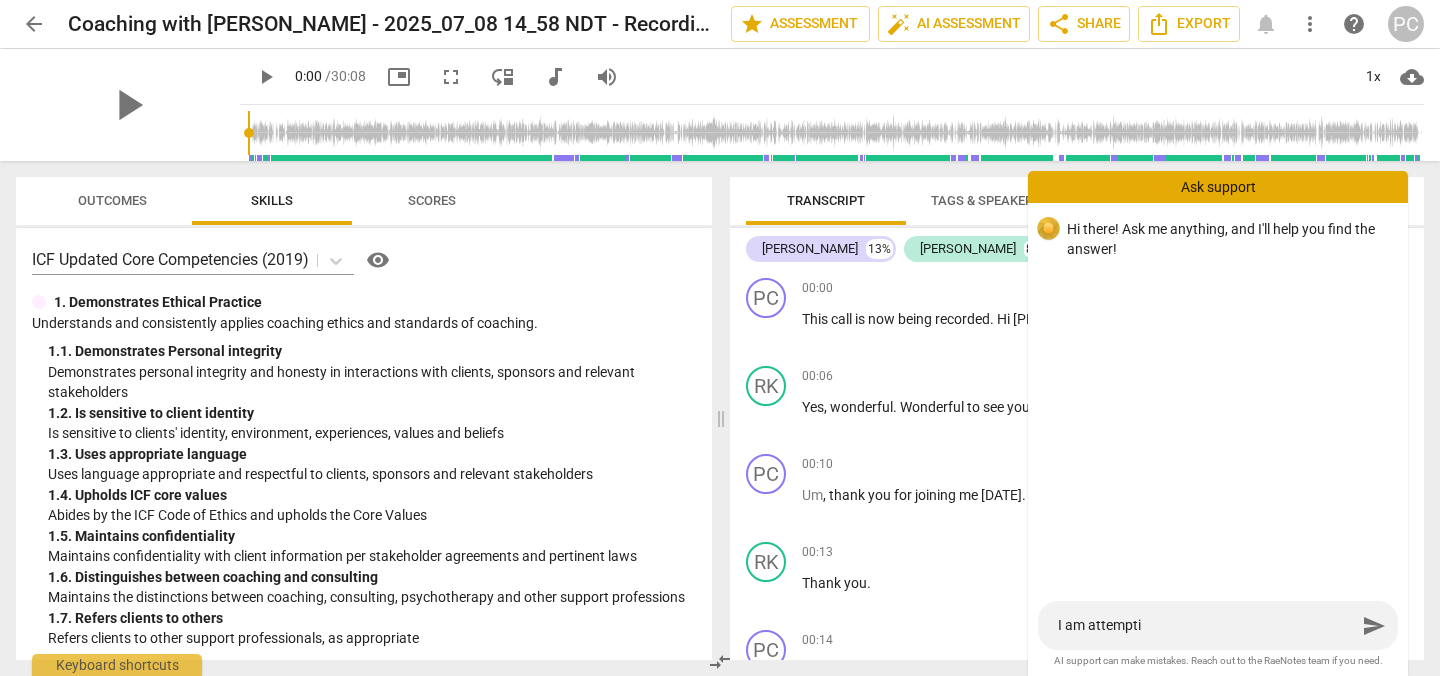 type on "I am attemptin" 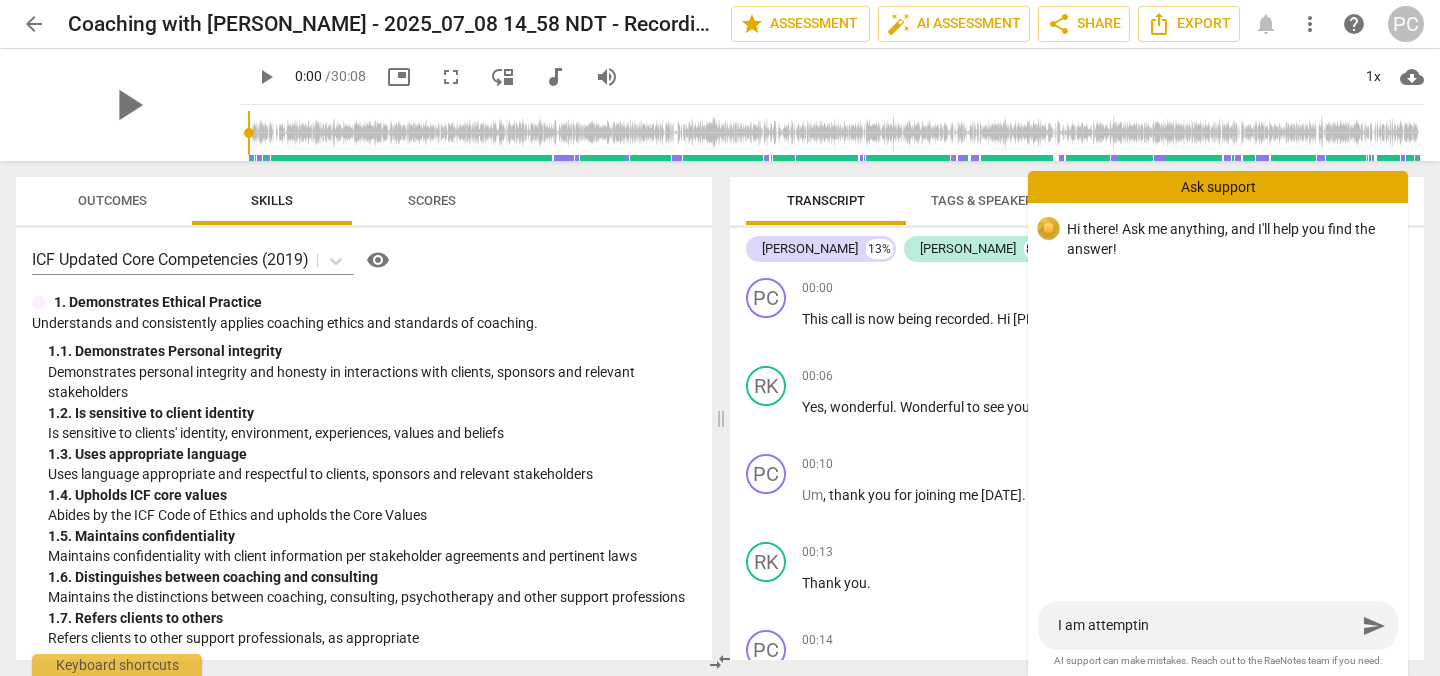 type on "I am attempting" 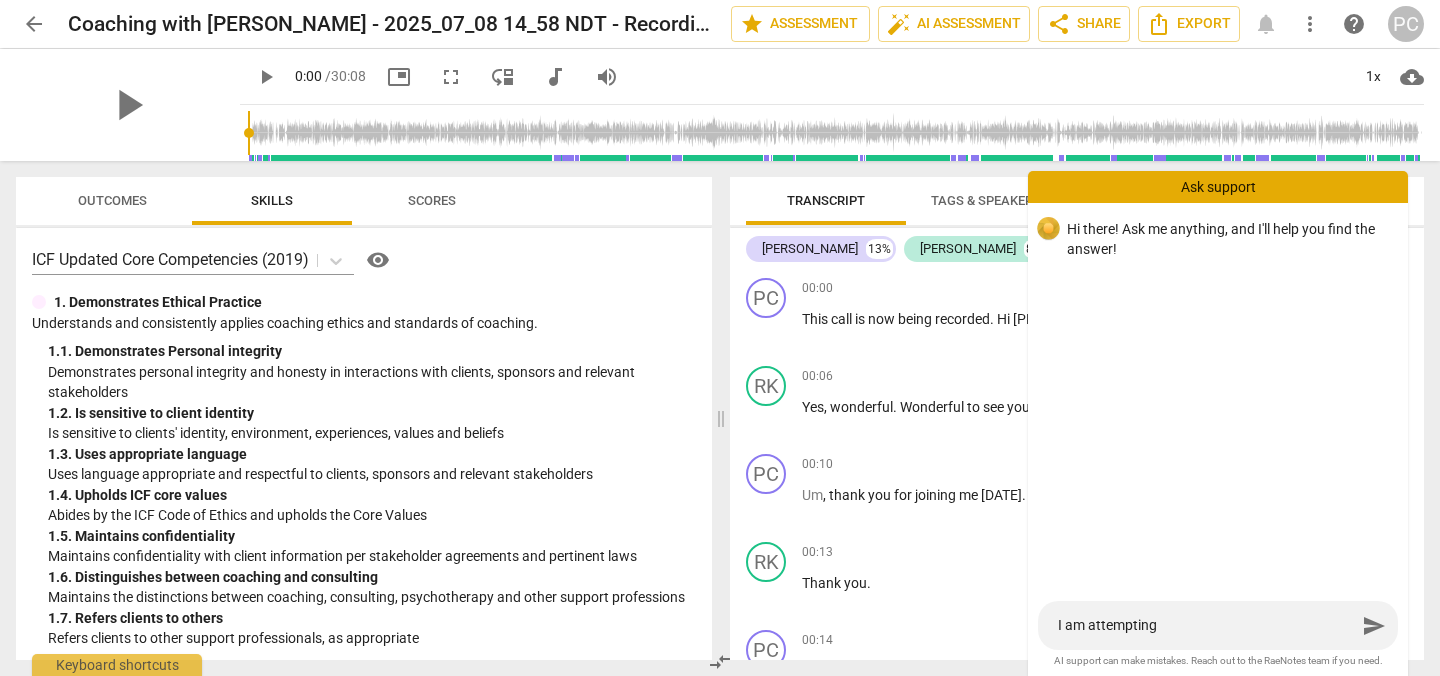 type on "I am attempting" 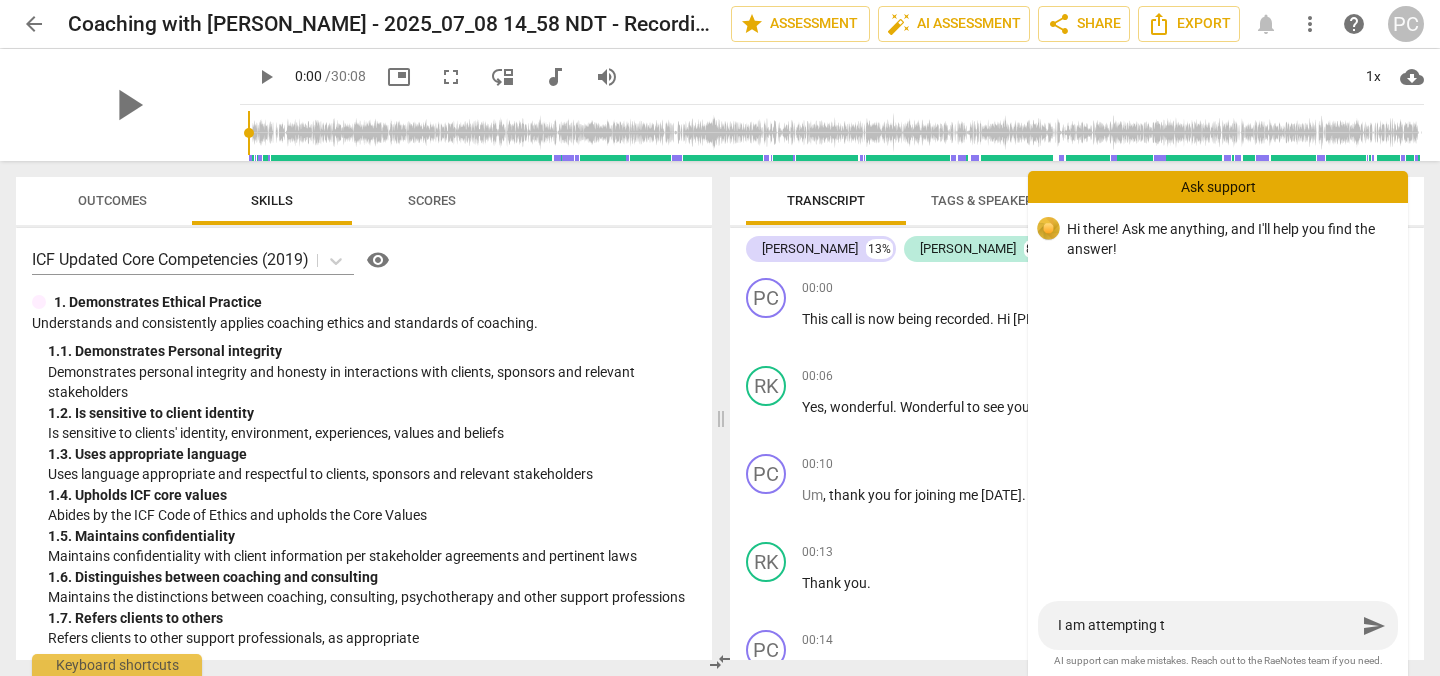 type on "I am attempting to" 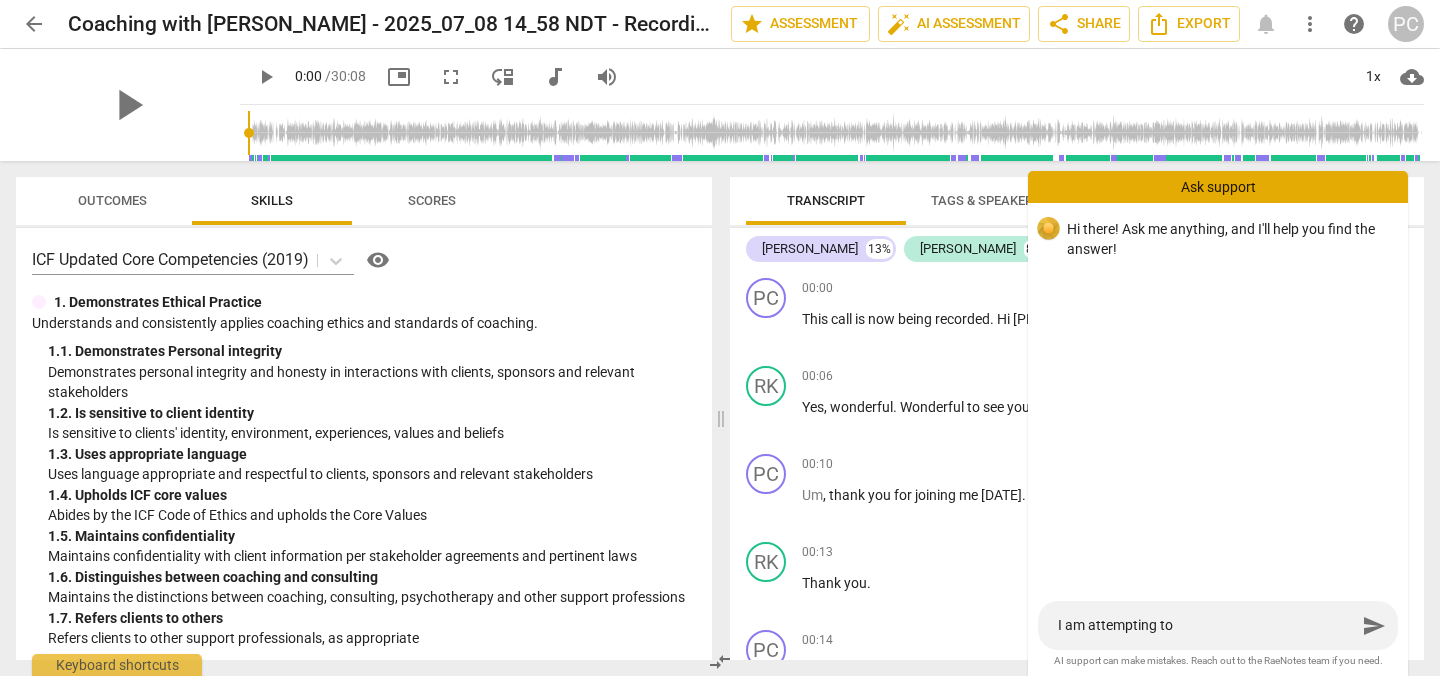 type on "I am attempting to" 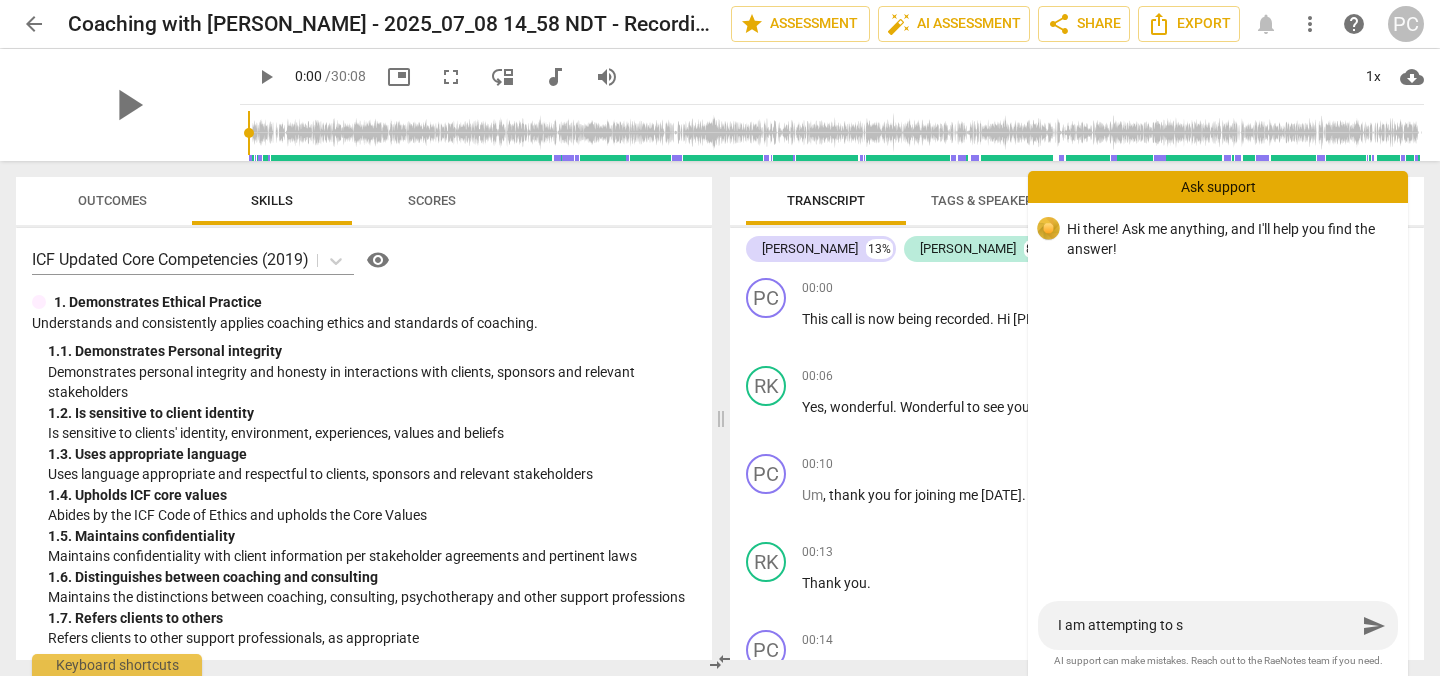 type on "I am attempting to sh" 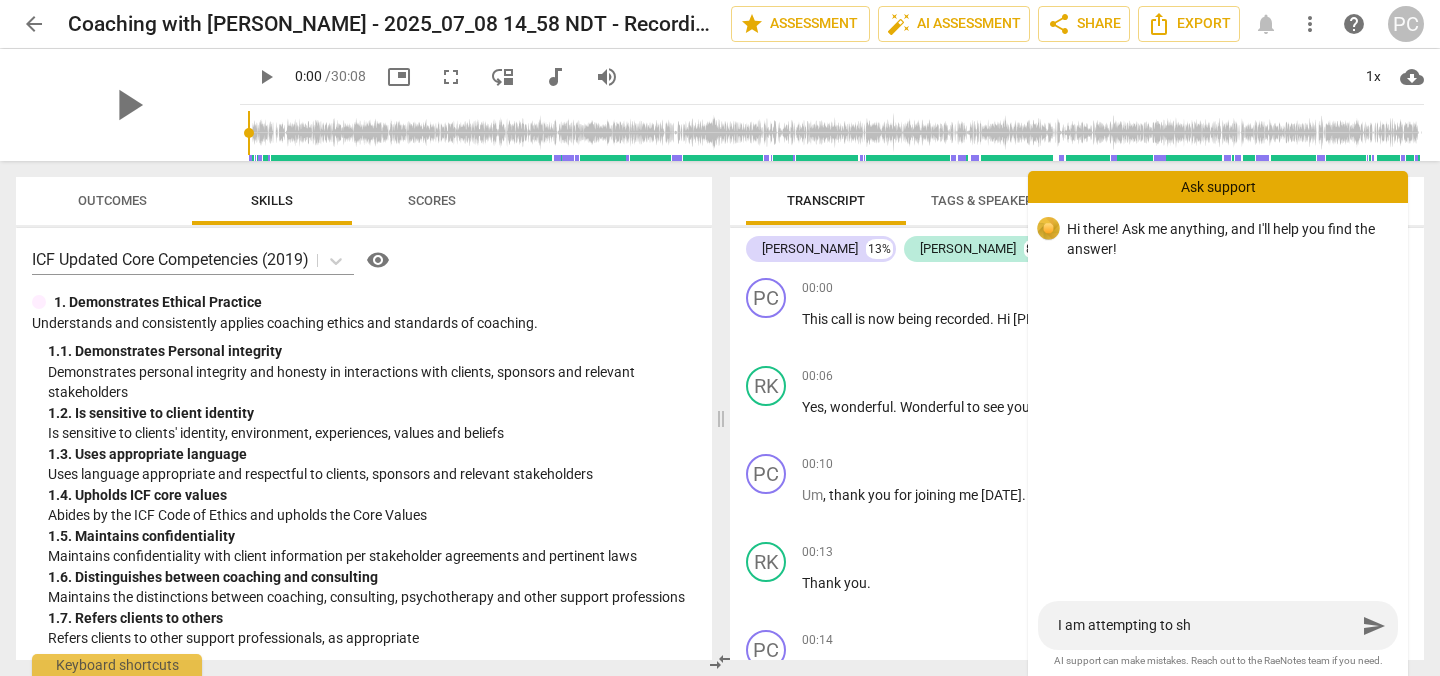 type on "I am attempting to sha" 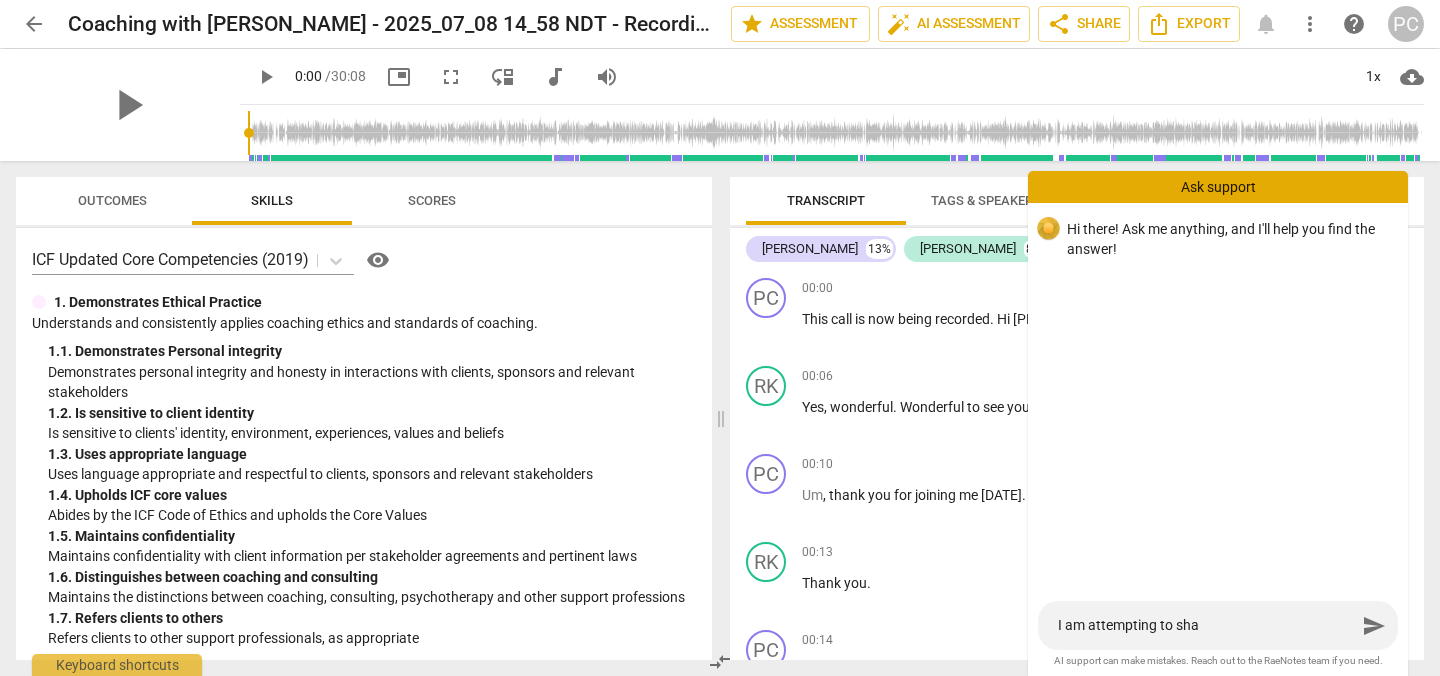 type on "I am attempting to shar" 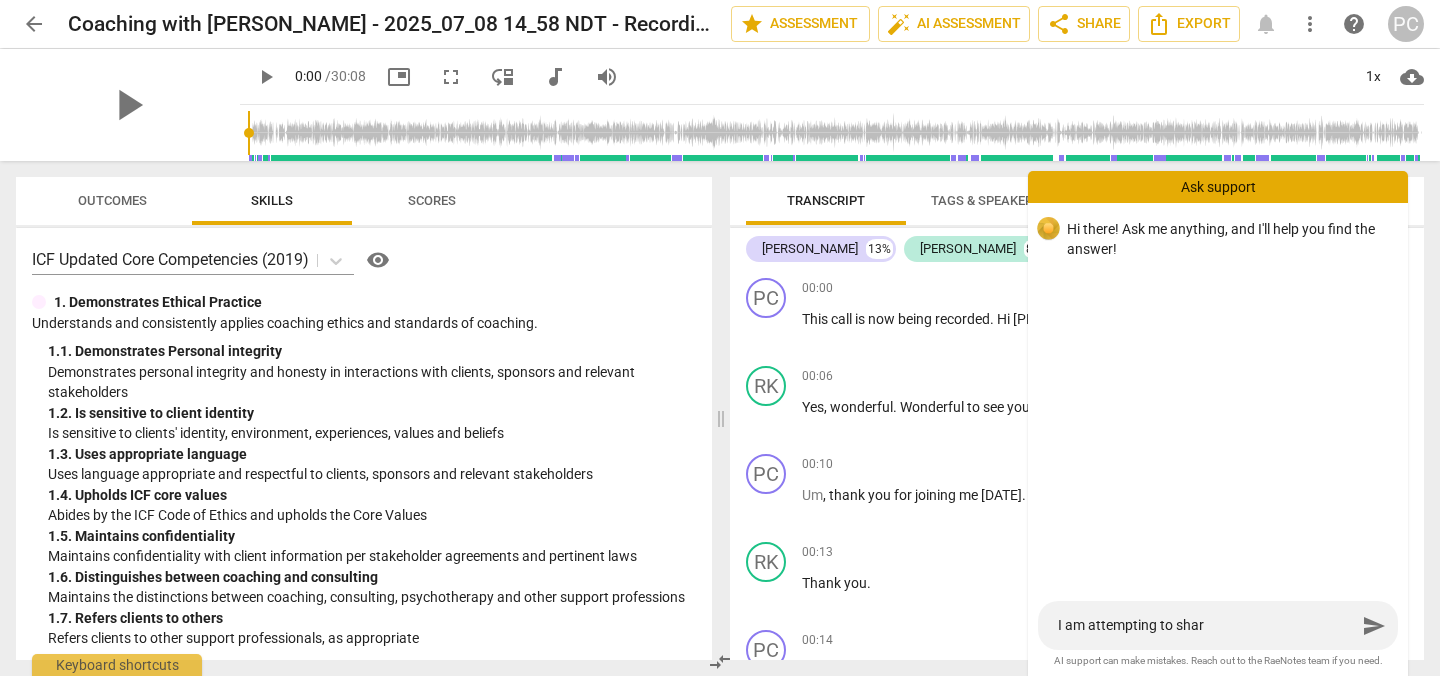 type on "I am attempting to share" 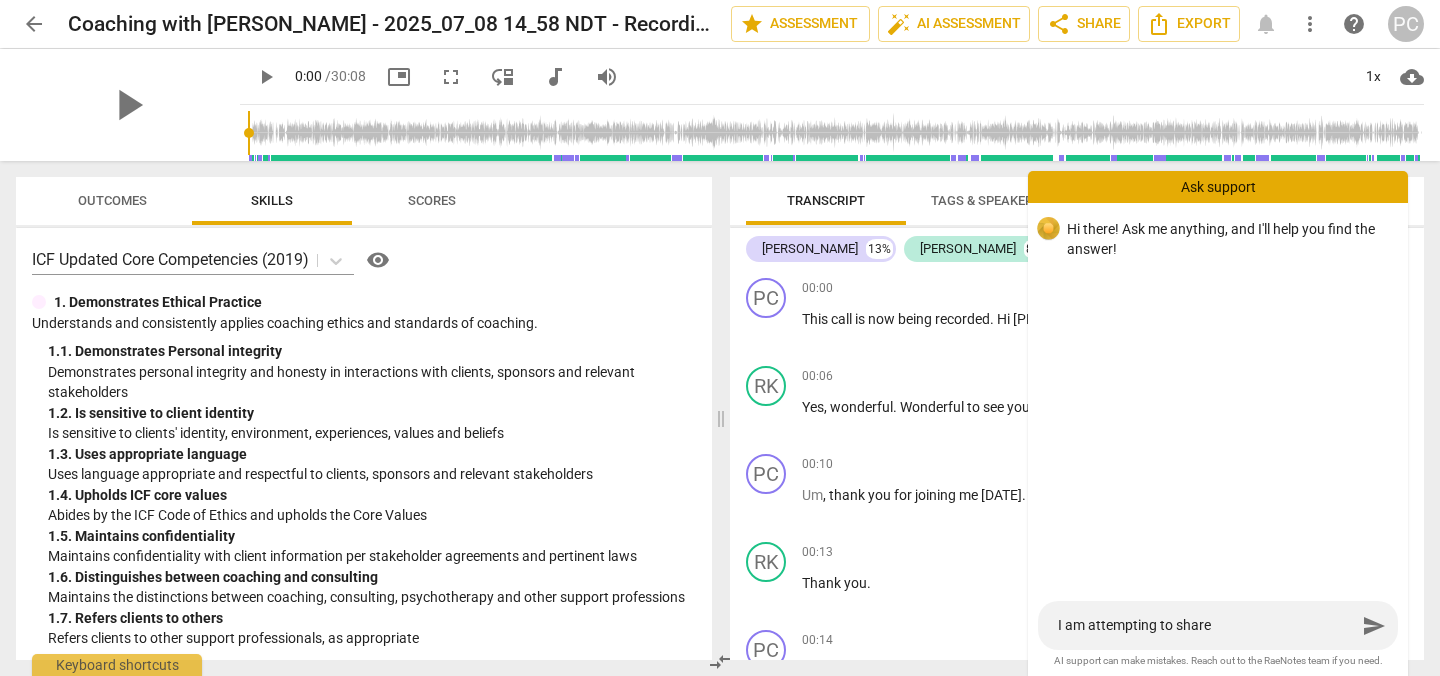 type on "I am attempting to share" 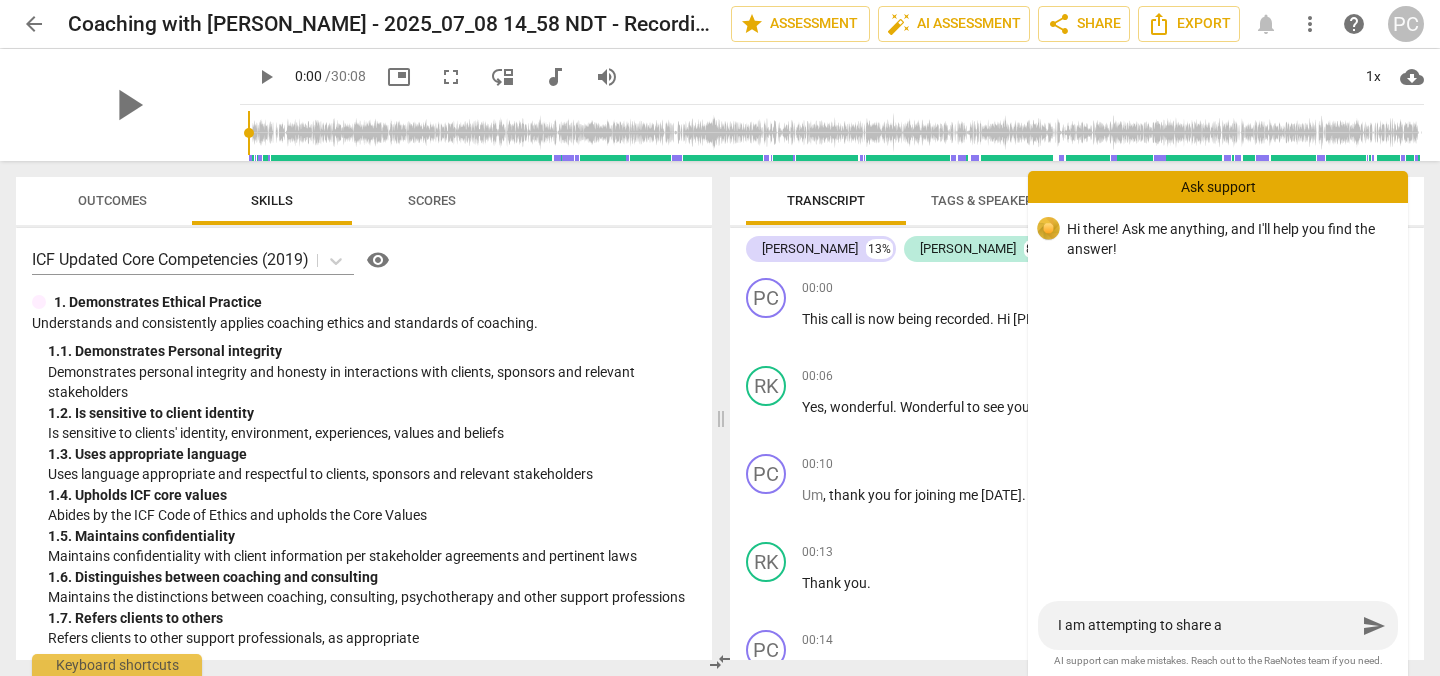 type on "I am attempting to share a" 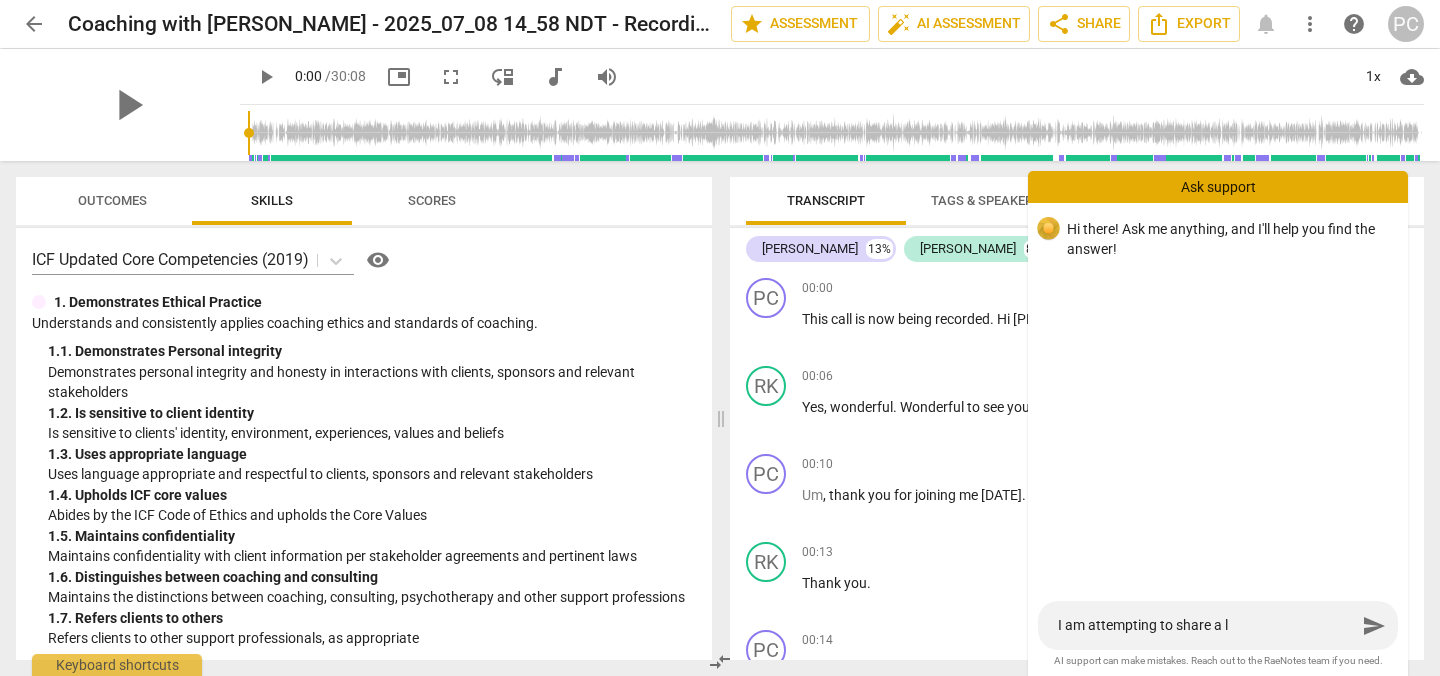 type on "I am attempting to share a li" 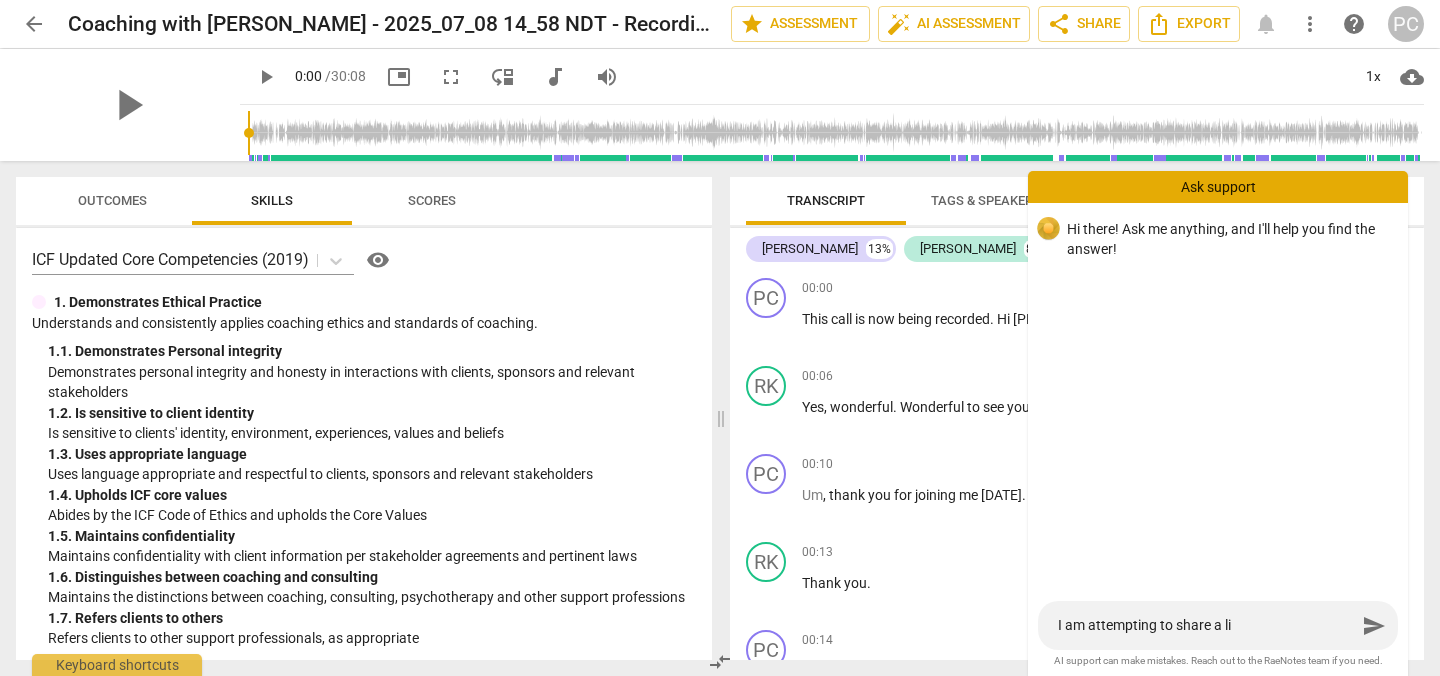 type on "I am attempting to share a lin" 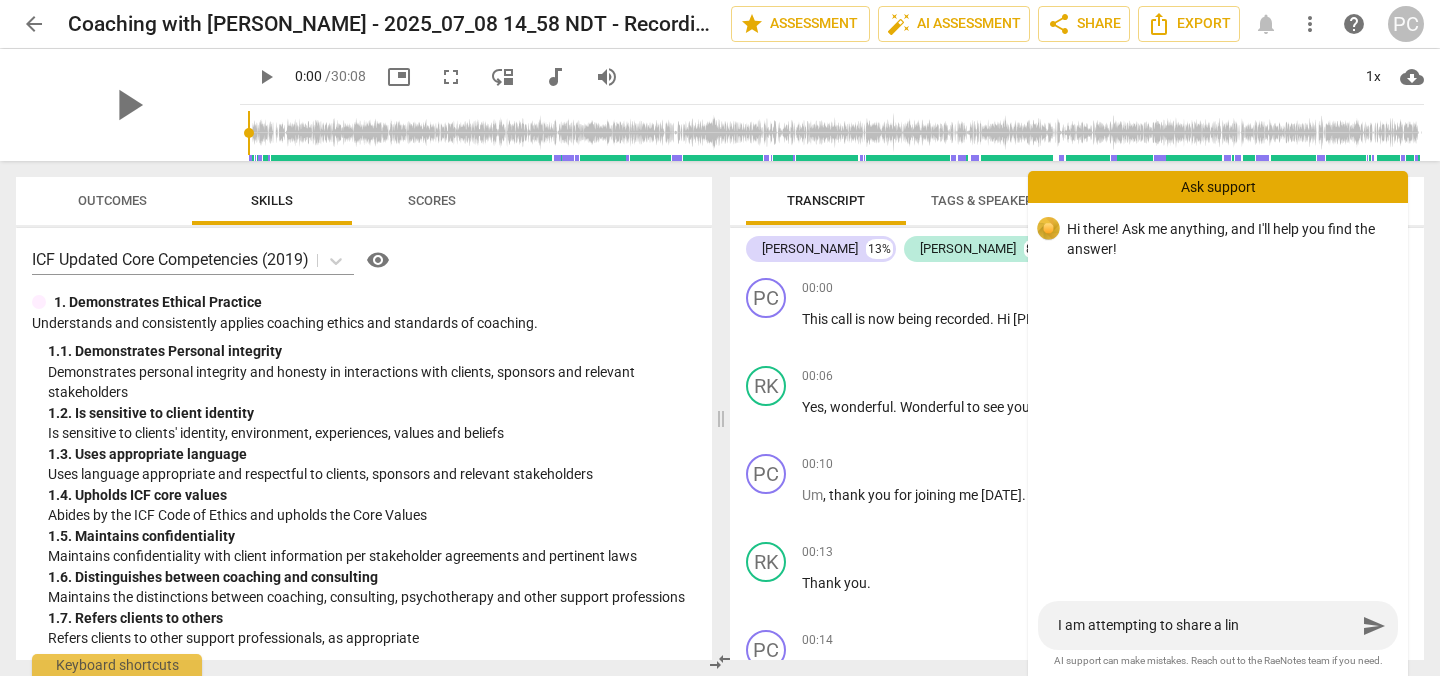 type on "I am attempting to share a link" 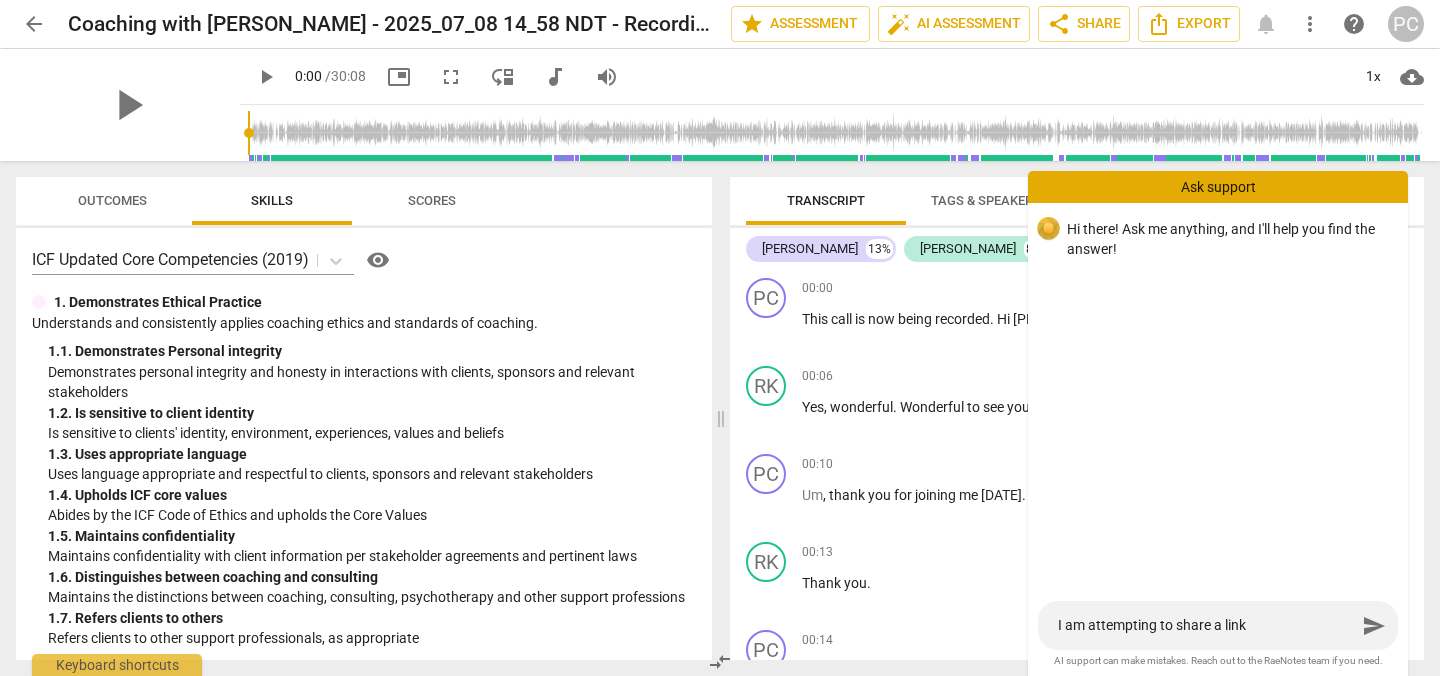 type on "I am attempting to share a lin" 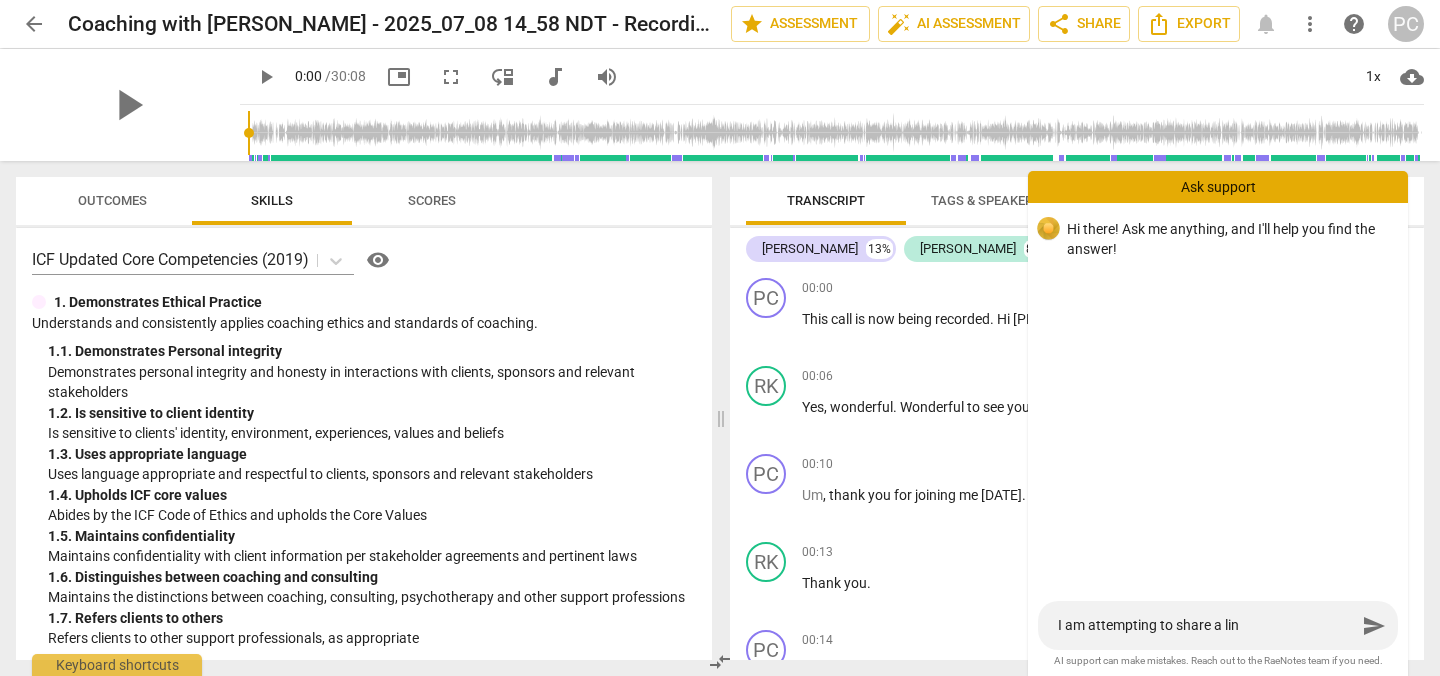 type on "I am attempting to share a li" 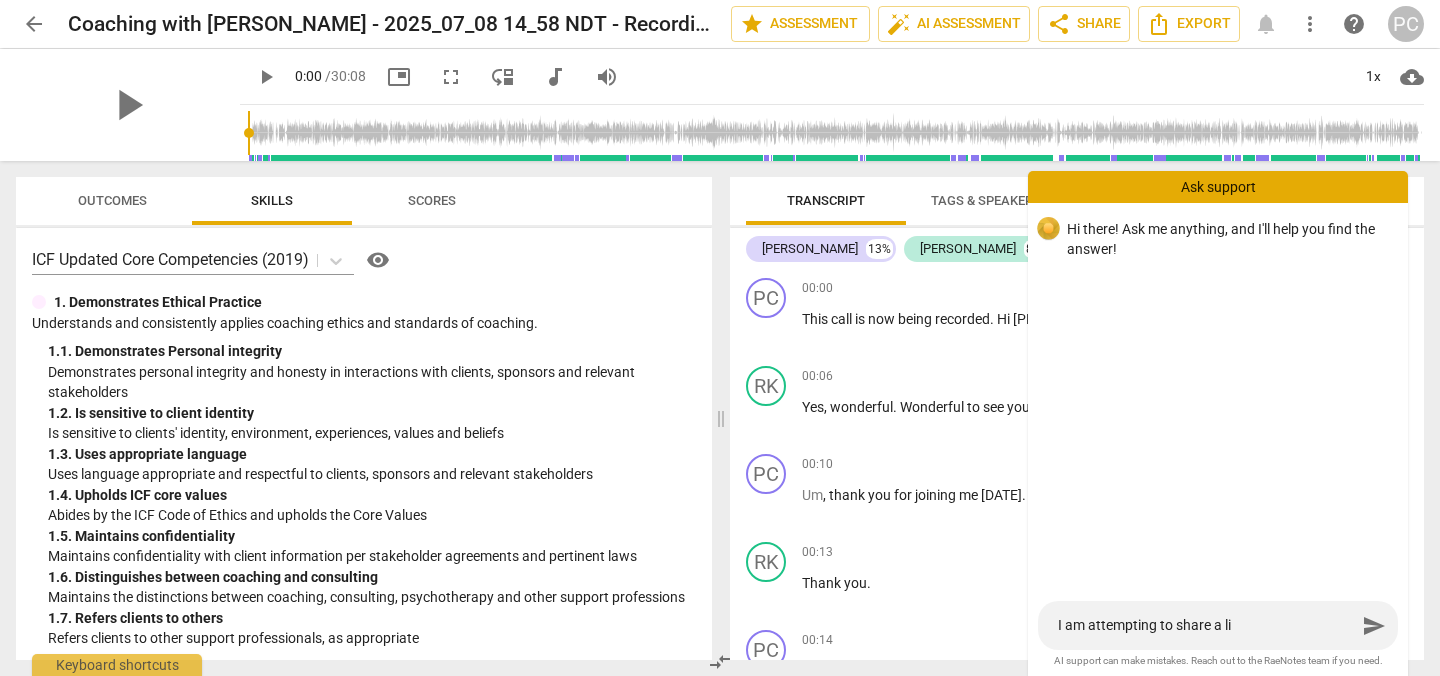 type on "I am attempting to share a l" 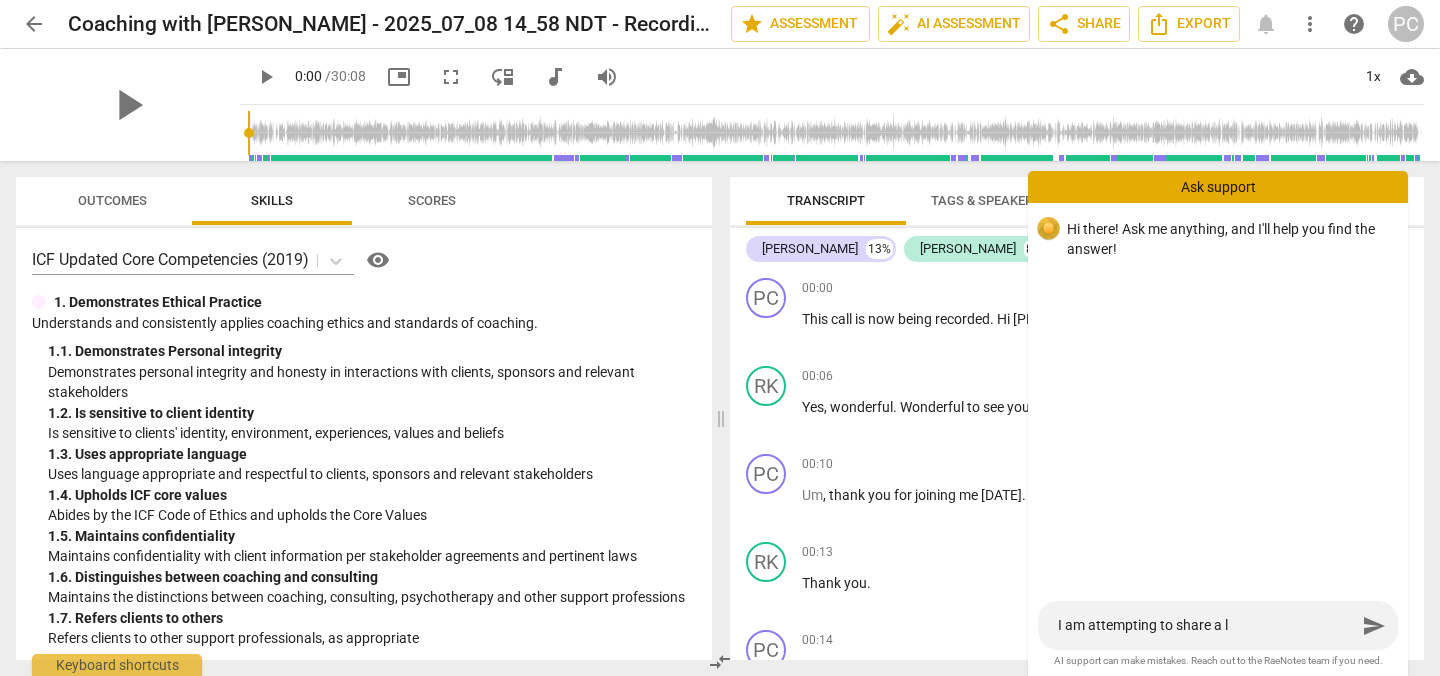 type on "I am attempting to share a" 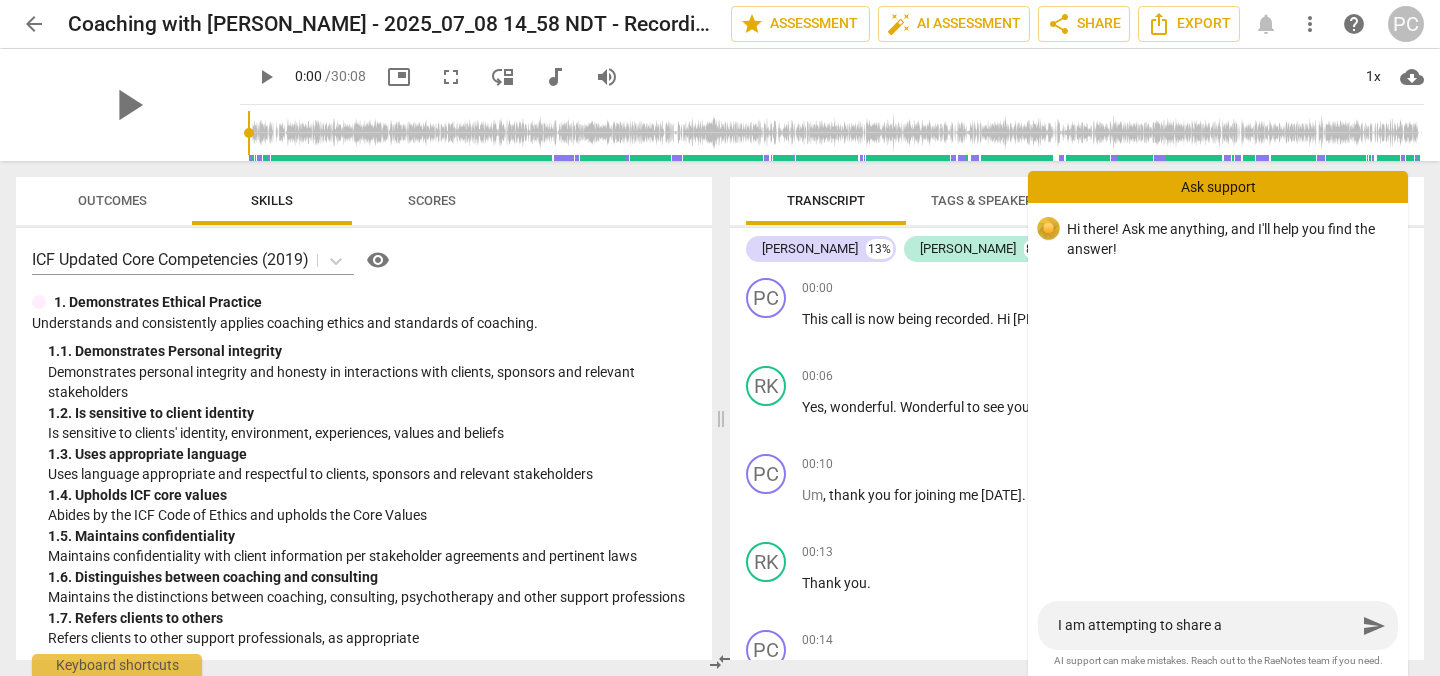 type on "I am attempting to share a" 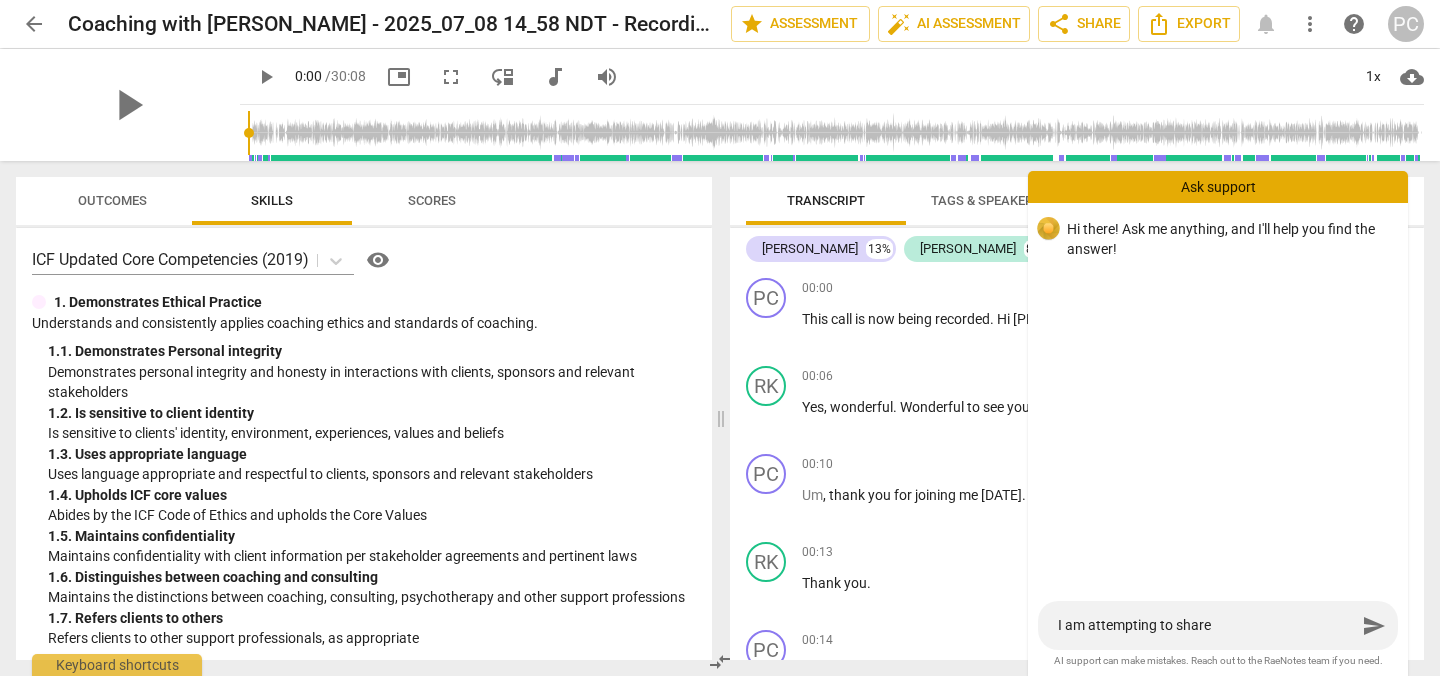 type on "I am attempting to share m" 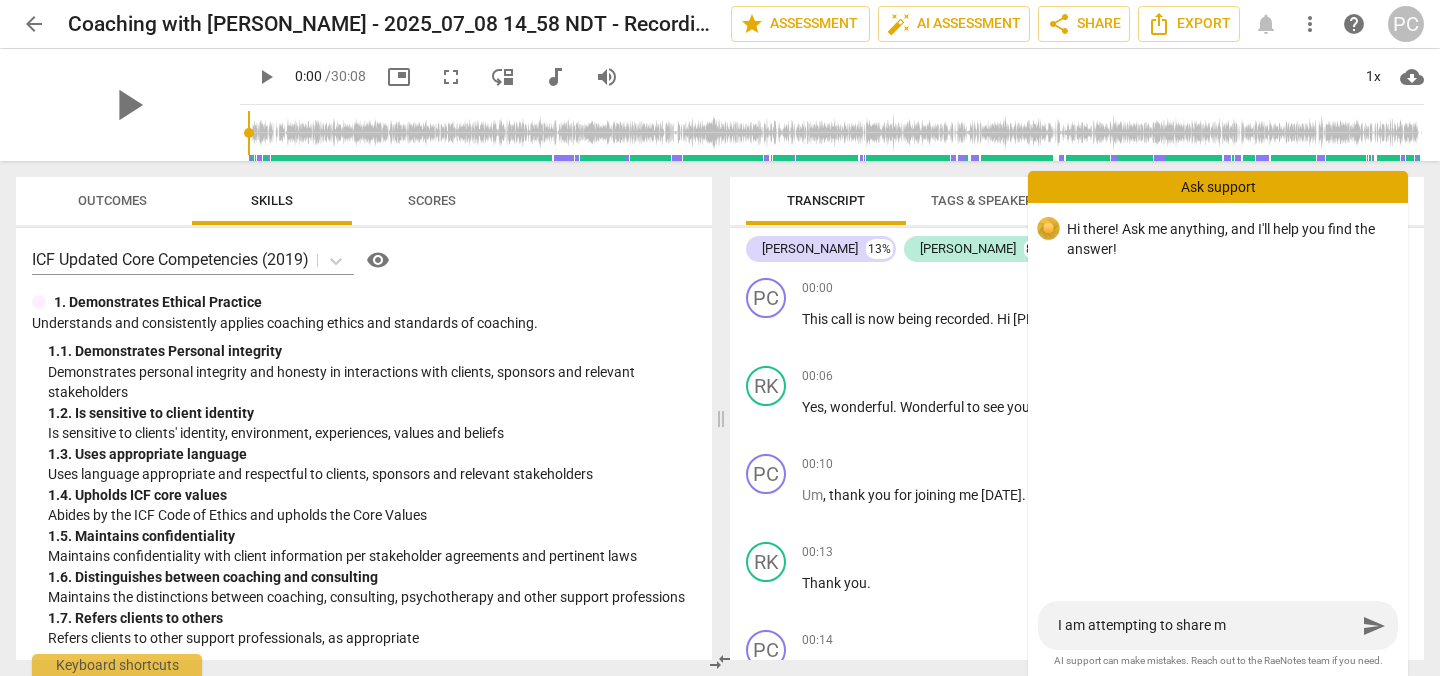 type on "I am attempting to share my" 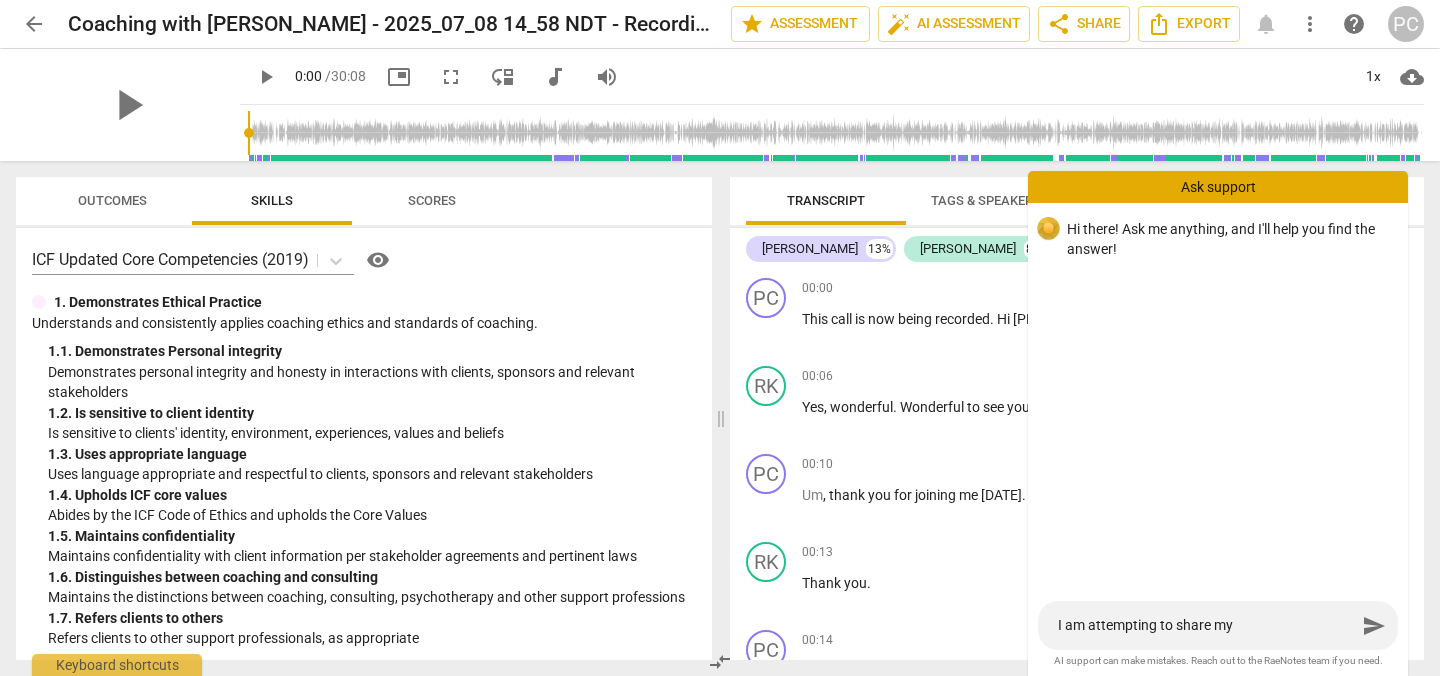 type on "I am attempting to share my" 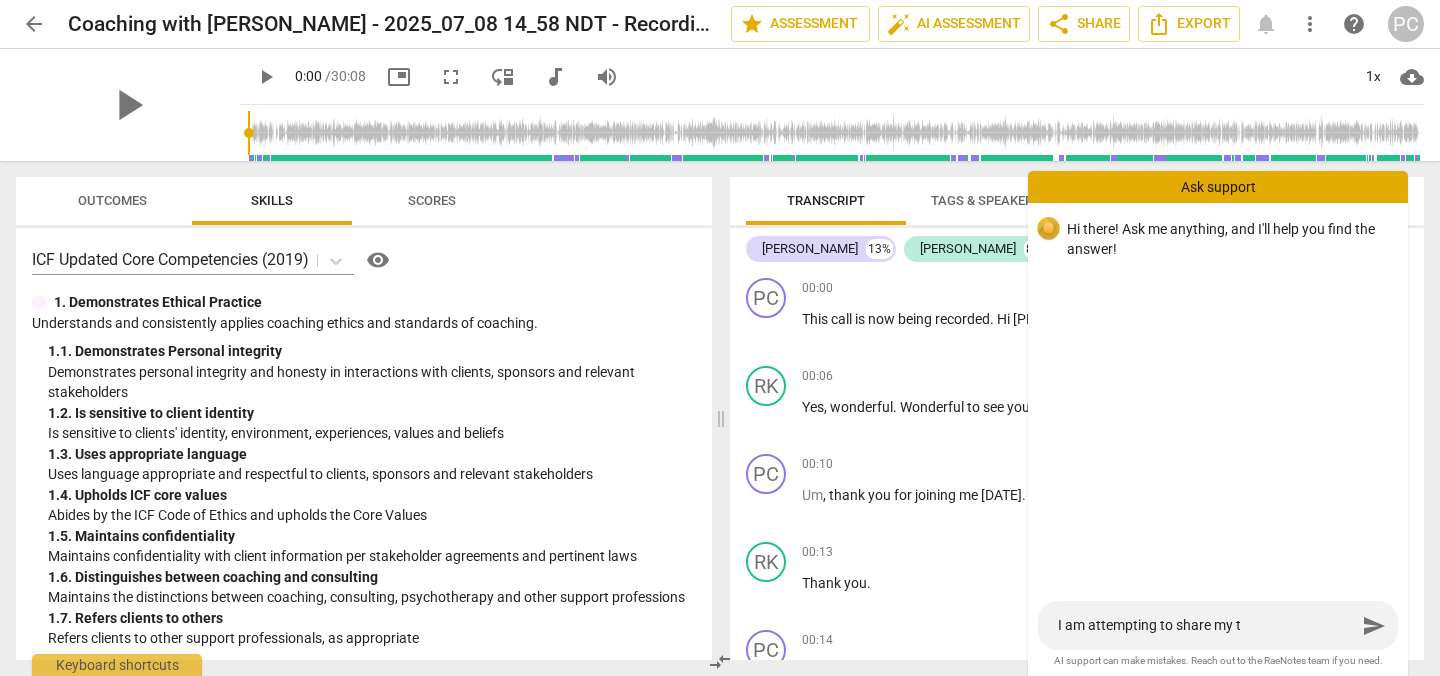 type on "I am attempting to share my tr" 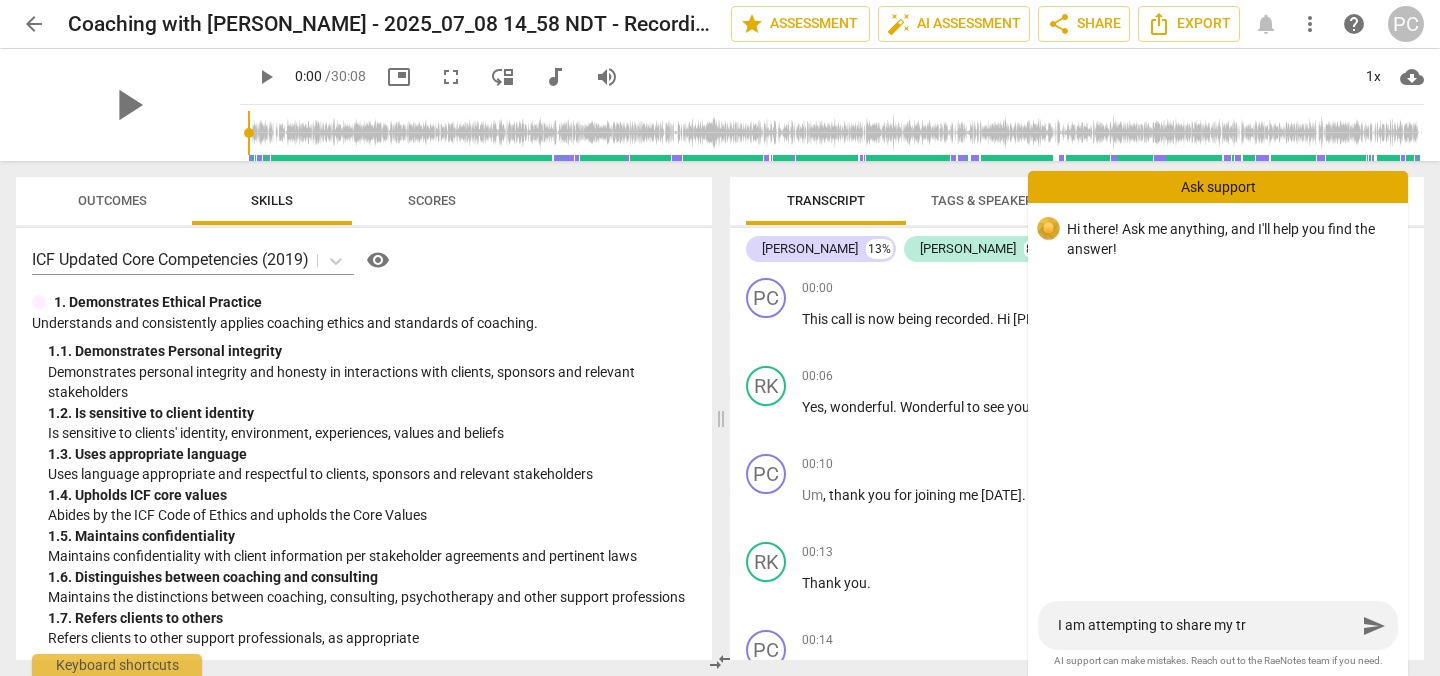 type on "I am attempting to share my tra" 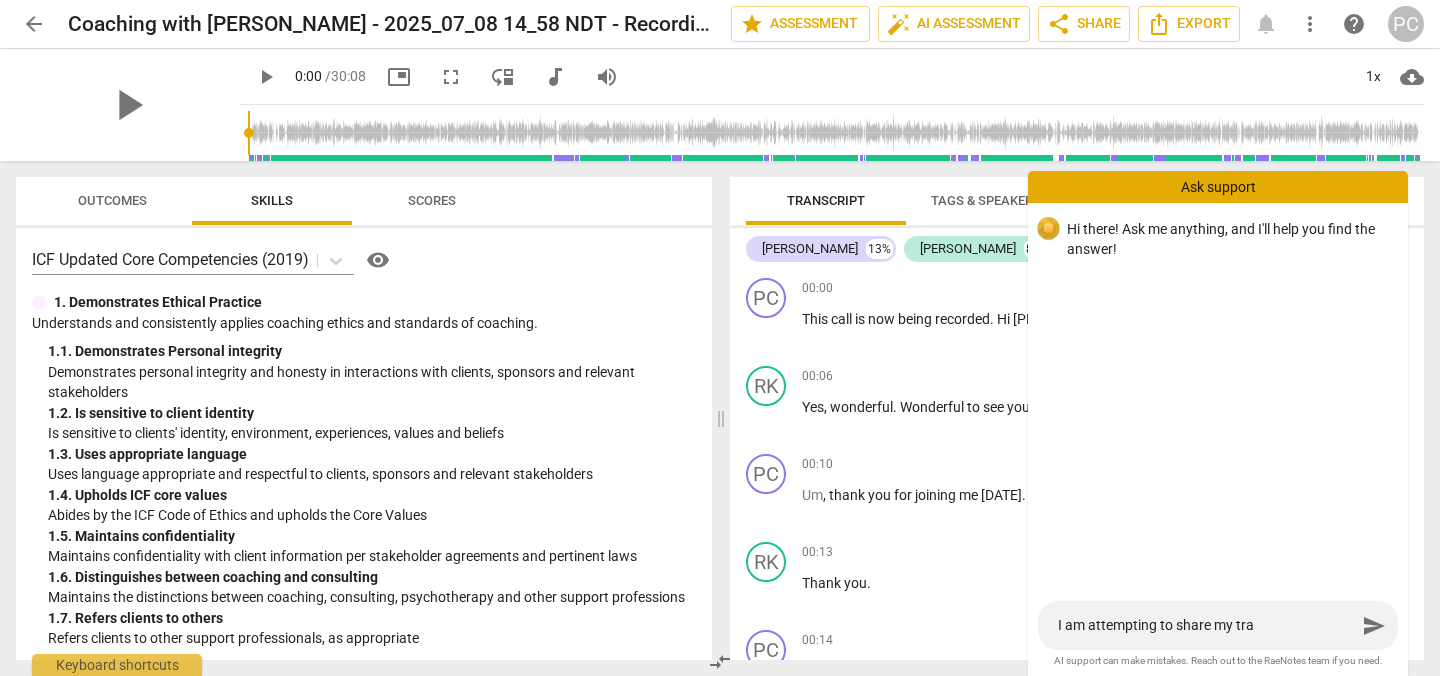 type on "I am attempting to share my tran" 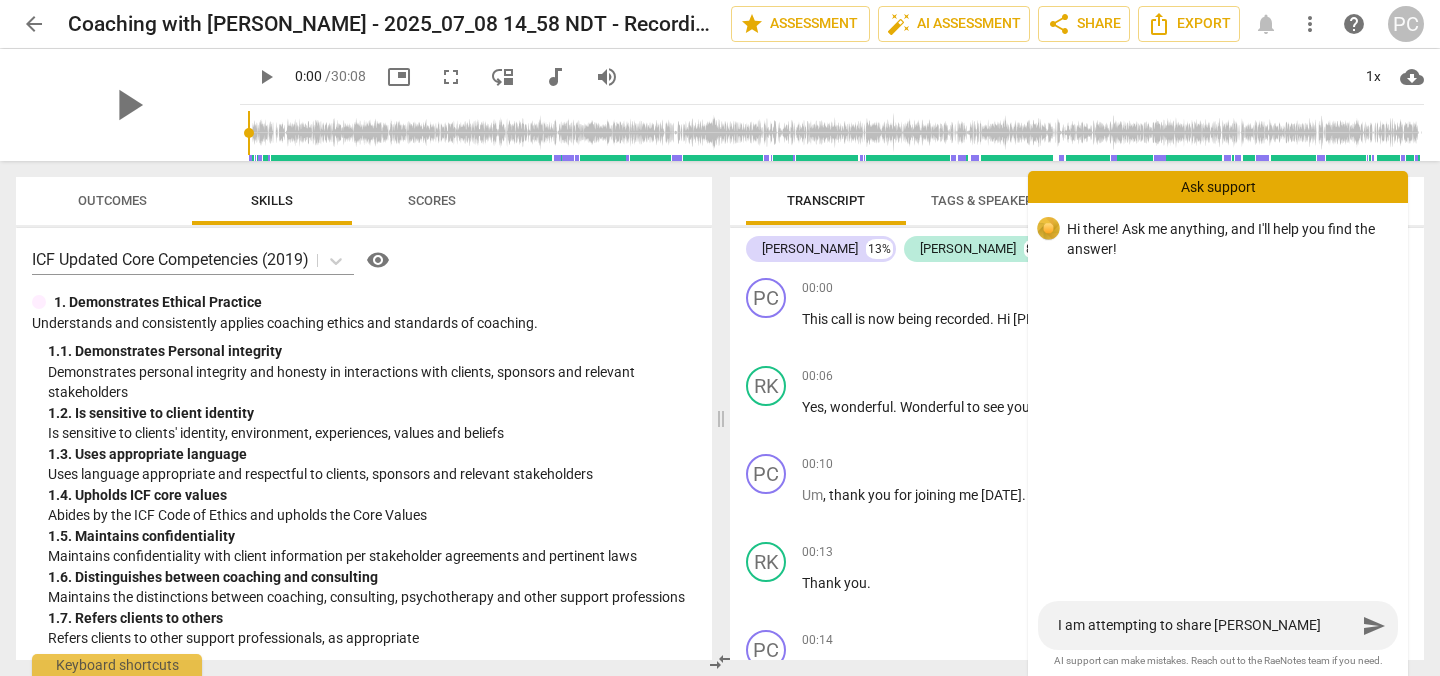 type on "I am attempting to share my trans" 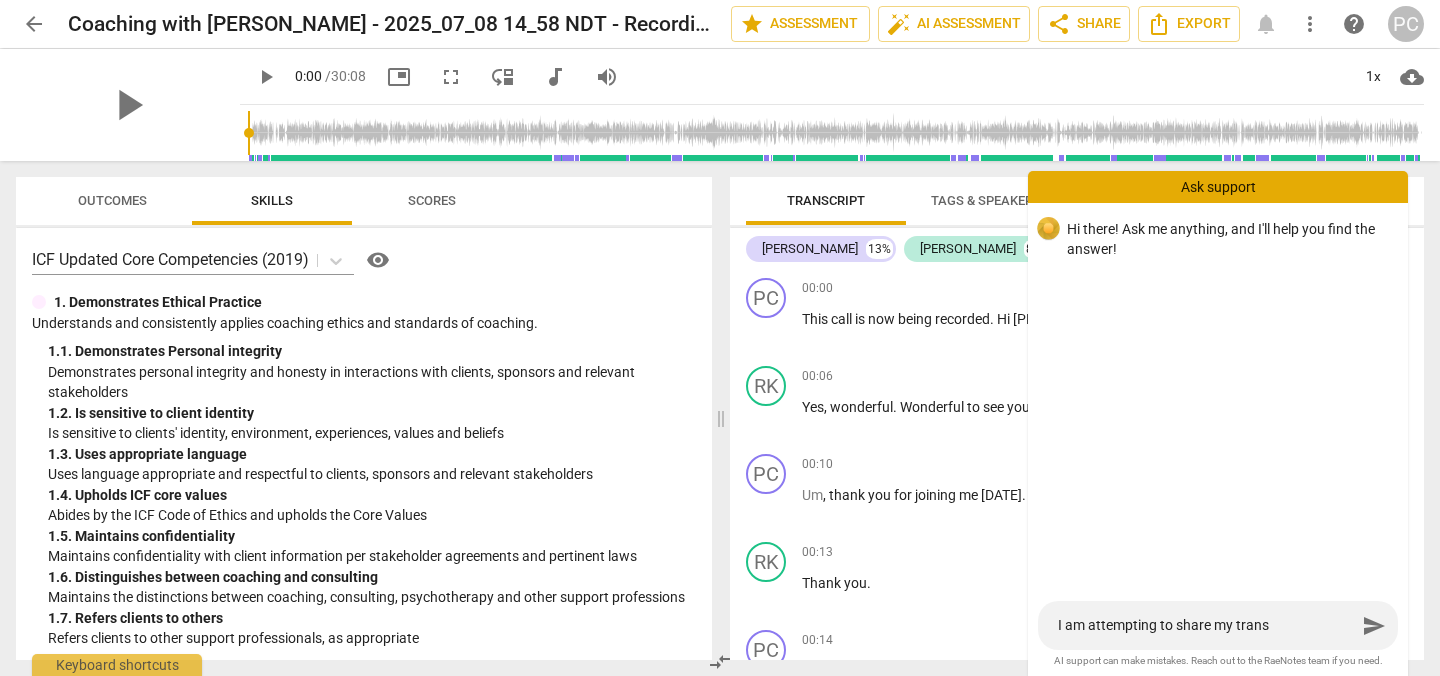 type on "I am attempting to share my transc" 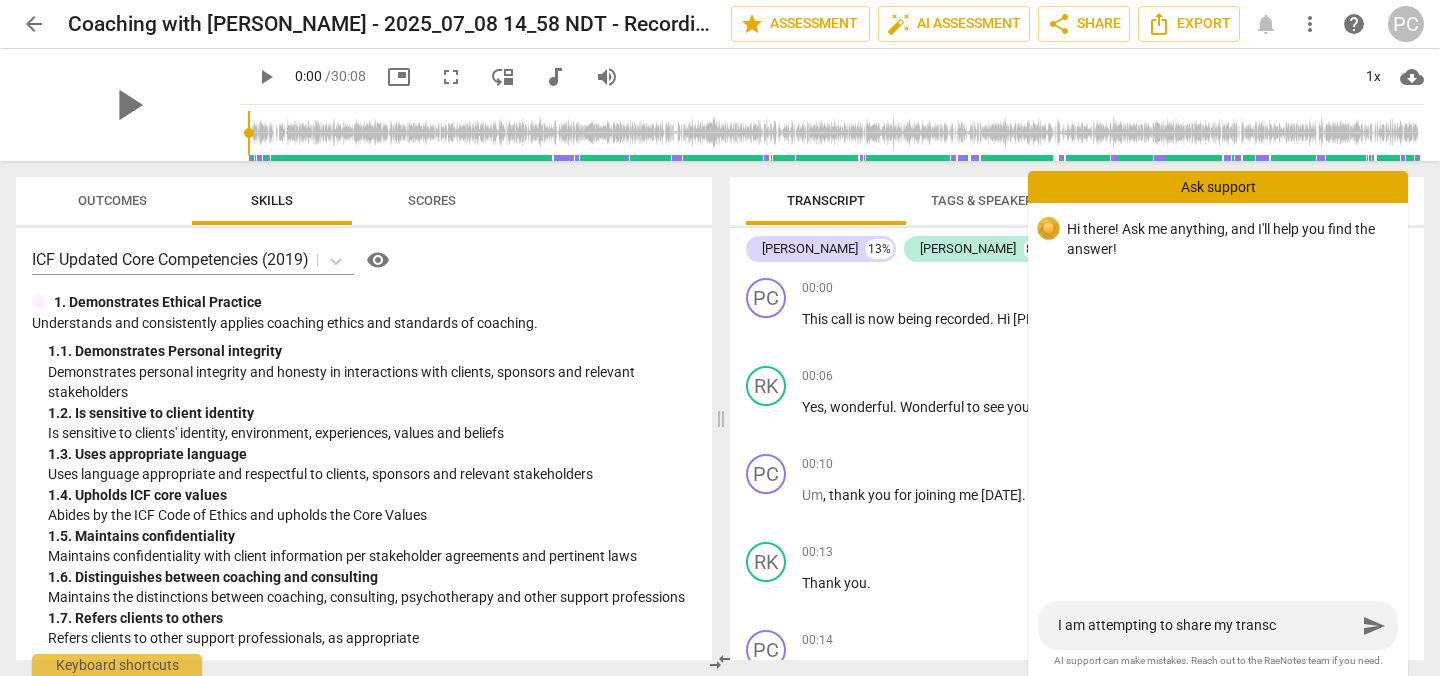 type on "I am attempting to share my transcr" 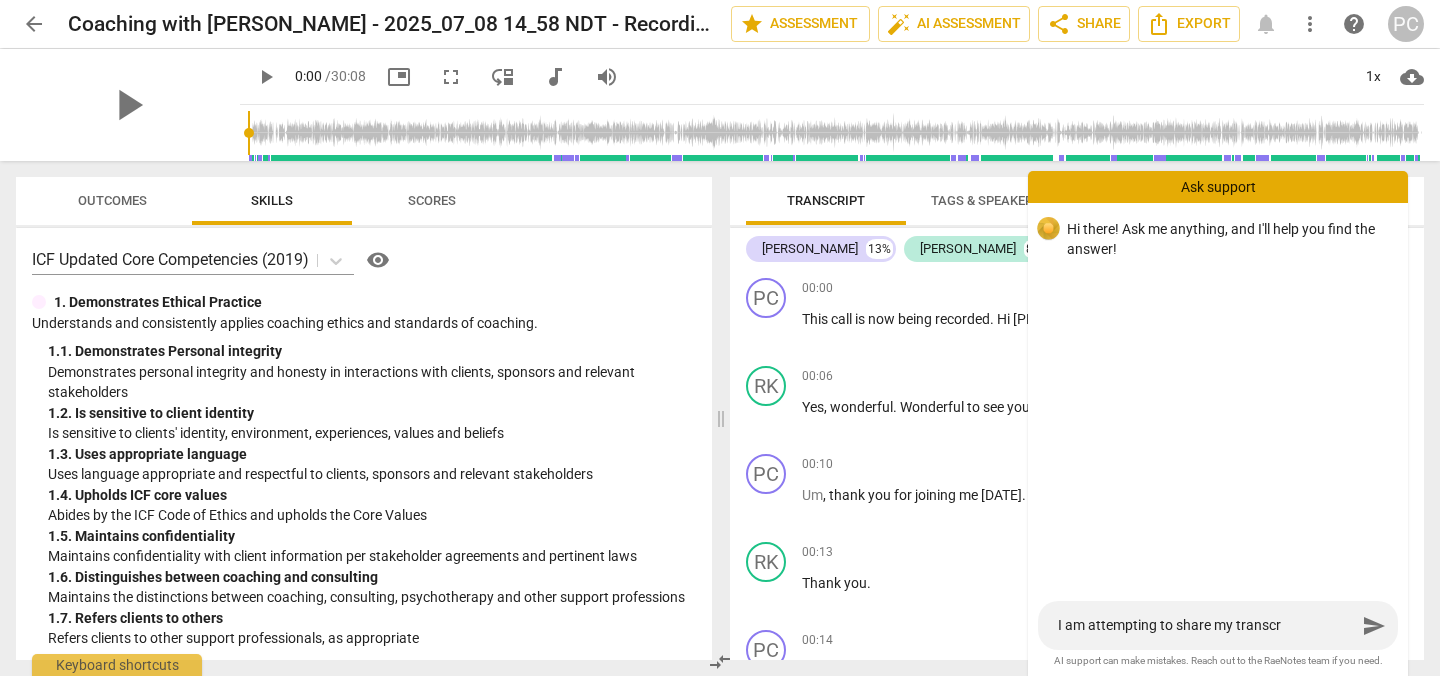 type on "I am attempting to share my transcri" 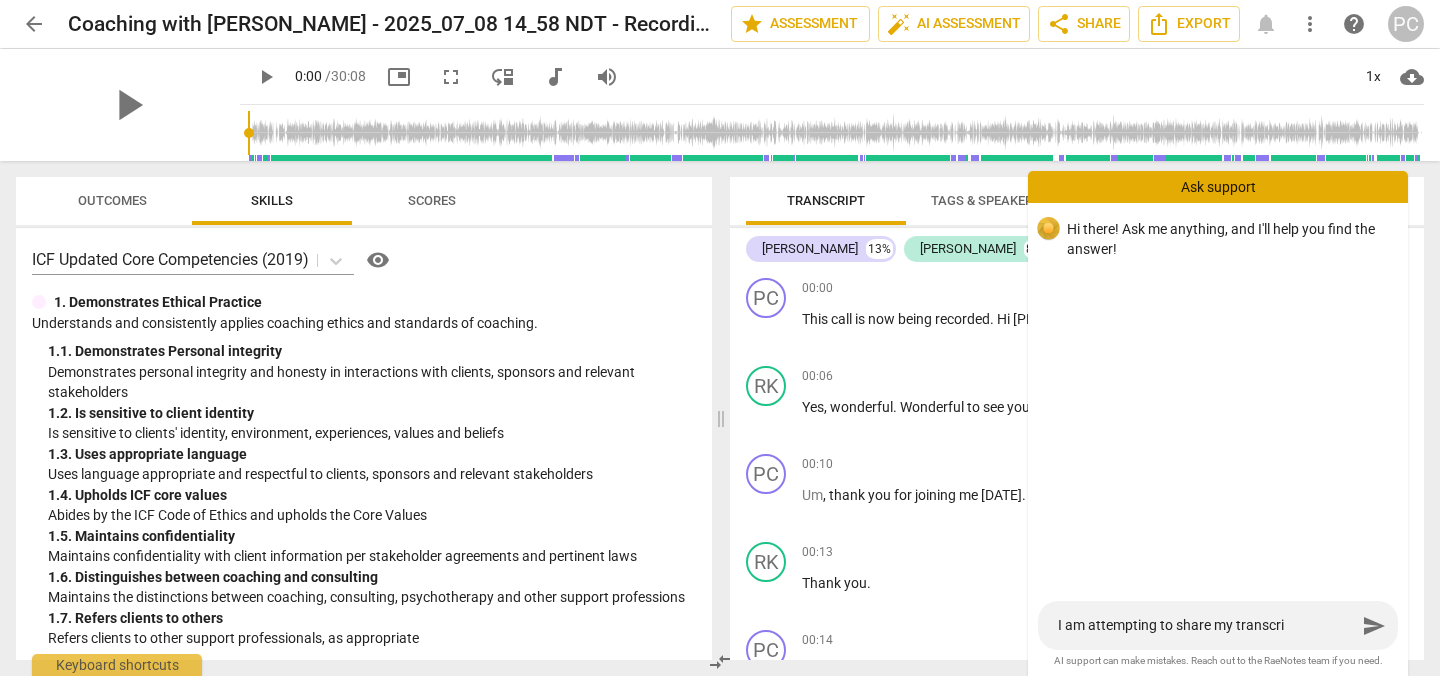 type on "I am attempting to share my transcrip" 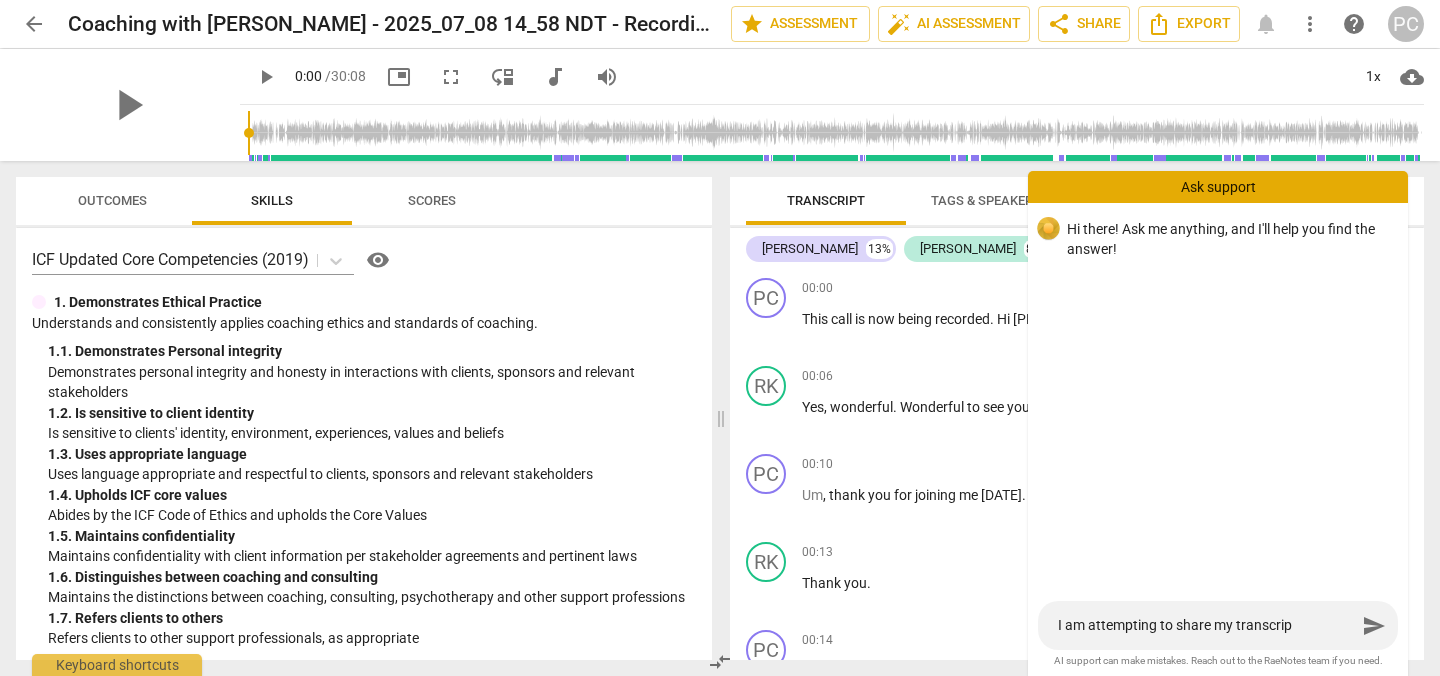 type on "I am attempting to share my transcript" 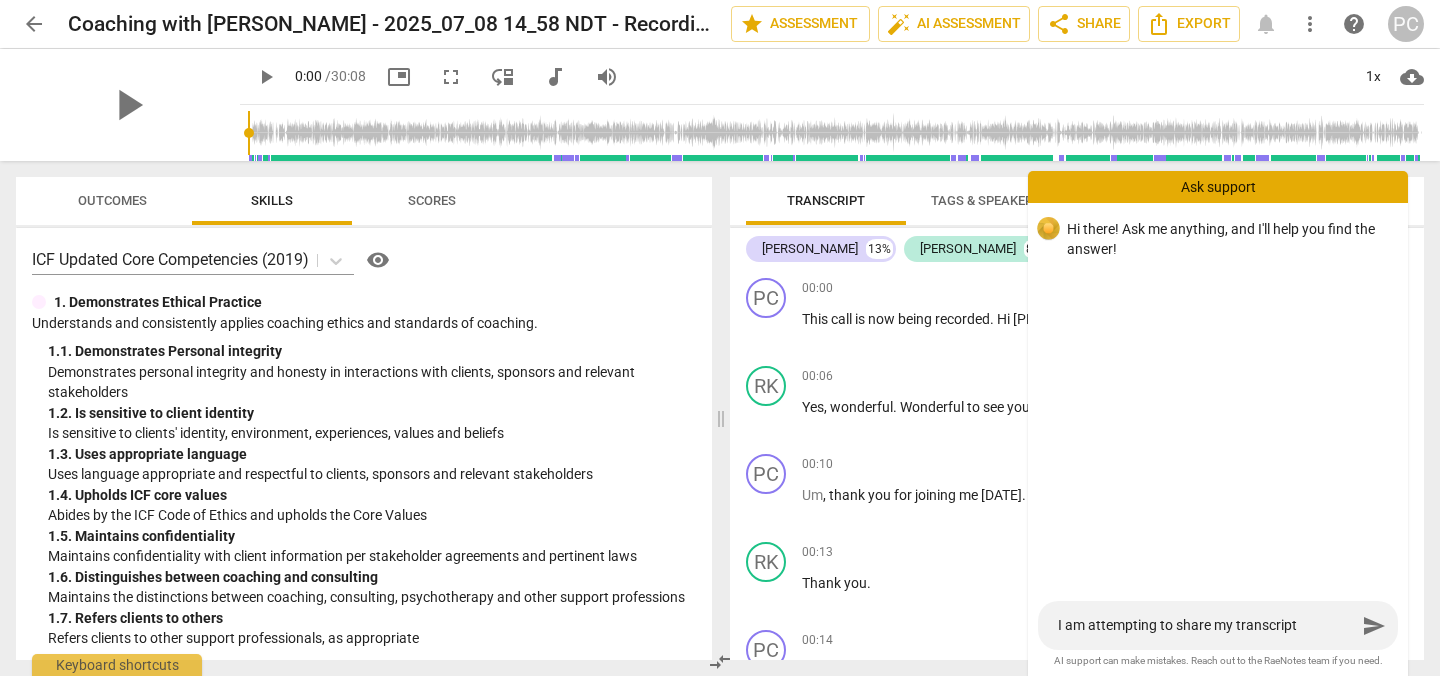 type on "I am attempting to share my transcript" 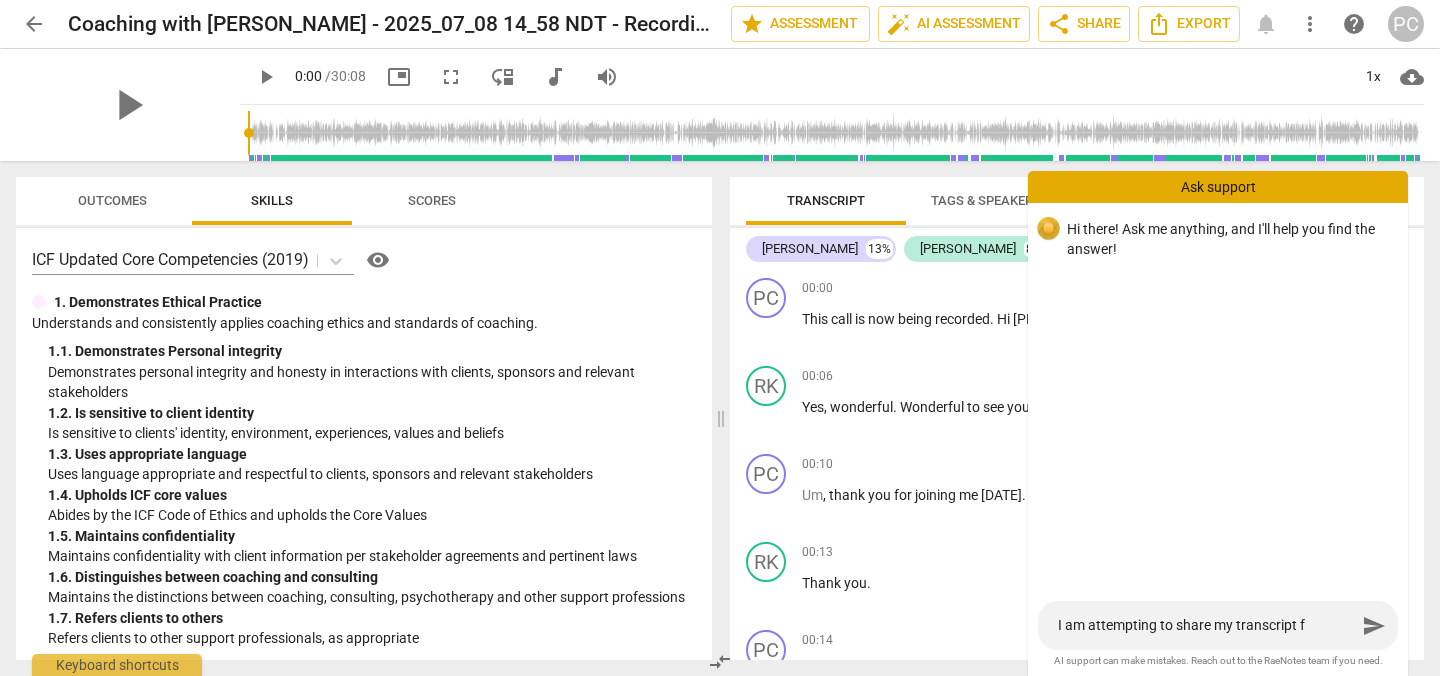 type on "I am attempting to share my transcript" 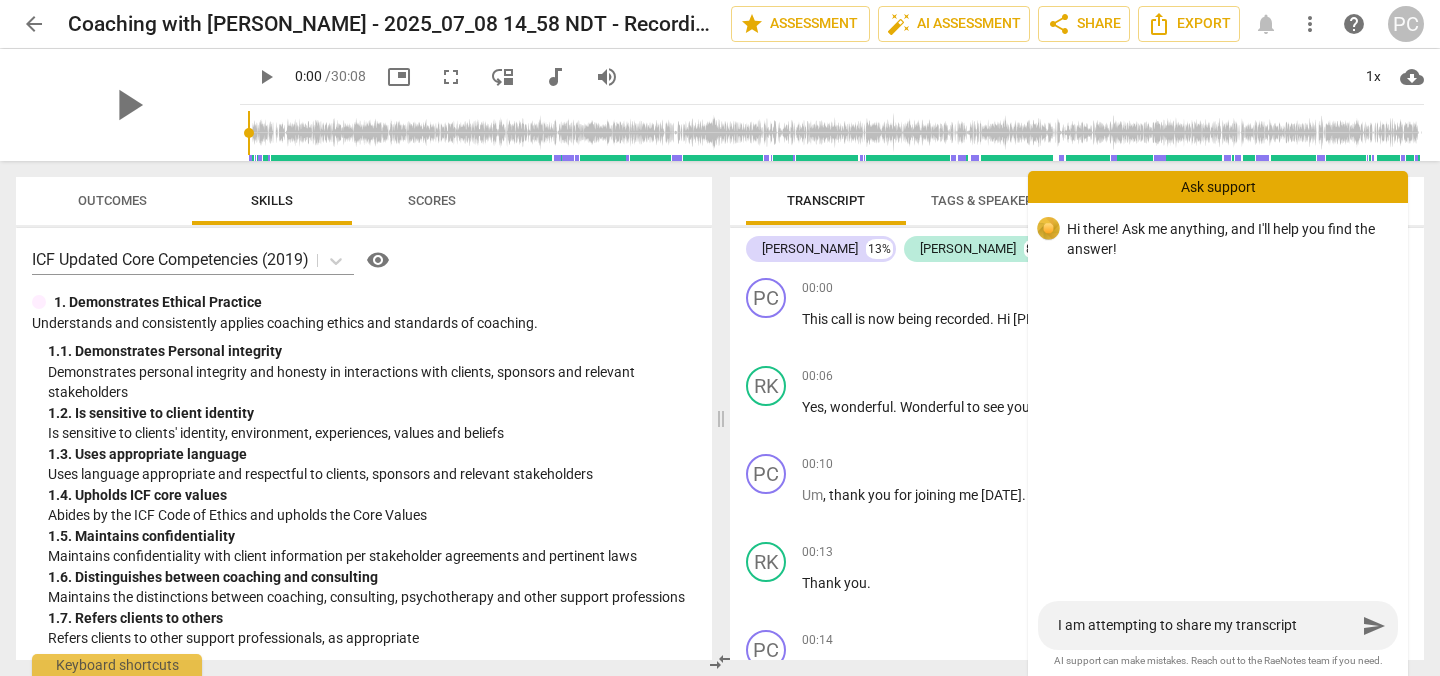 type on "I am attempting to share my transcript b" 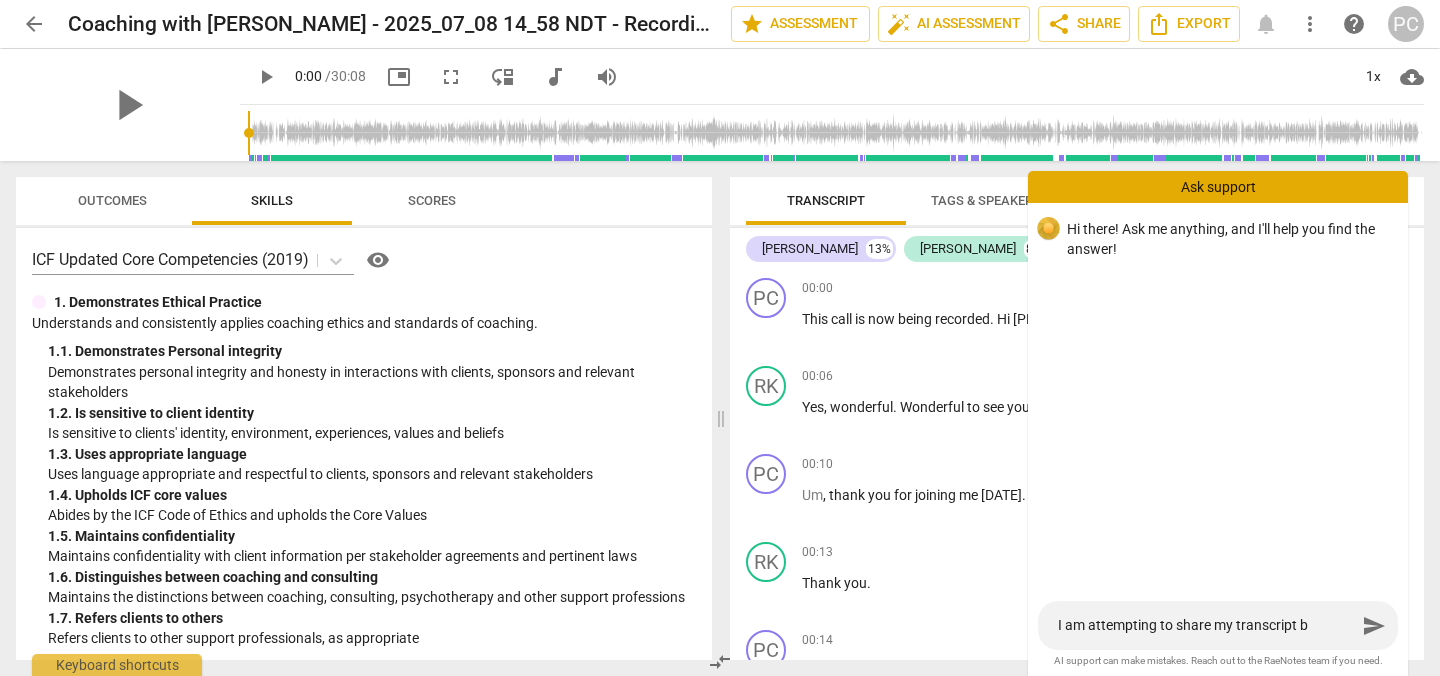 type on "I am attempting to share my transcript by" 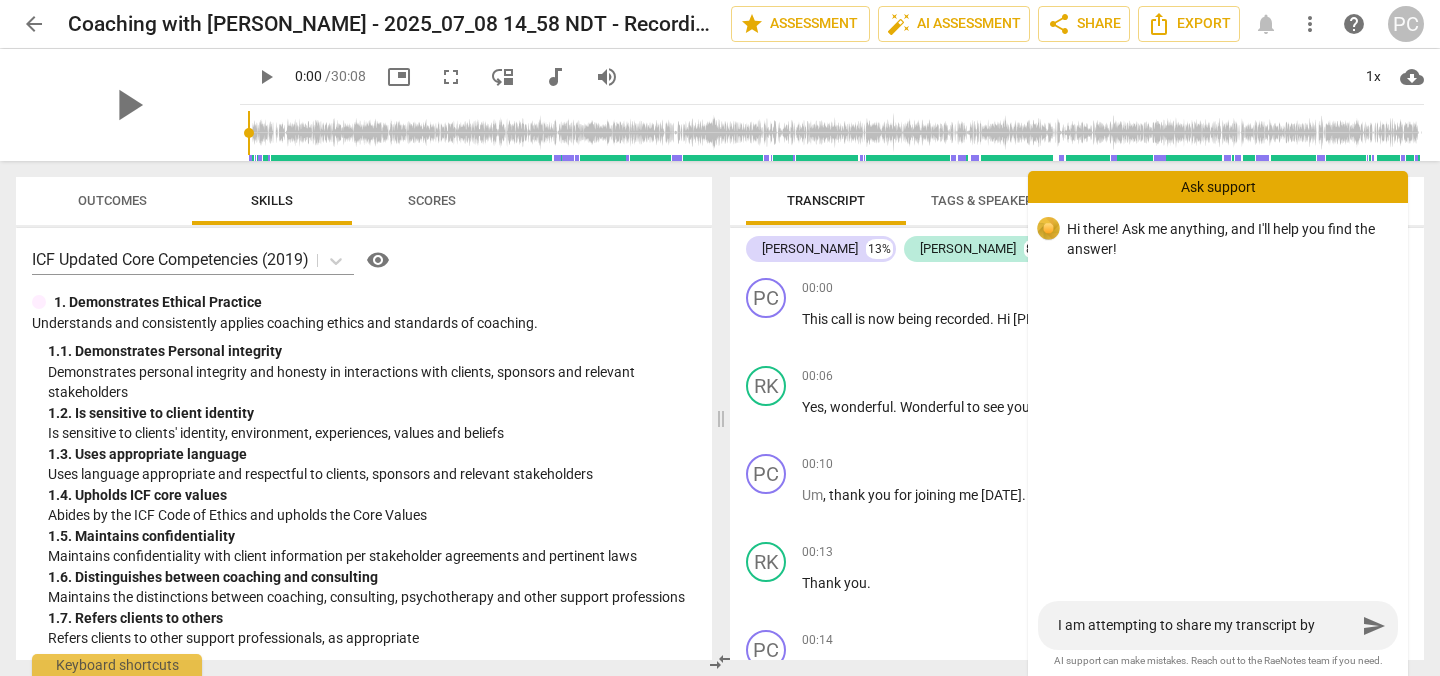 type on "I am attempting to share my transcript by" 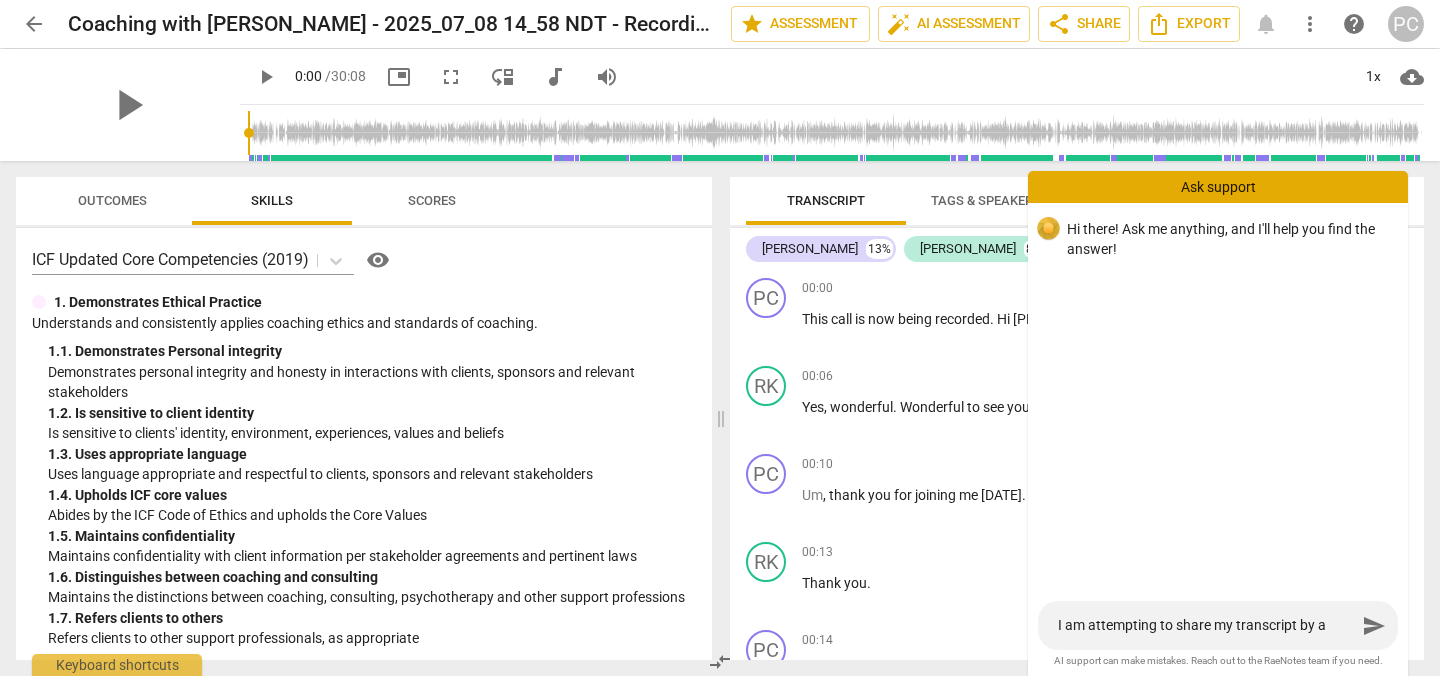 type on "I am attempting to share my transcript by a" 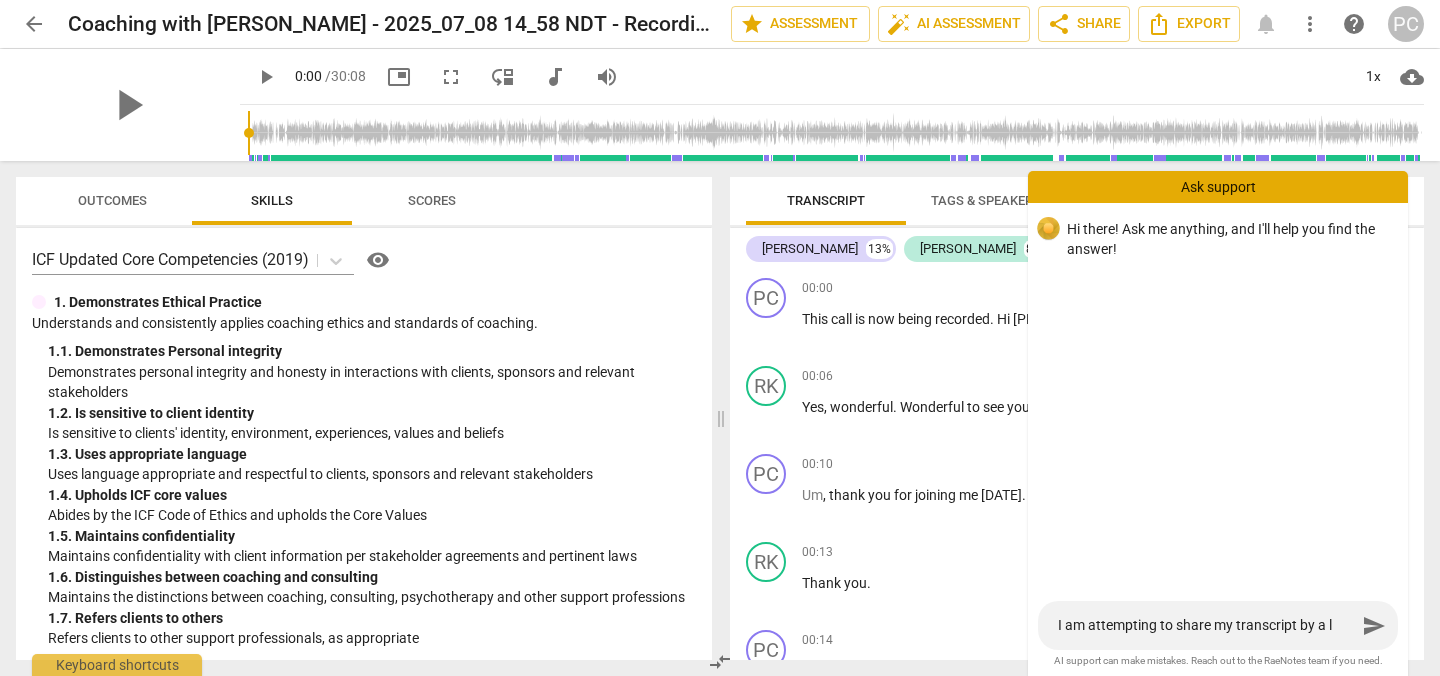 type on "I am attempting to share my transcript by a l" 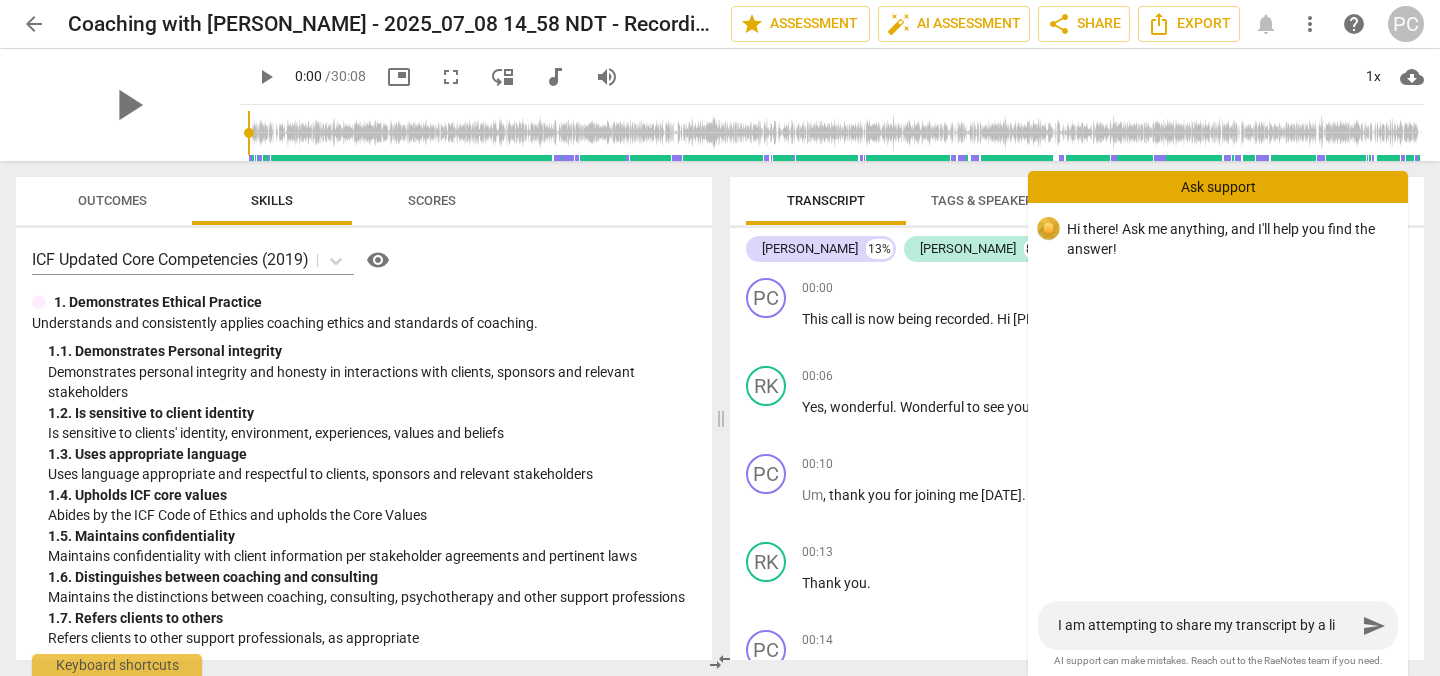 type on "I am attempting to share my transcript by a lio" 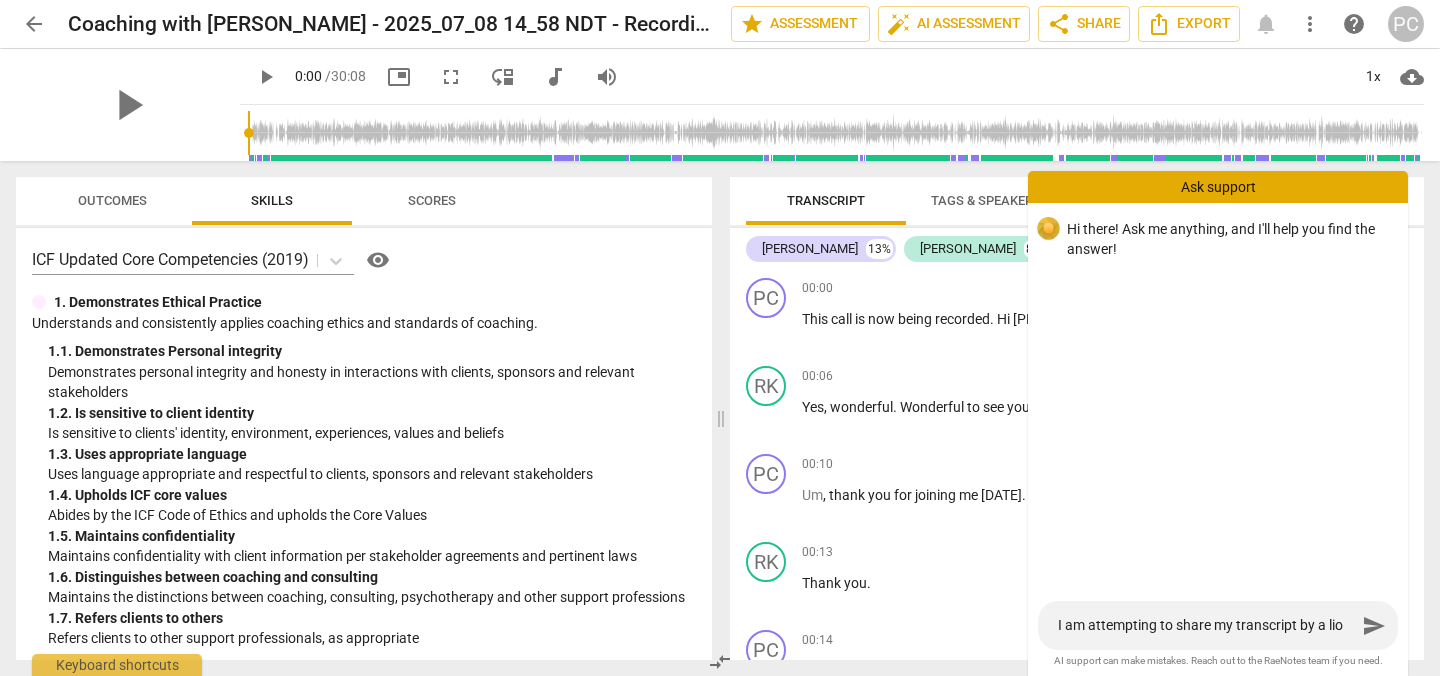 type on "I am attempting to share my transcript by a lion" 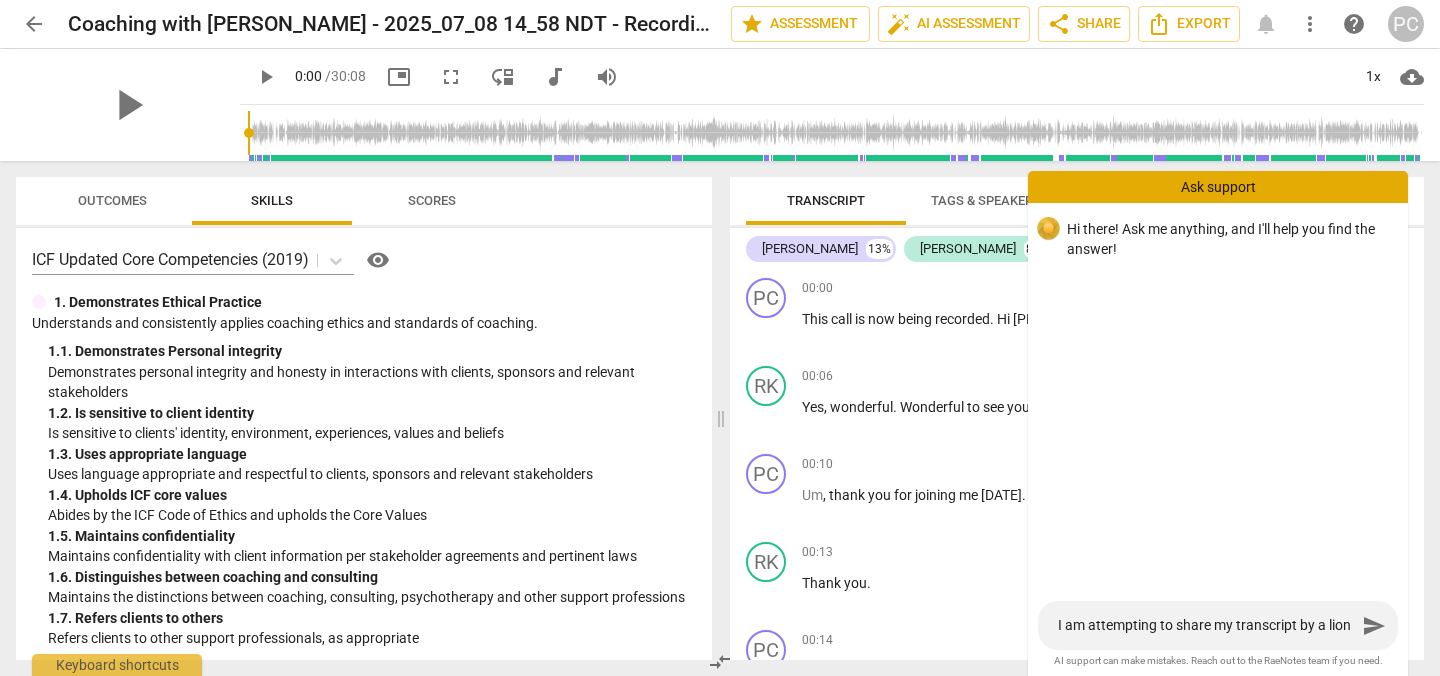 type on "I am attempting to share my transcript by a lionk" 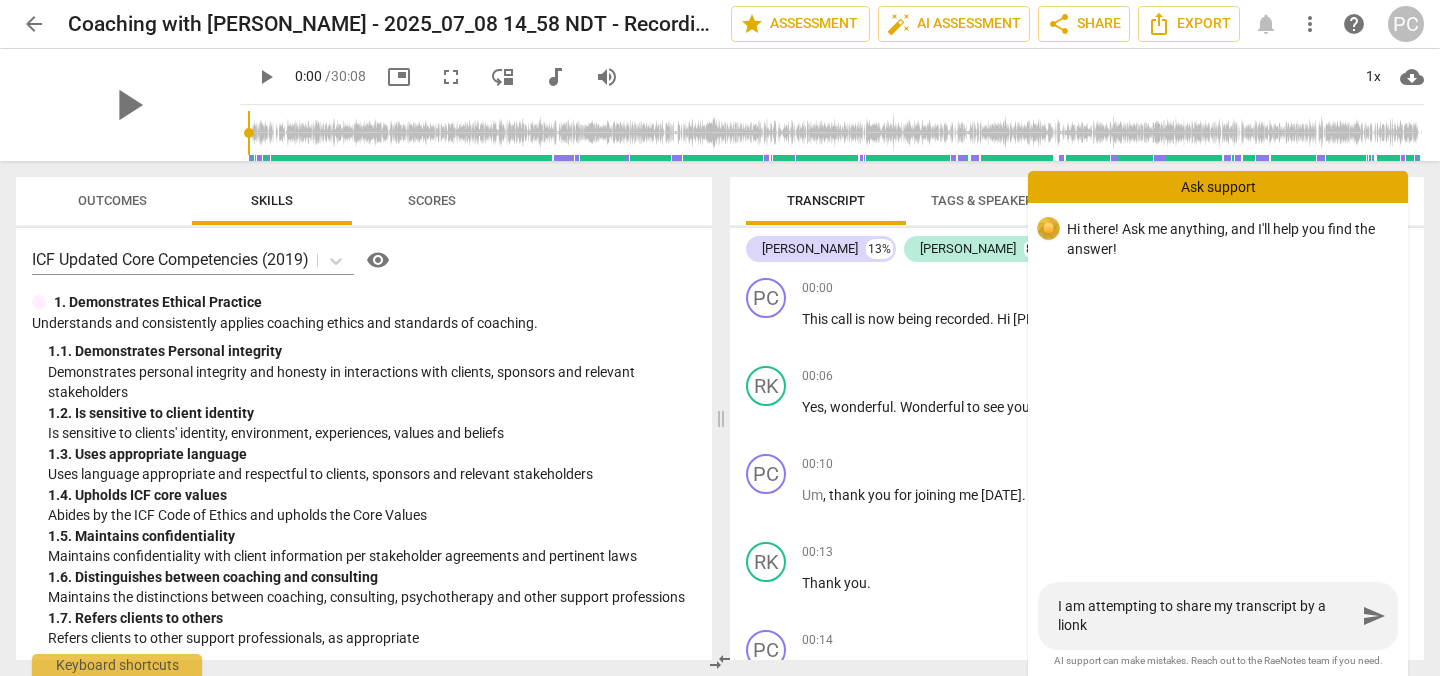 type on "I am attempting to share my transcript by a lion" 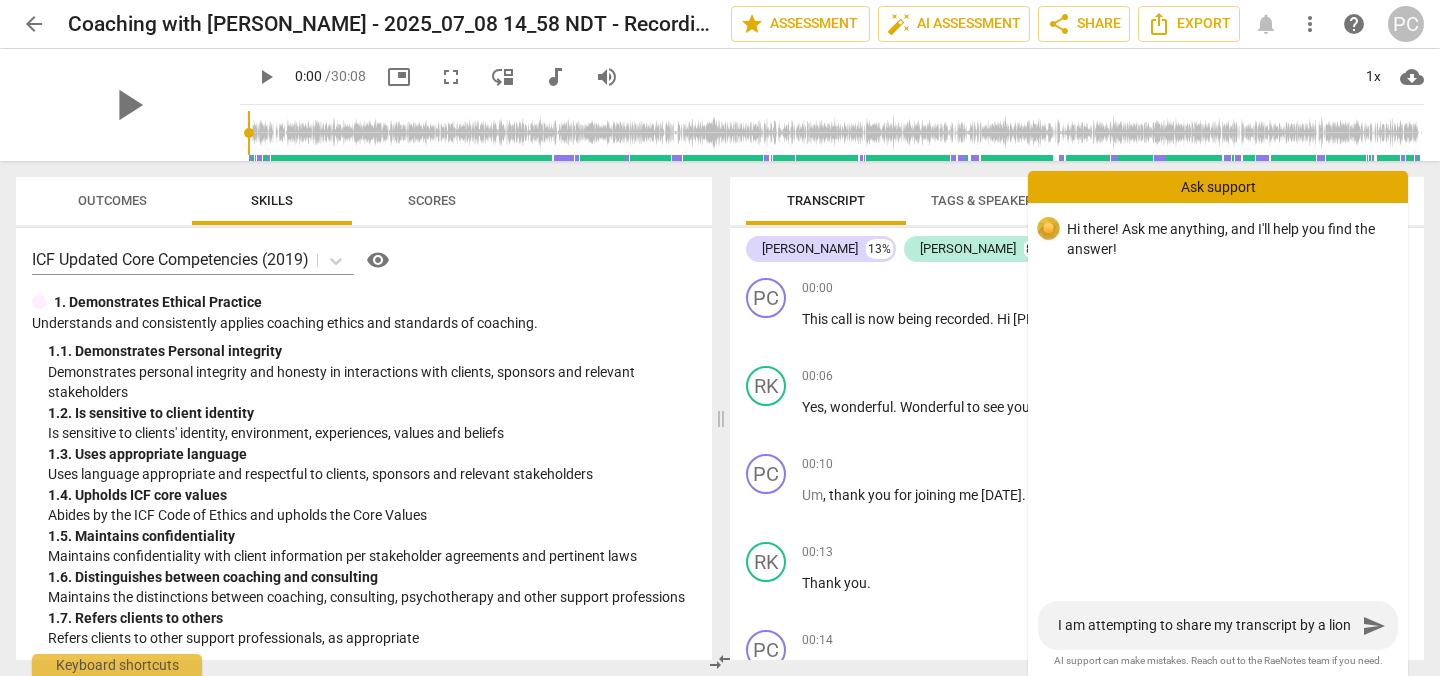 type on "I am attempting to share my transcript by a lio" 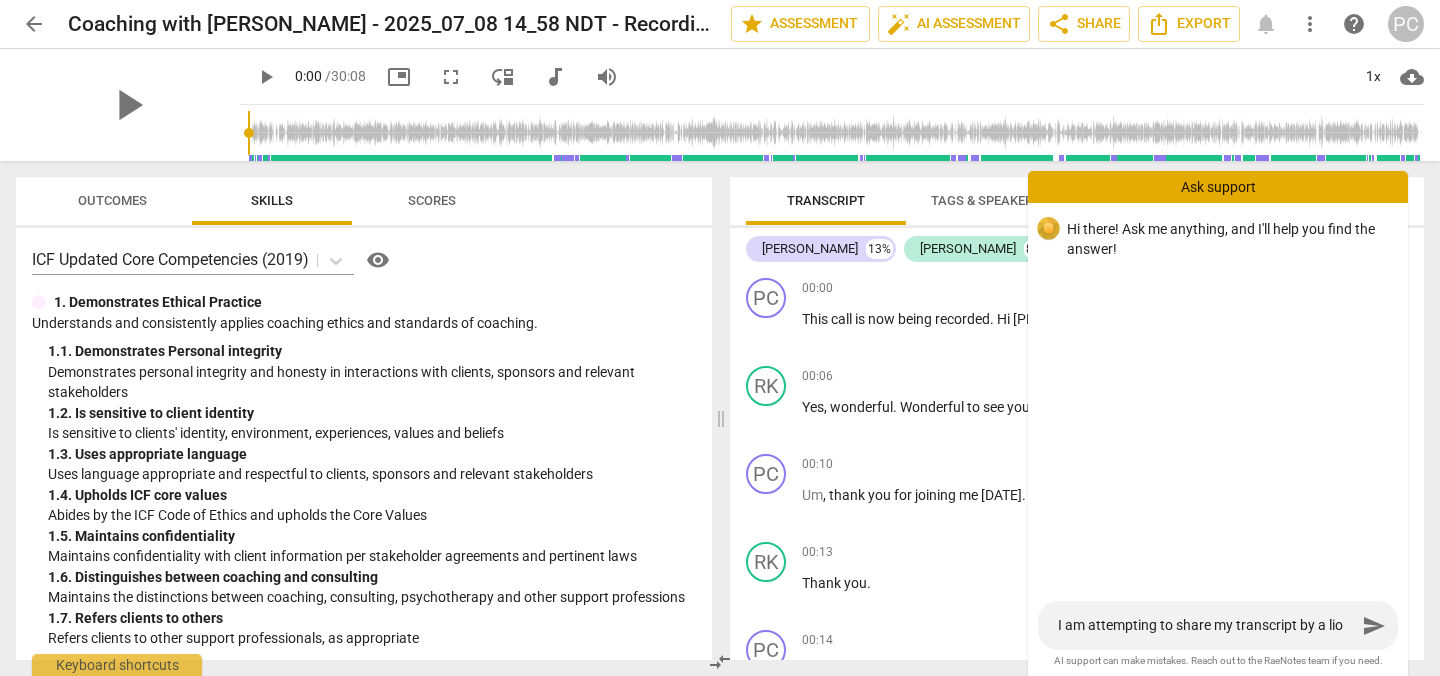 type on "I am attempting to share my transcript by a li" 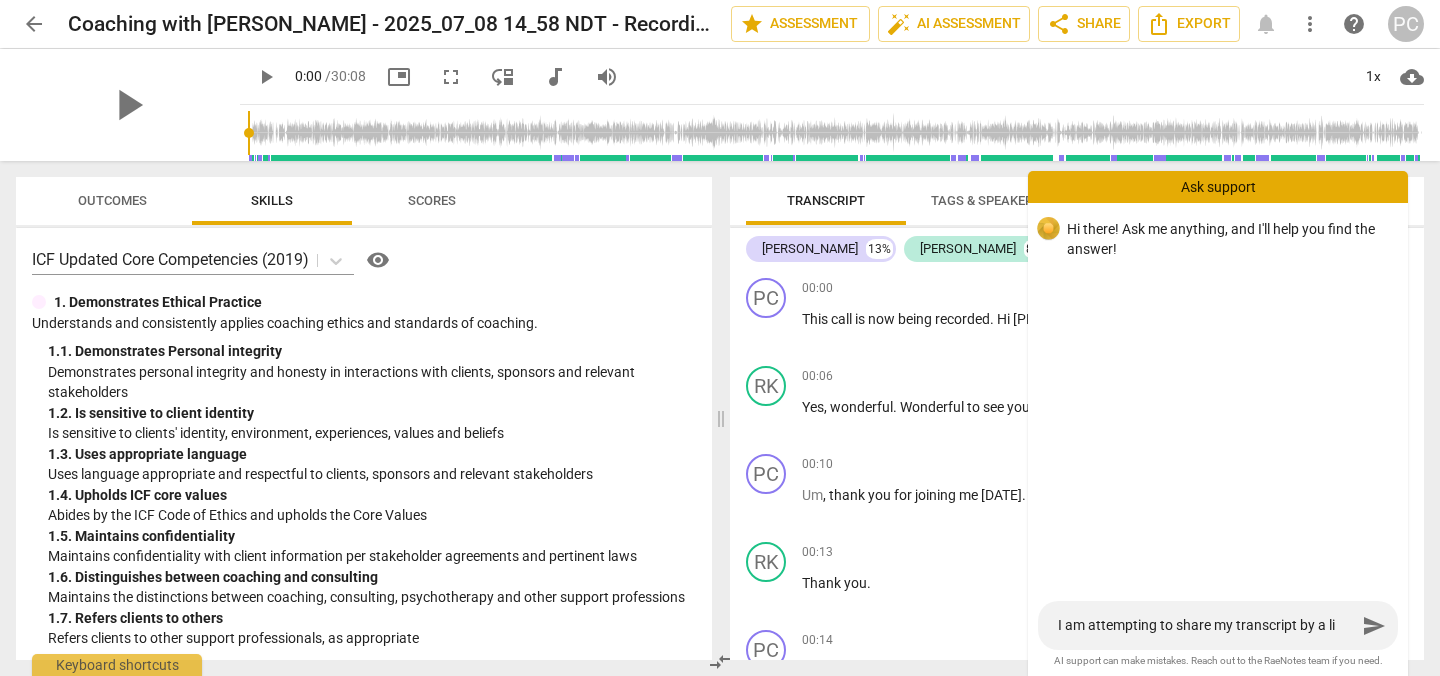 type on "I am attempting to share my transcript by a lin" 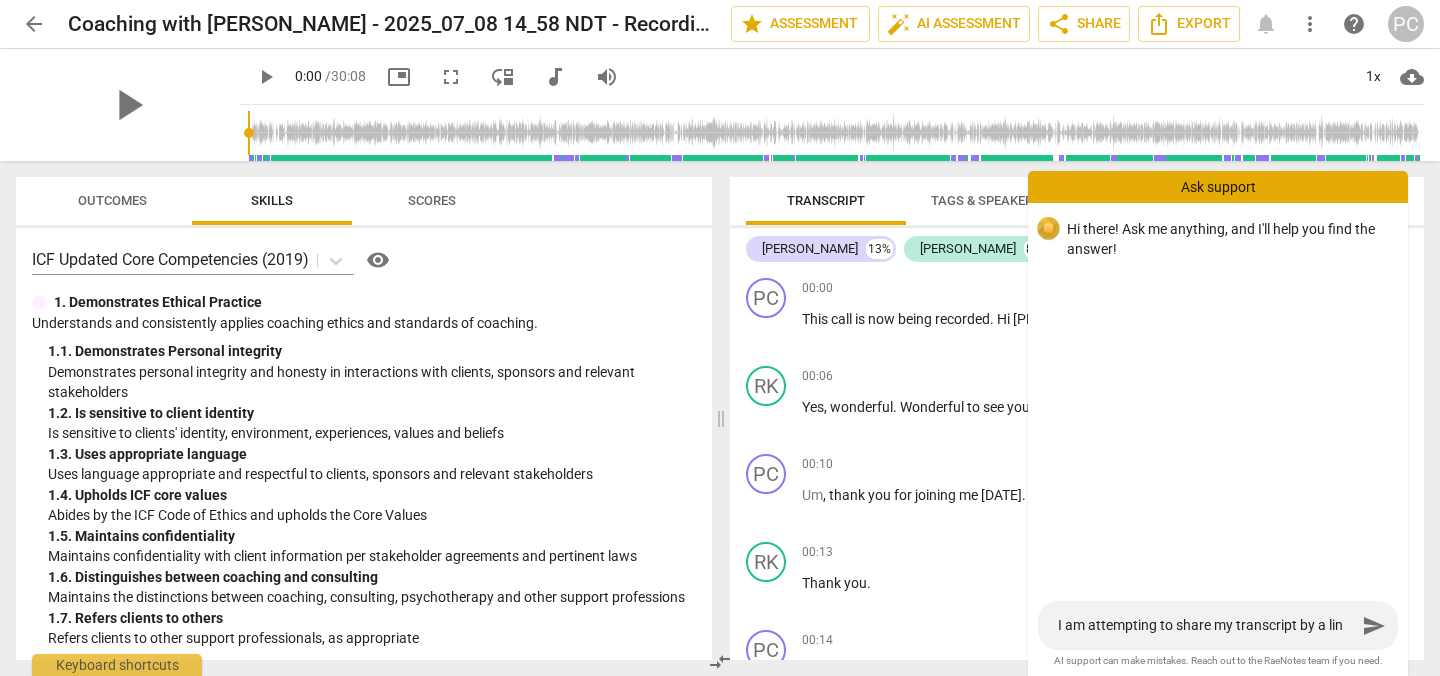 type on "I am attempting to share my transcript by a link" 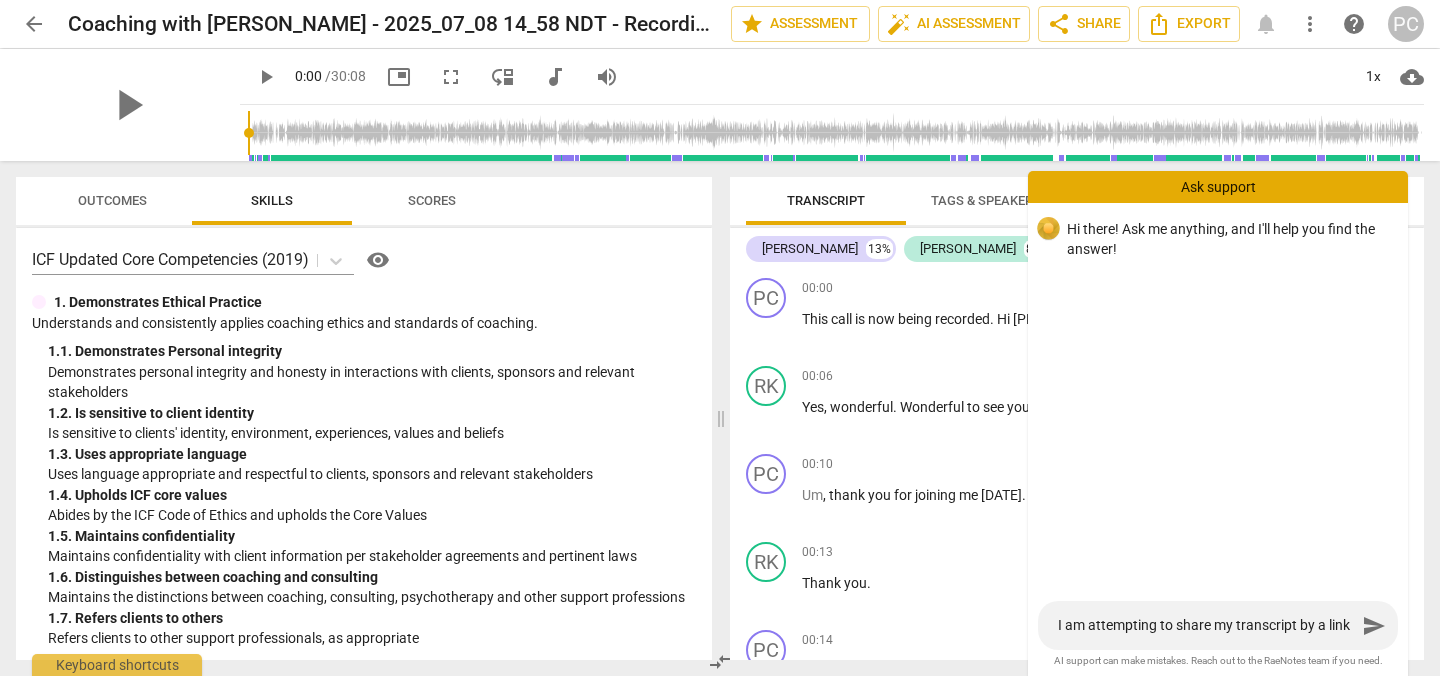 type on "I am attempting to share my transcript by a link" 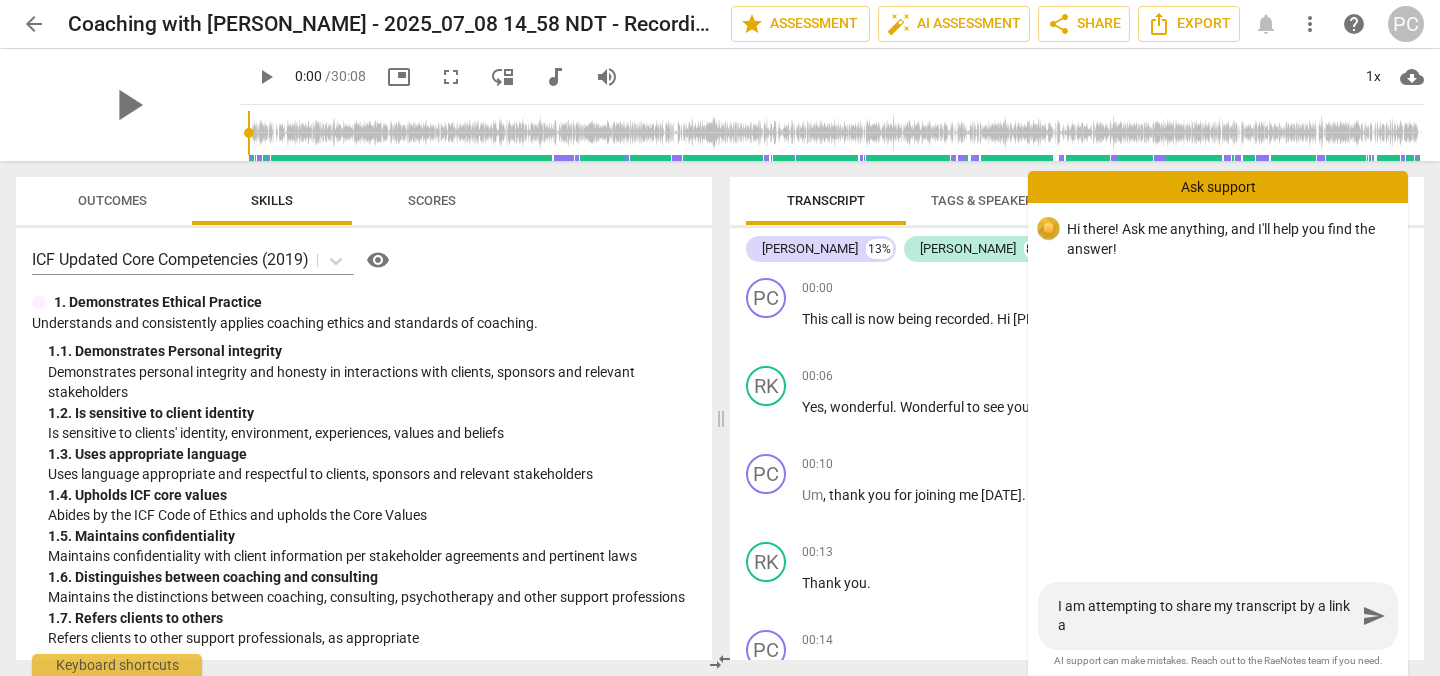 type on "I am attempting to share my transcript by a link an" 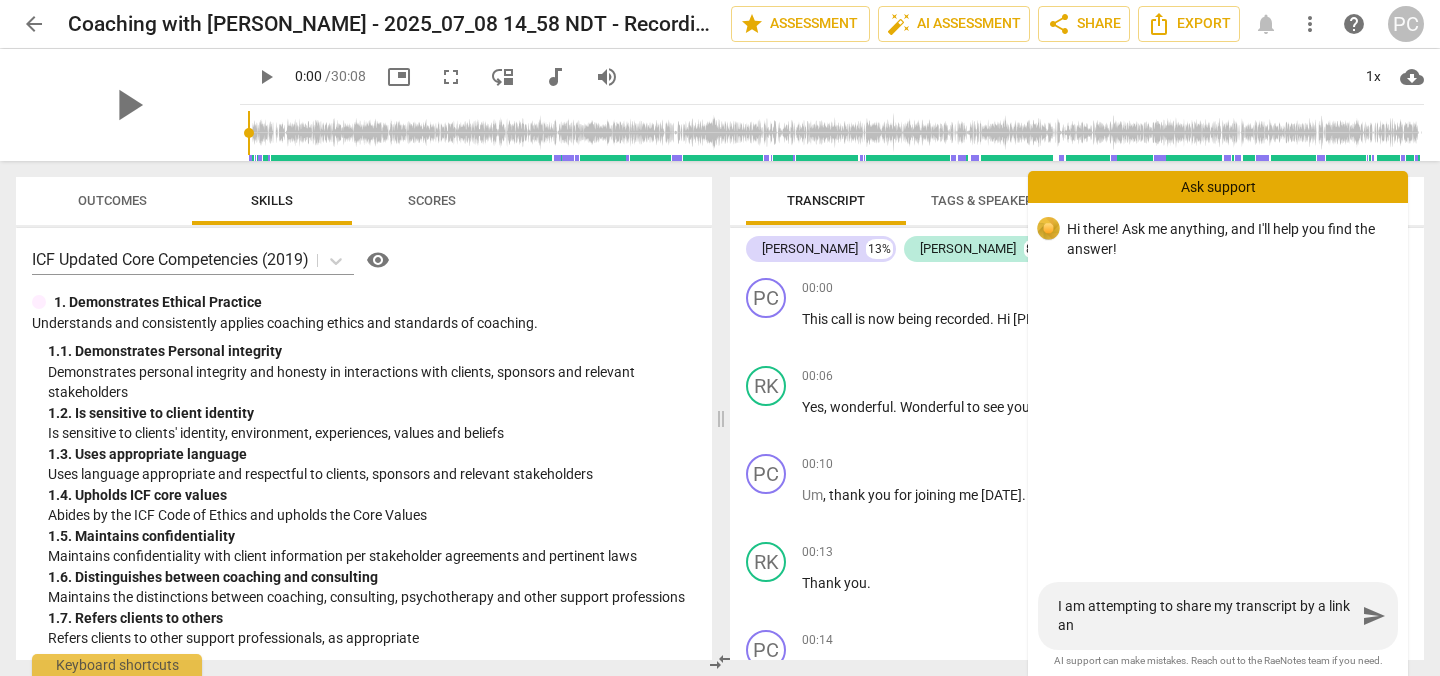 type on "I am attempting to share my transcript by a link and" 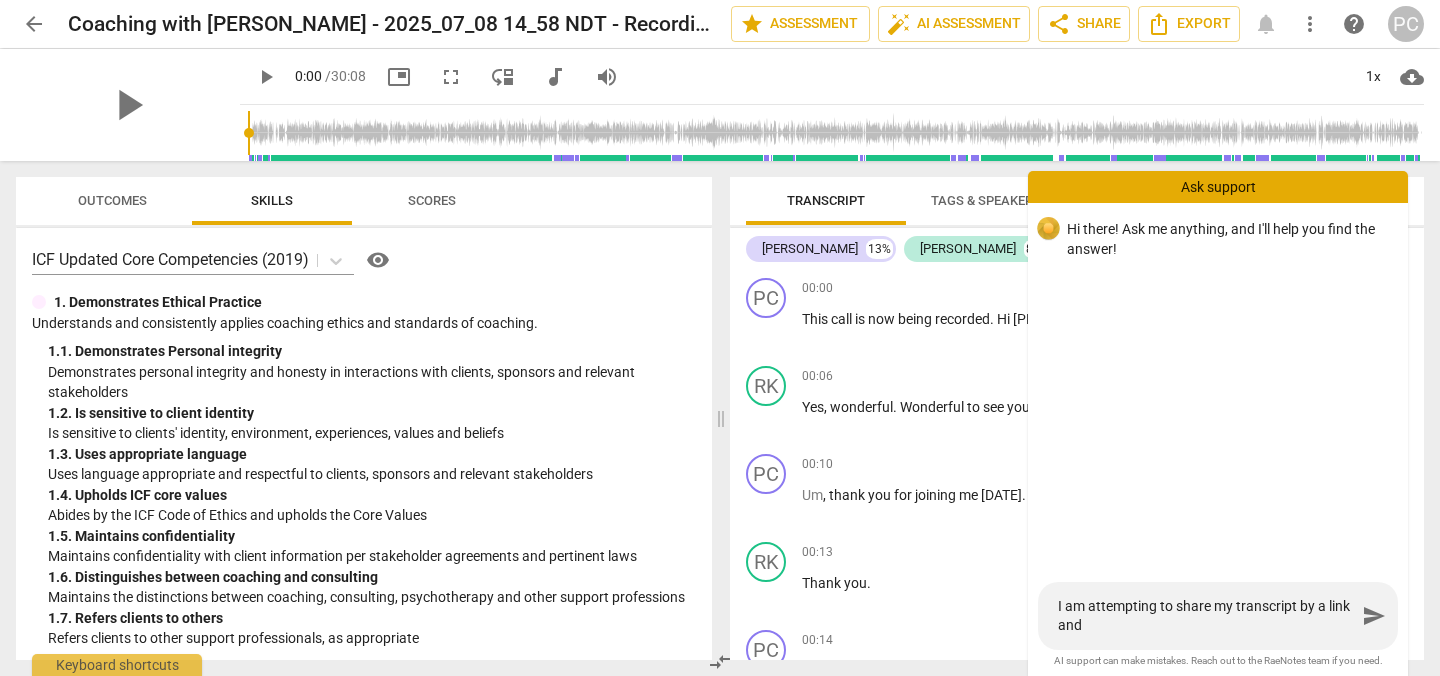 type on "I am attempting to share my transcript by a link and" 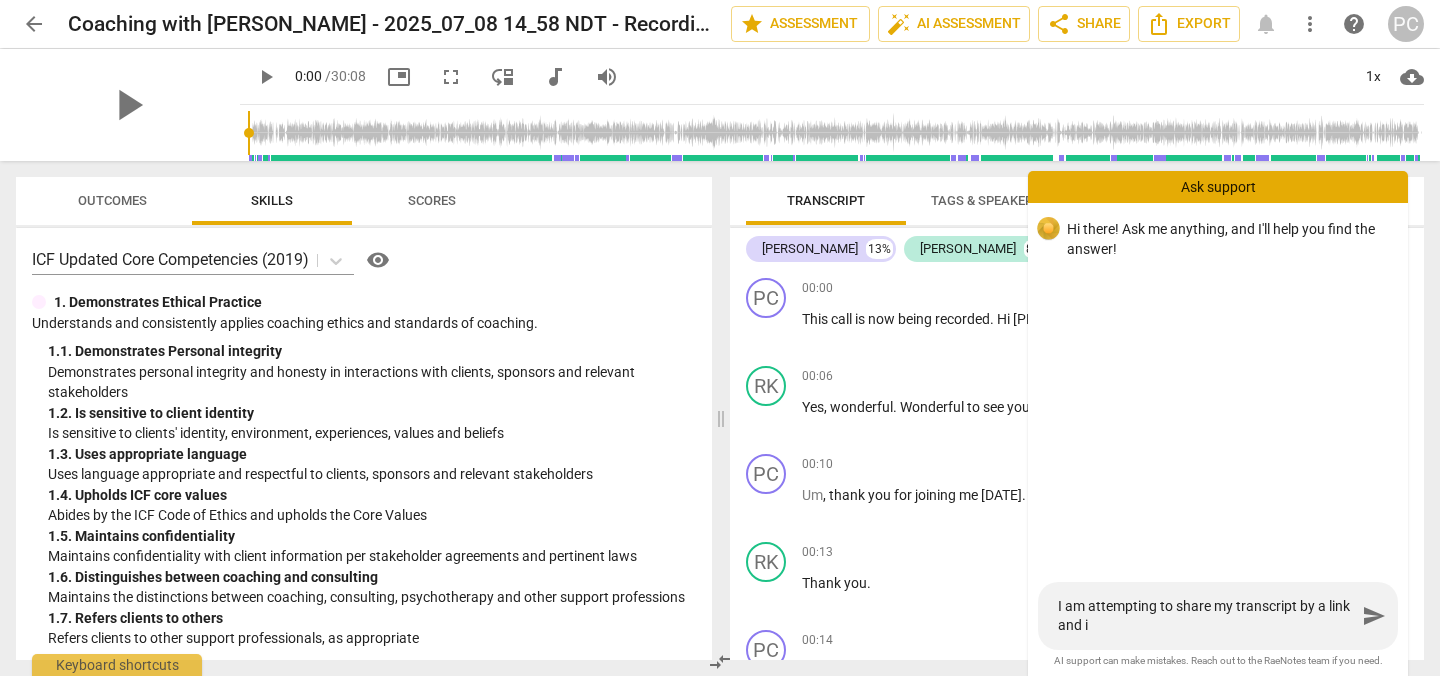 type on "I am attempting to share my transcript by a link and it" 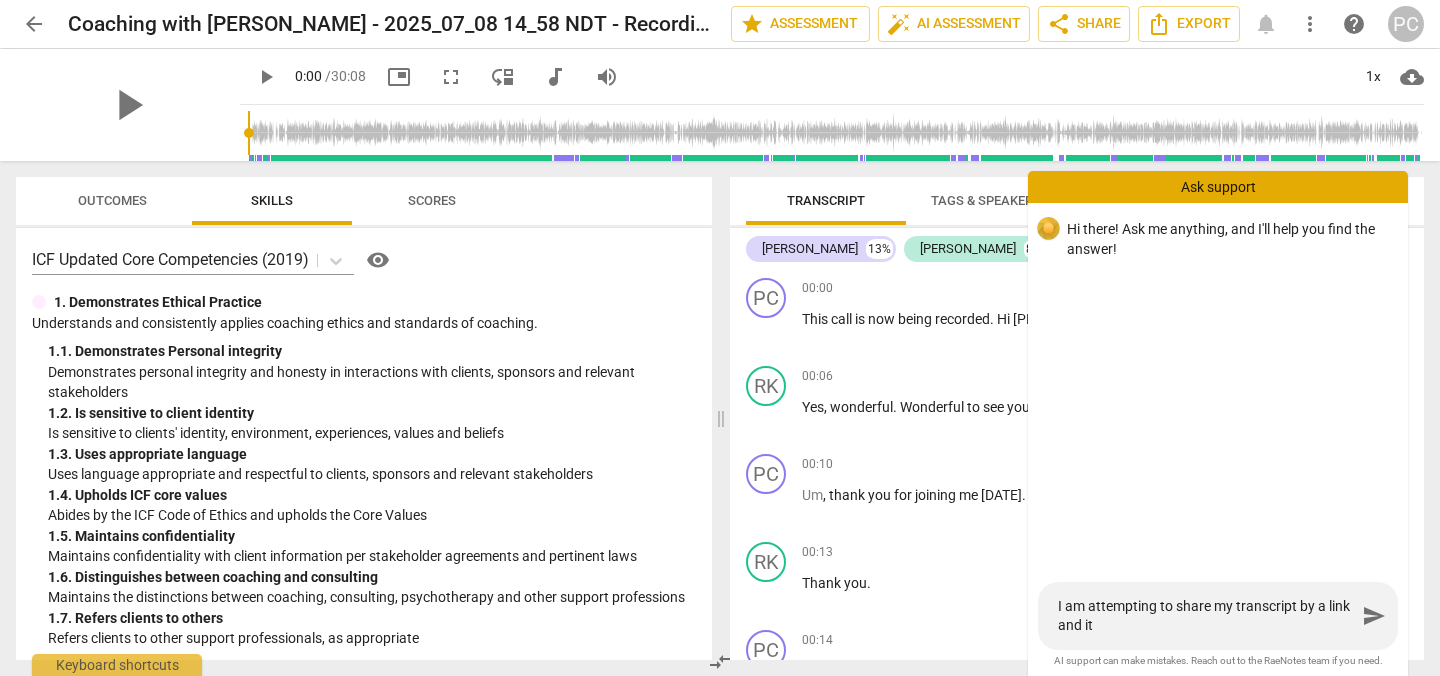 type on "I am attempting to share my transcript by a link and it" 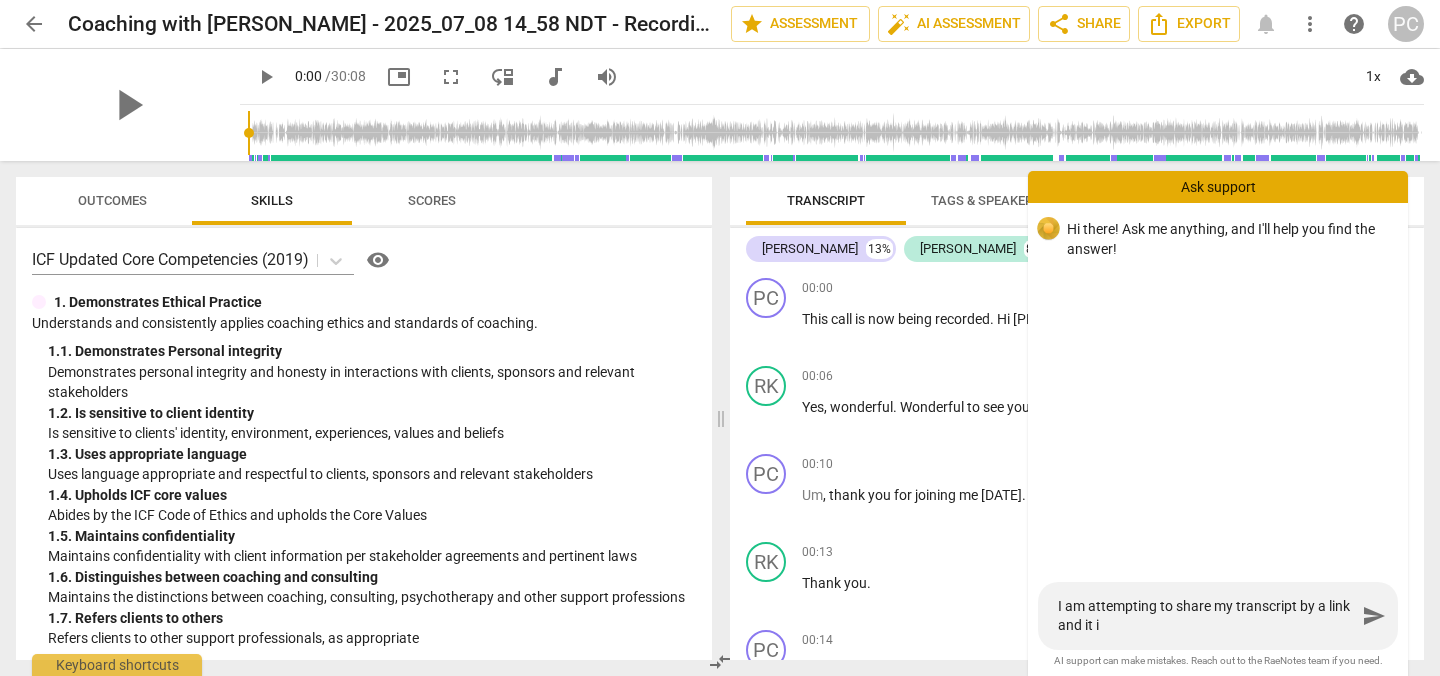 type on "I am attempting to share my transcript by a link and it is" 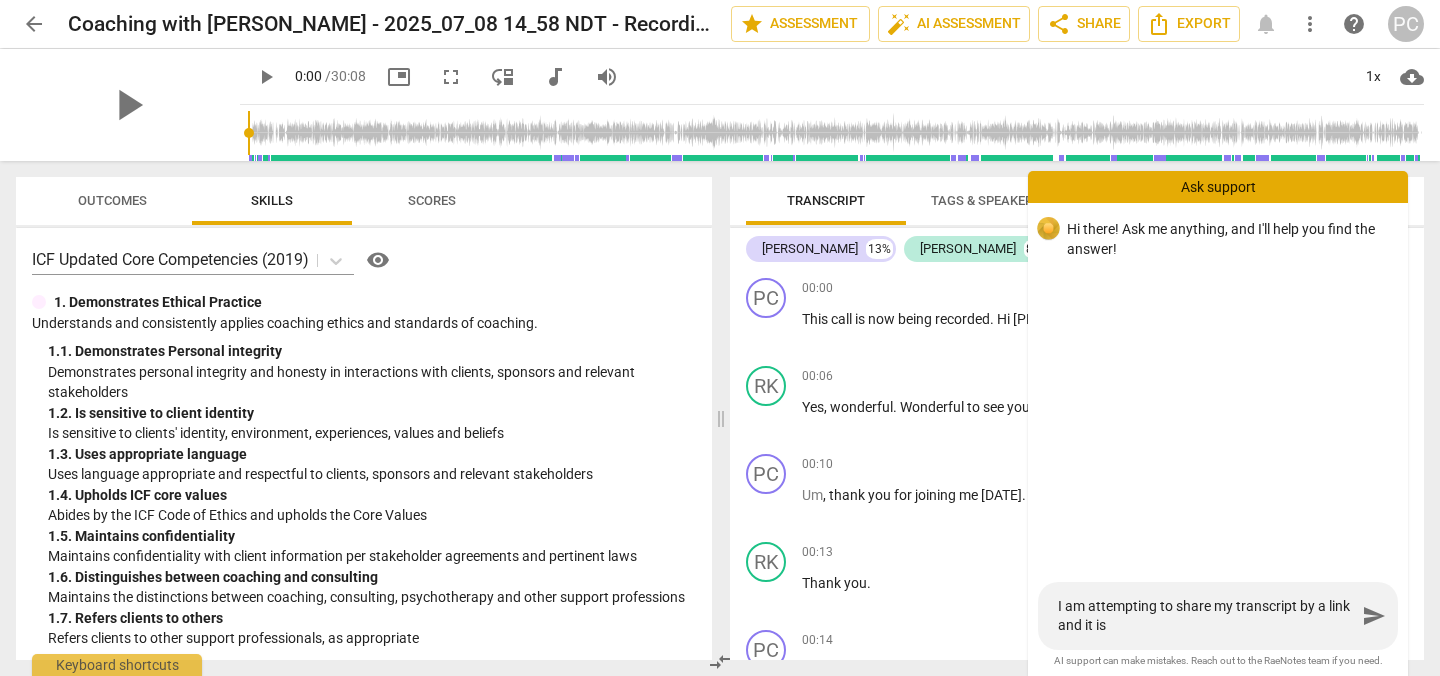 type on "I am attempting to share my transcript by a link and it is" 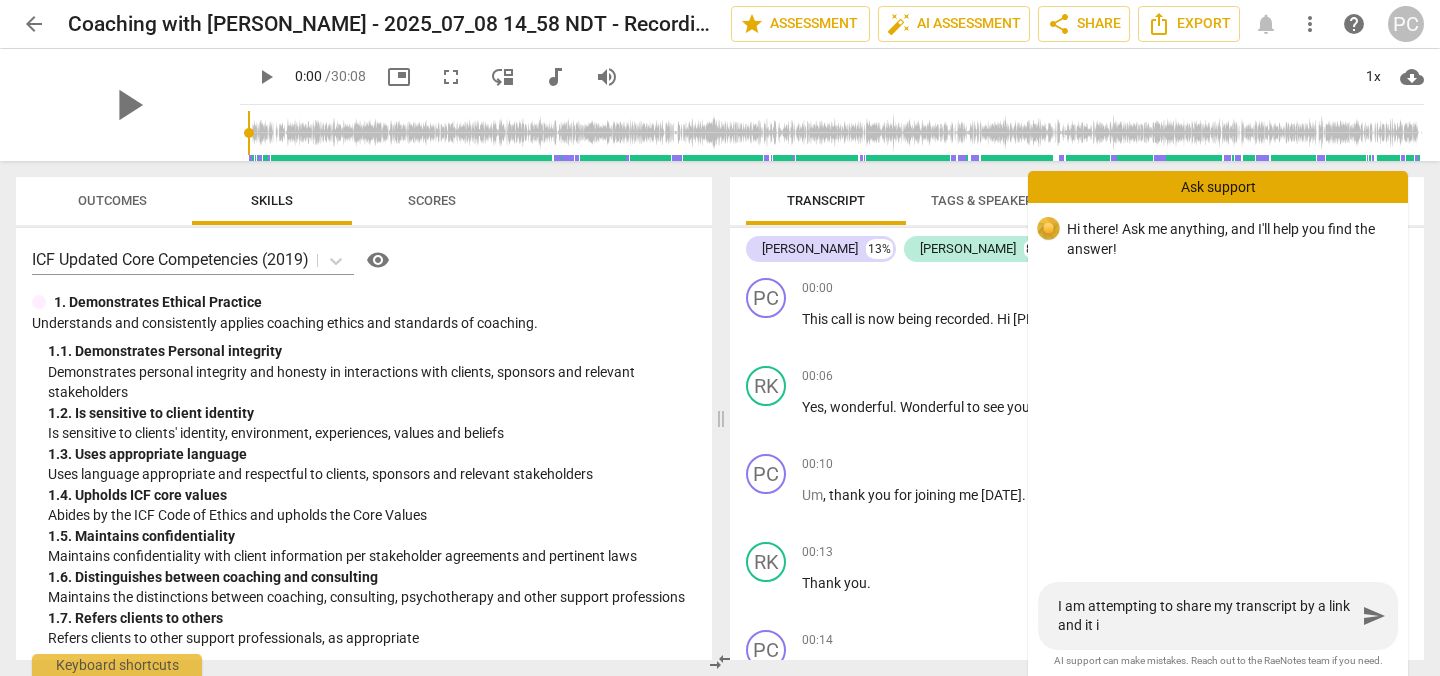 type on "I am attempting to share my transcript by a link and it" 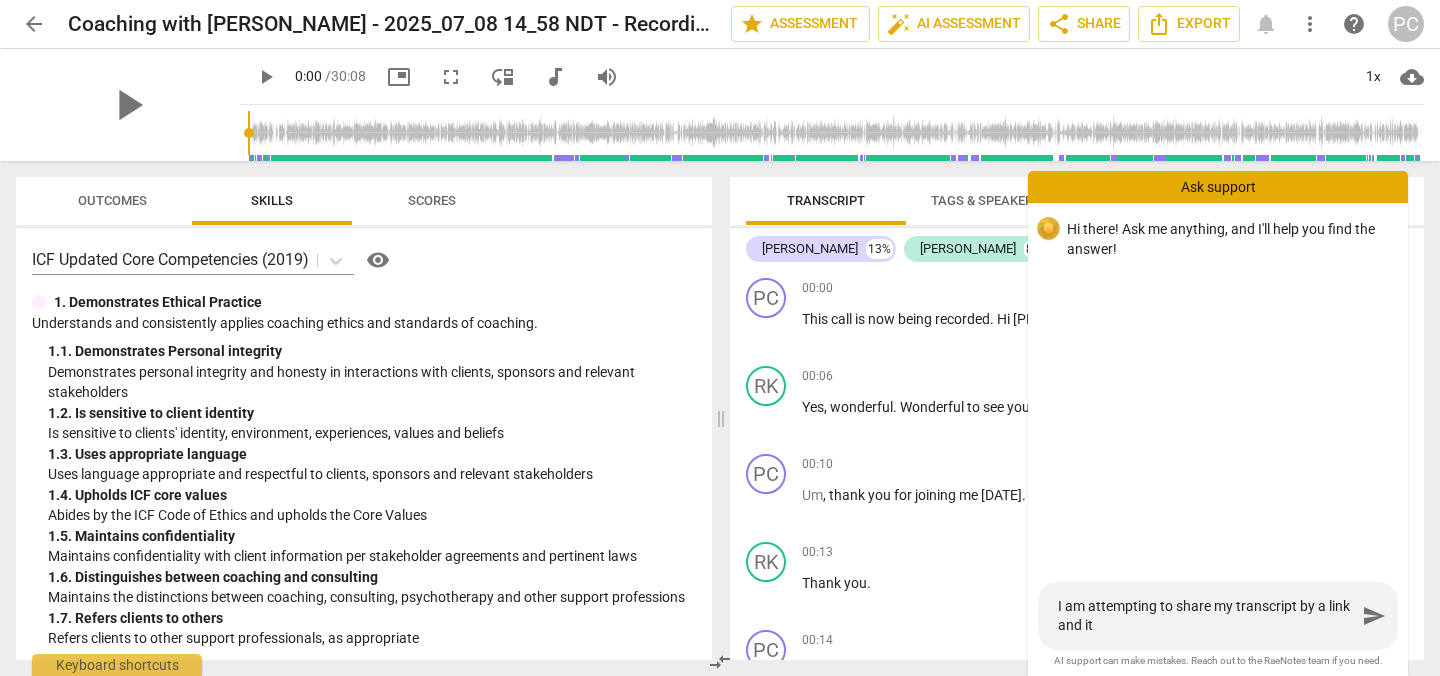 type on "I am attempting to share my transcript by a link and it" 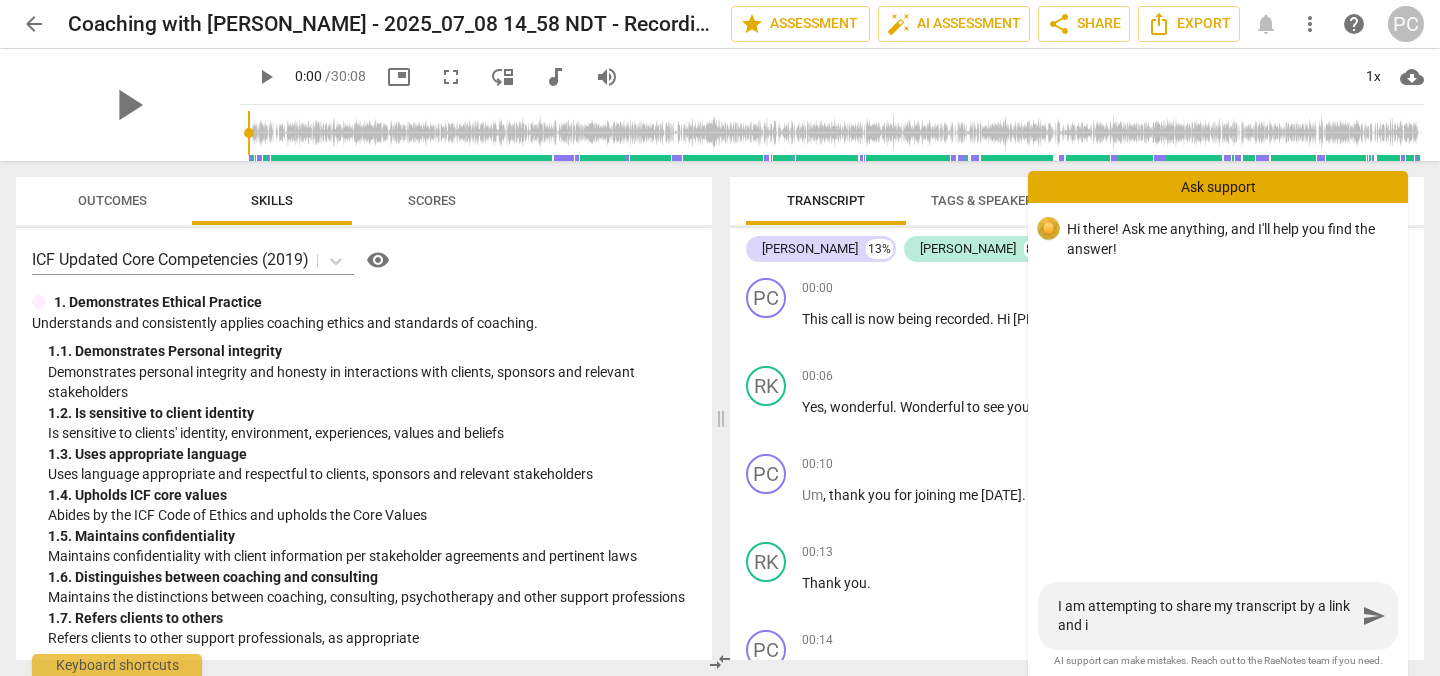 type on "I am attempting to share my transcript by a link and" 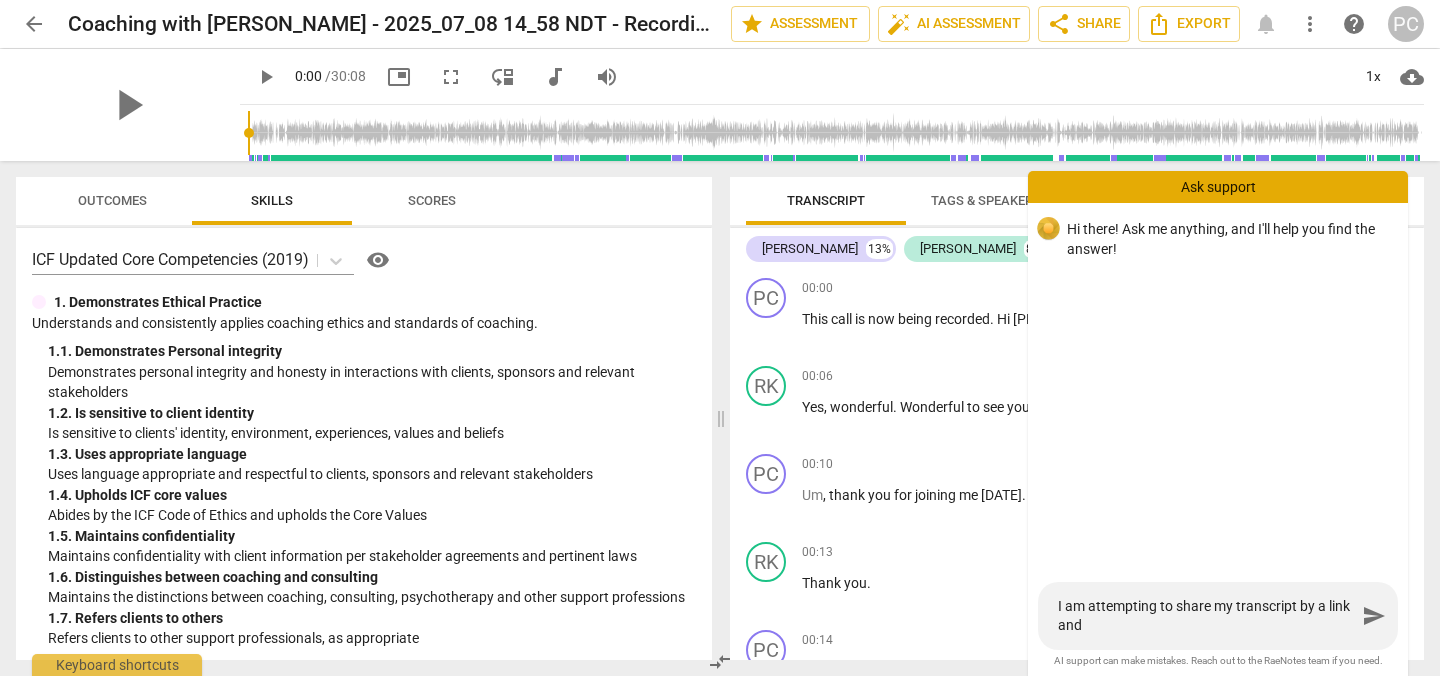 type on "I am attempting to share my transcript by a link and I" 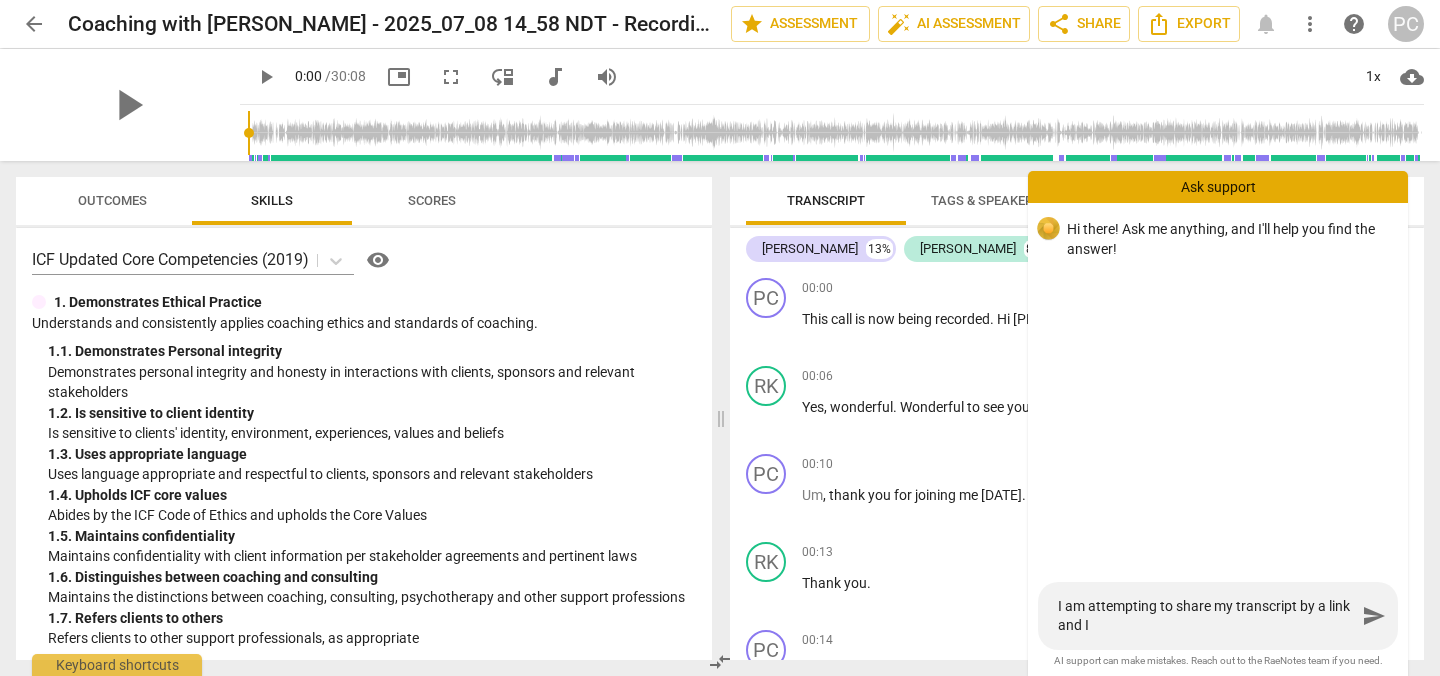 type on "I am attempting to share my transcript by a link and I" 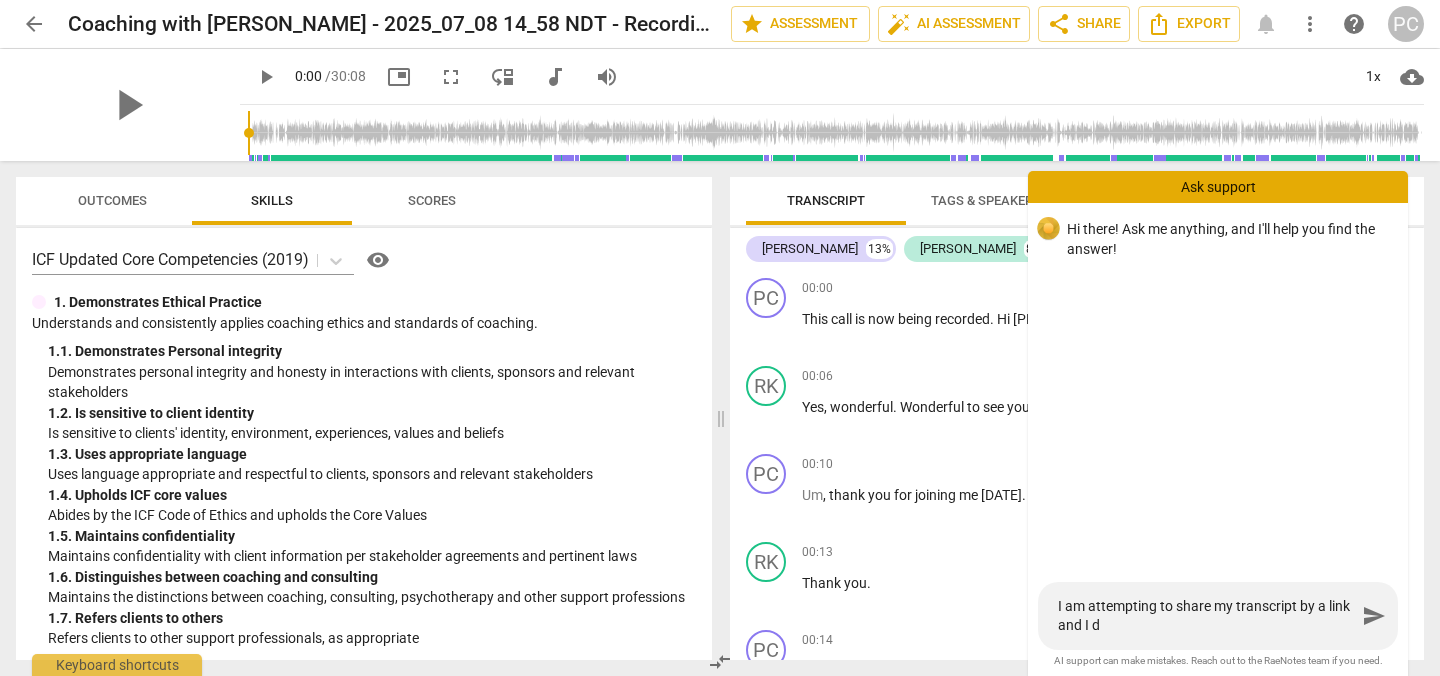 type on "I am attempting to share my transcript by a link and I do" 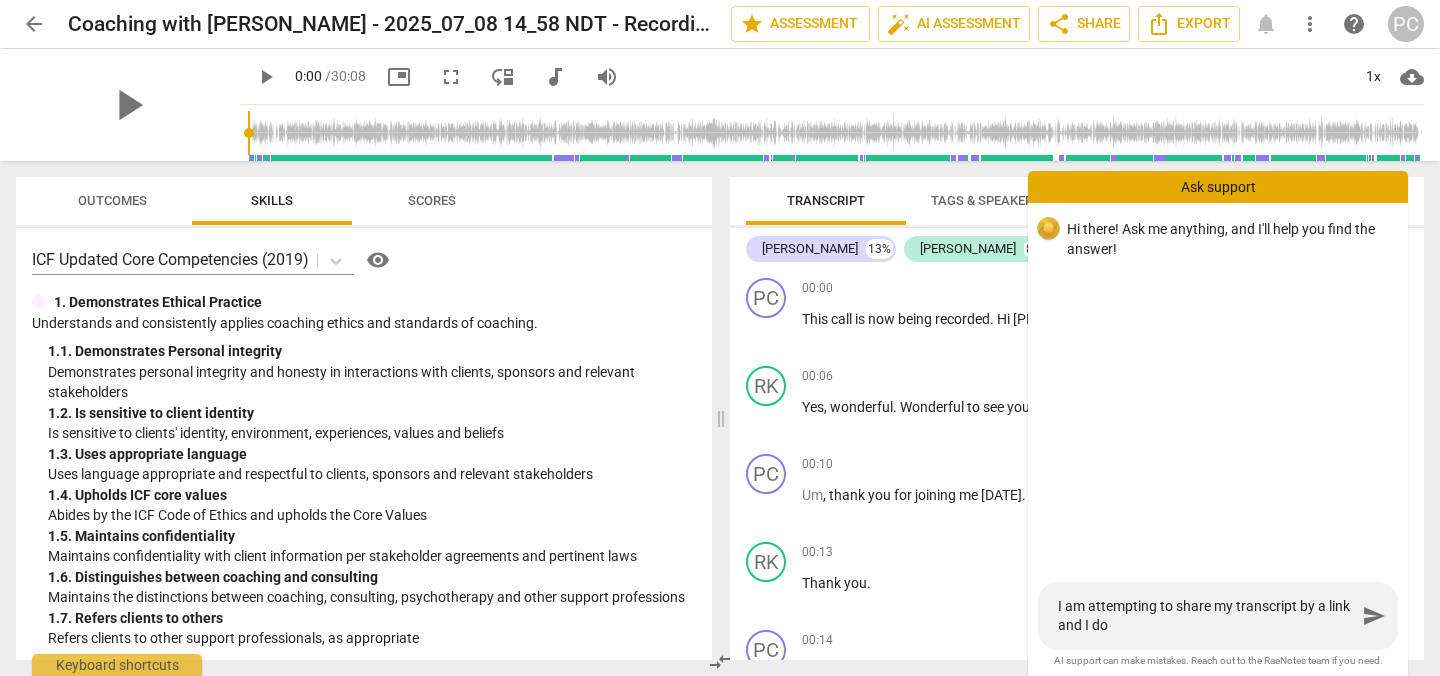 type on "I am attempting to share my transcript by a link and I do" 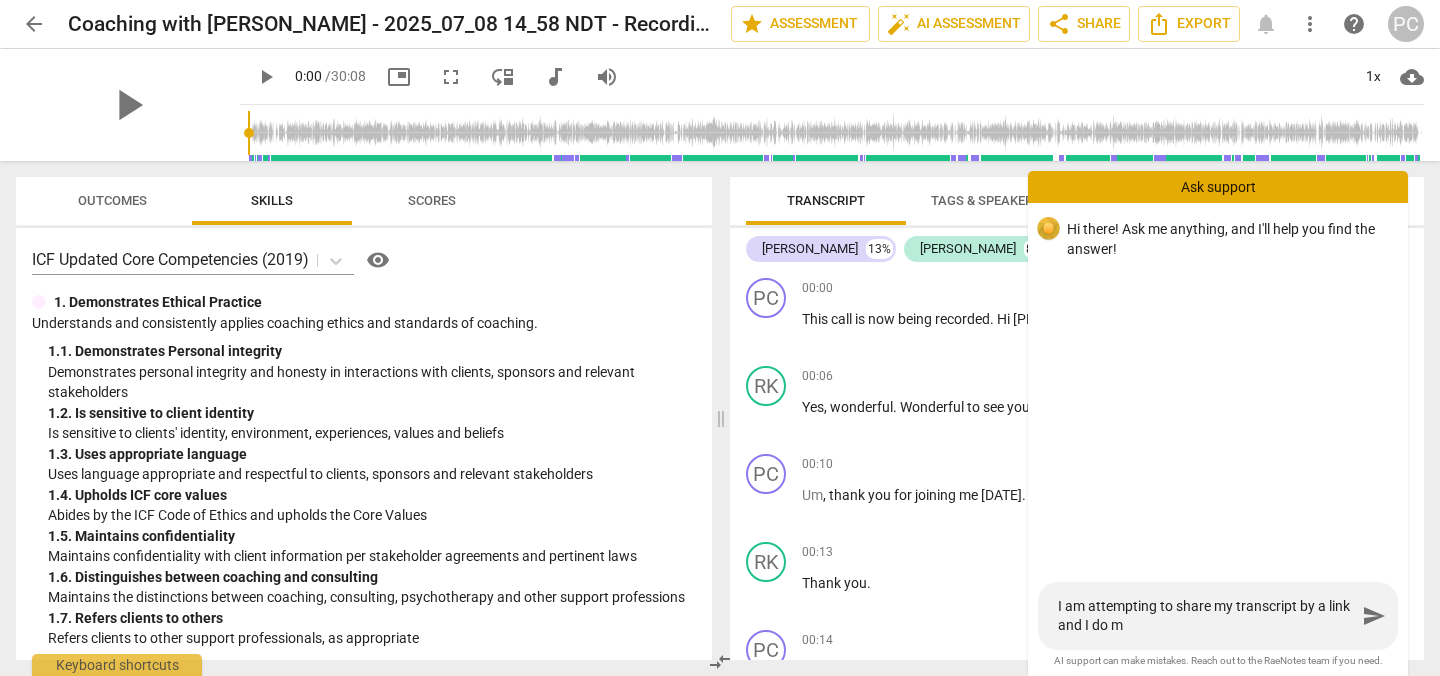 type on "I am attempting to share my transcript by a link and I do mo" 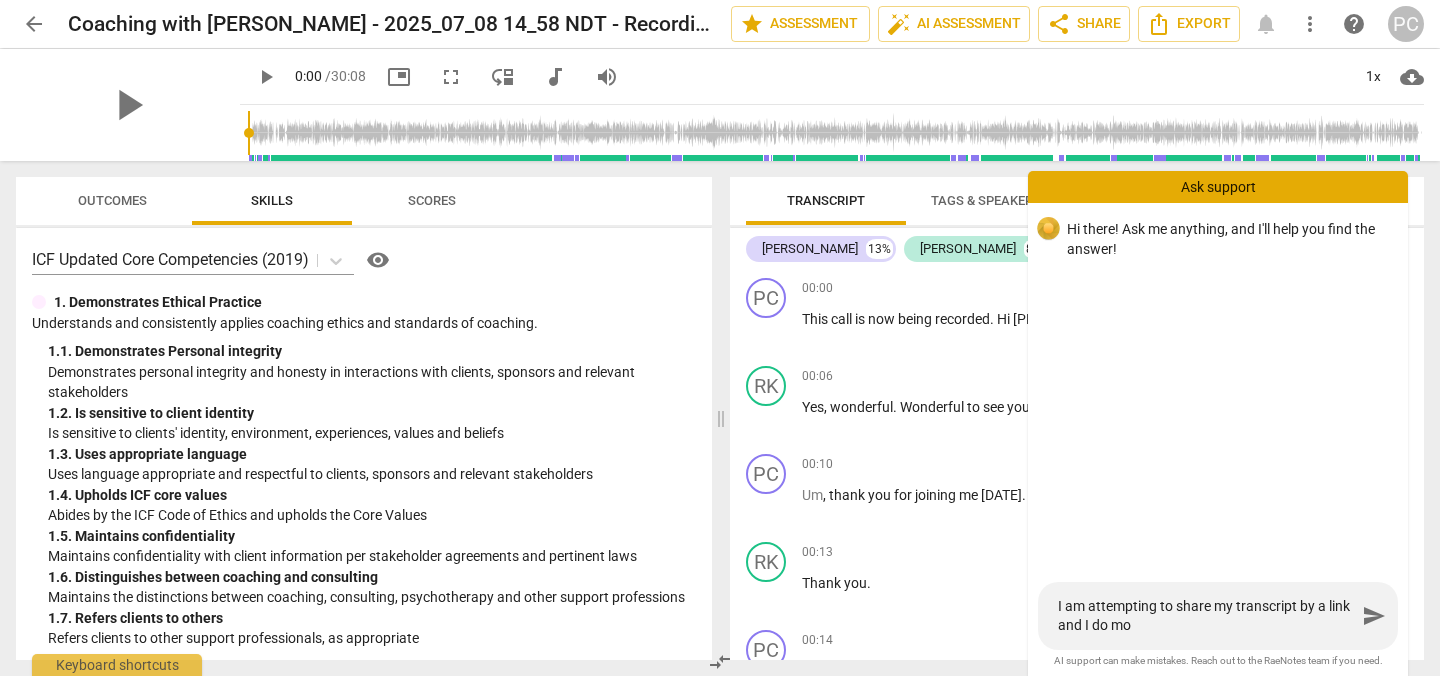 type on "I am attempting to share my transcript by a link and I do mot" 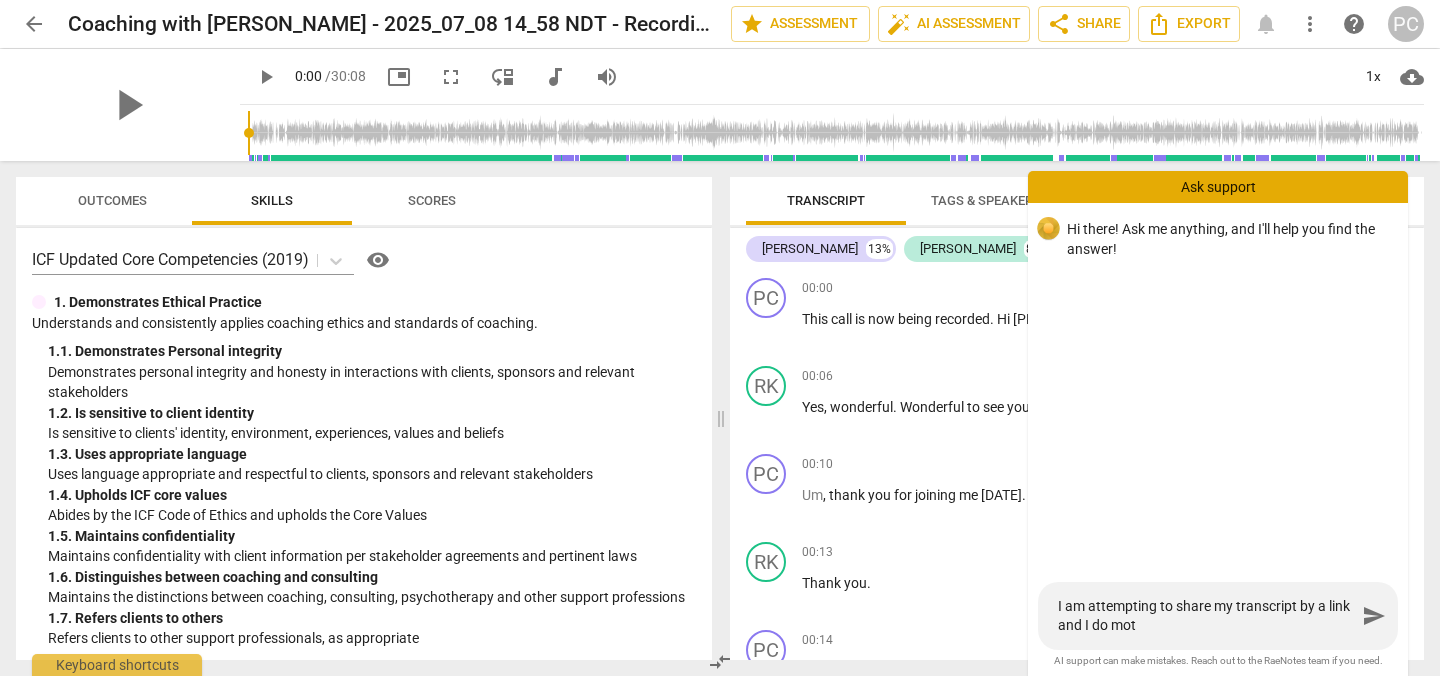 type on "I am attempting to share my transcript by a link and I do mo" 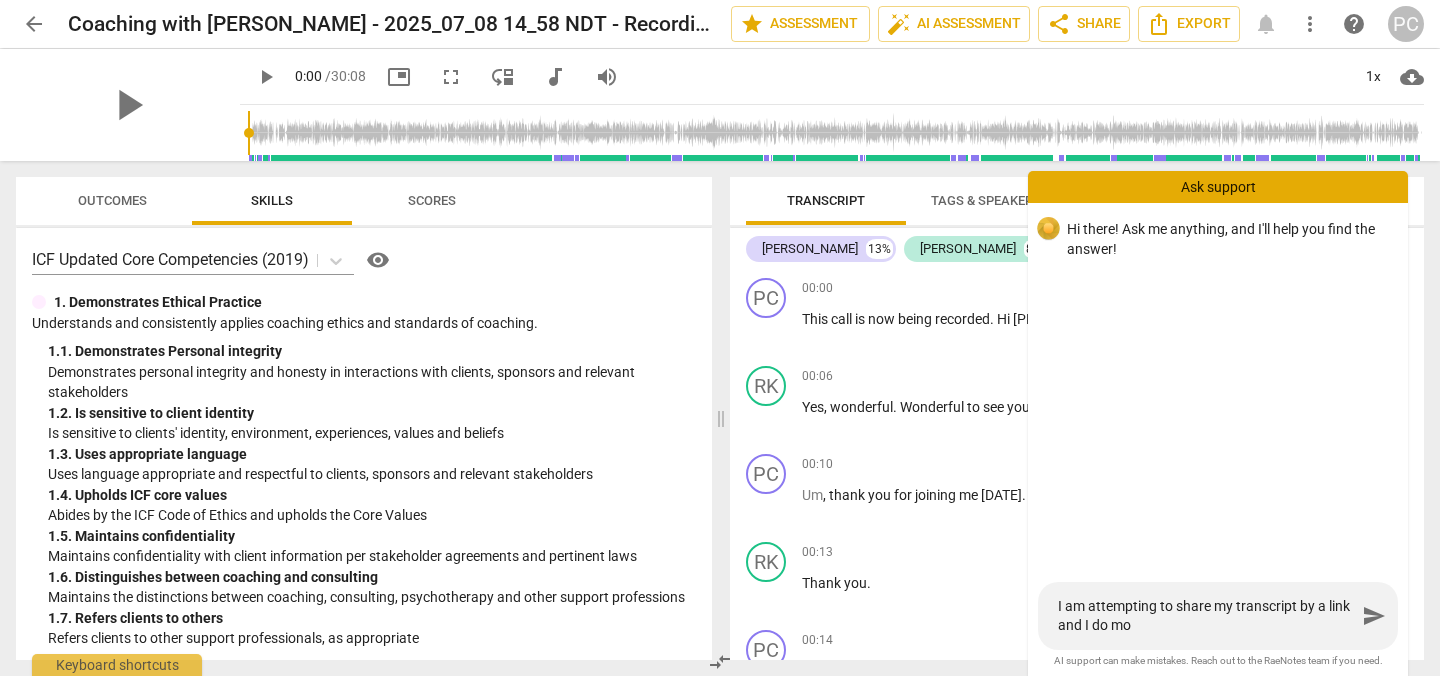 type on "I am attempting to share my transcript by a link and I do m" 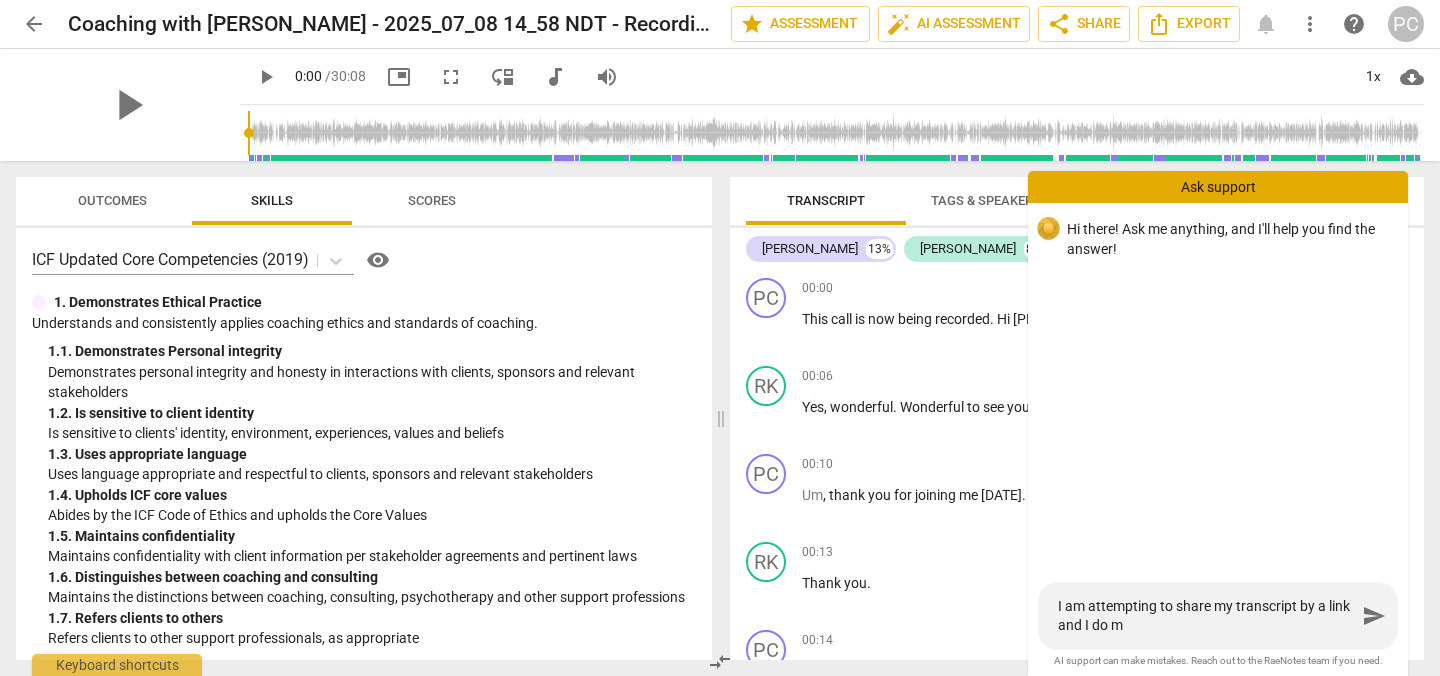 type on "I am attempting to share my transcript by a link and I do" 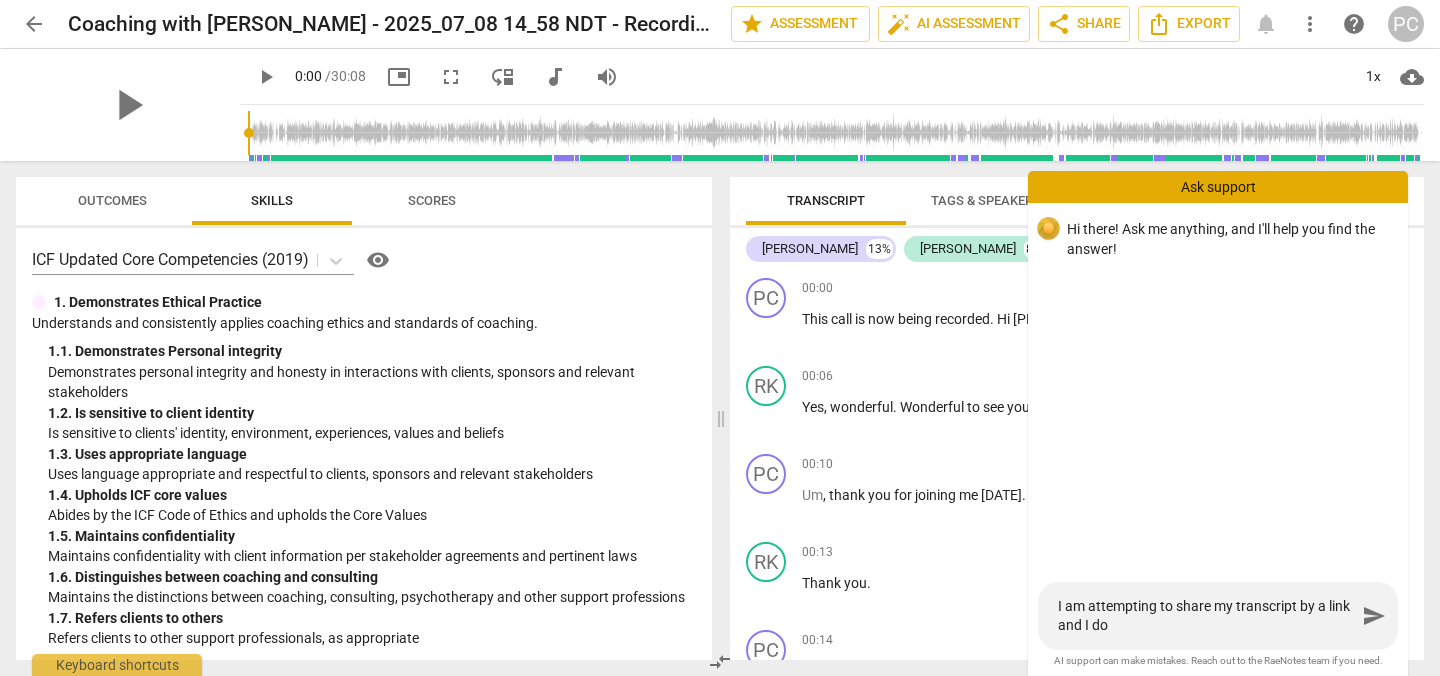 type on "I am attempting to share my transcript by a link and I do n" 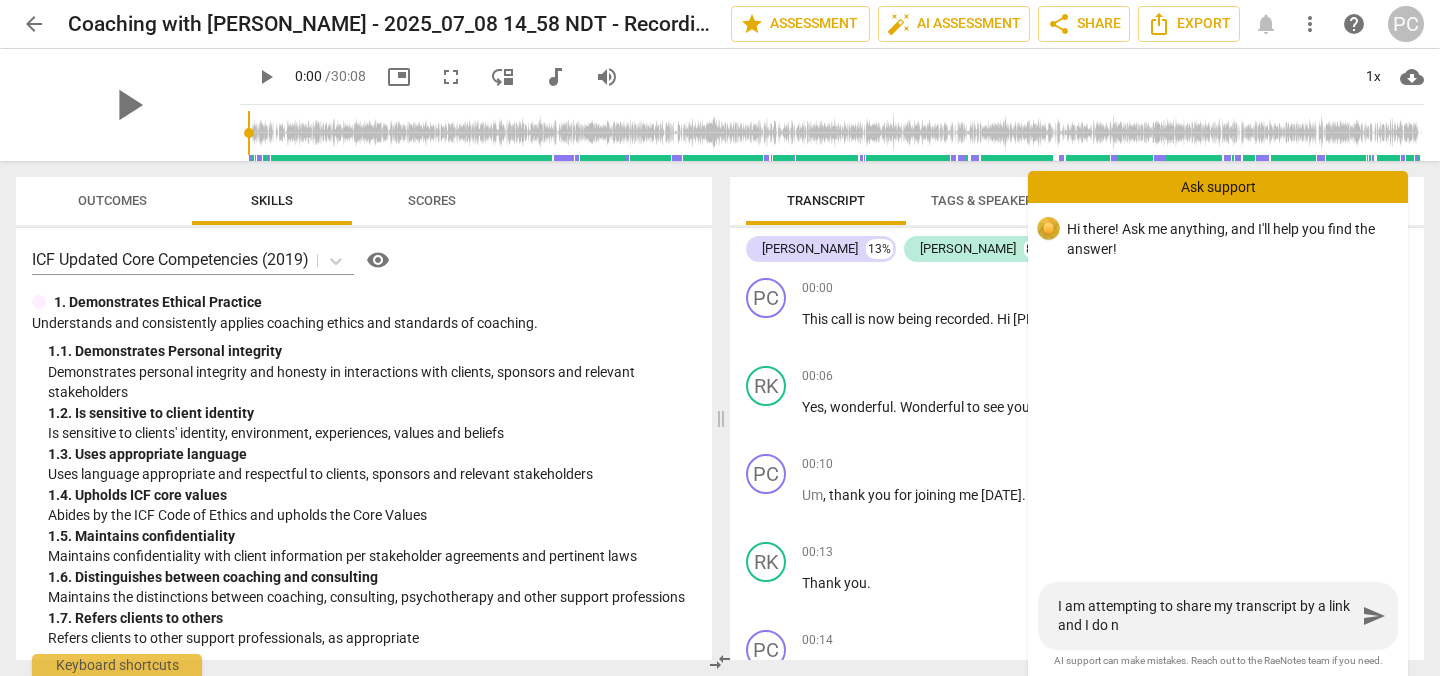 type on "I am attempting to share my transcript by a link and I do no" 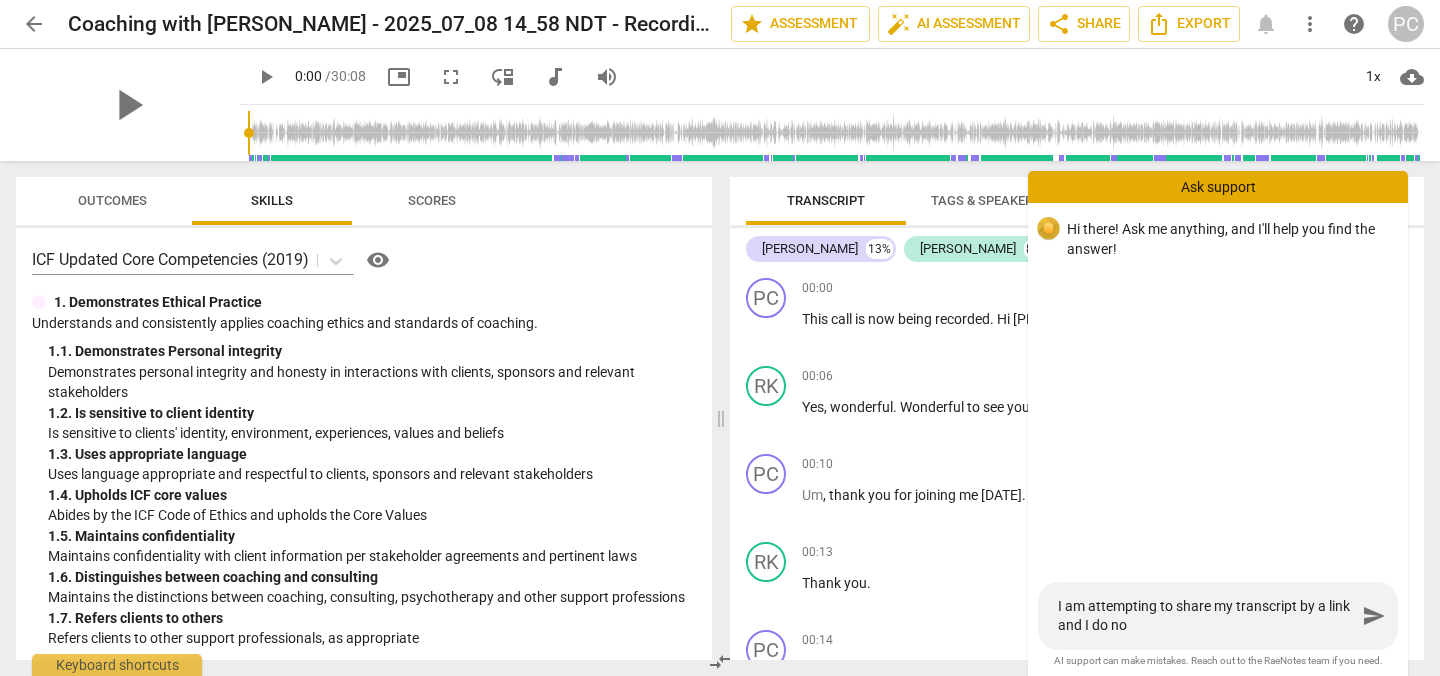 type on "I am attempting to share my transcript by a link and I do not" 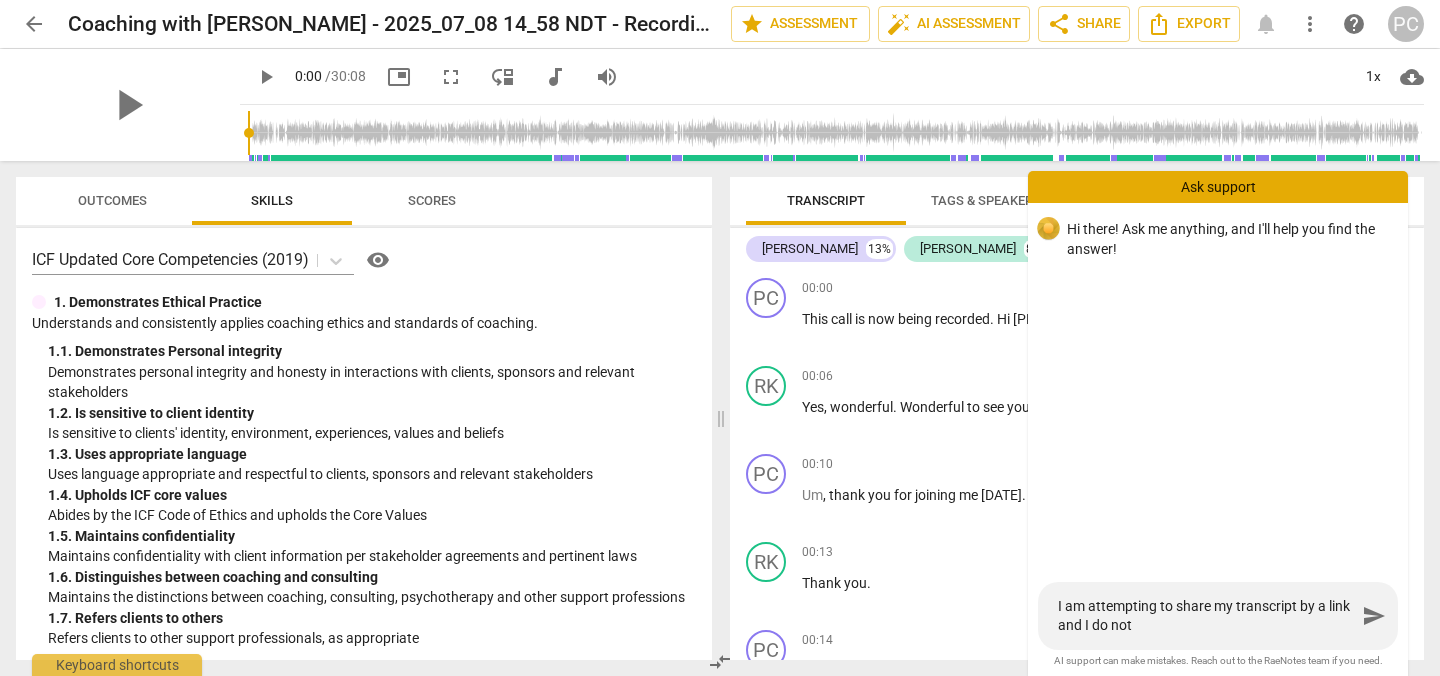 type on "I am attempting to share my transcript by a link and I do not" 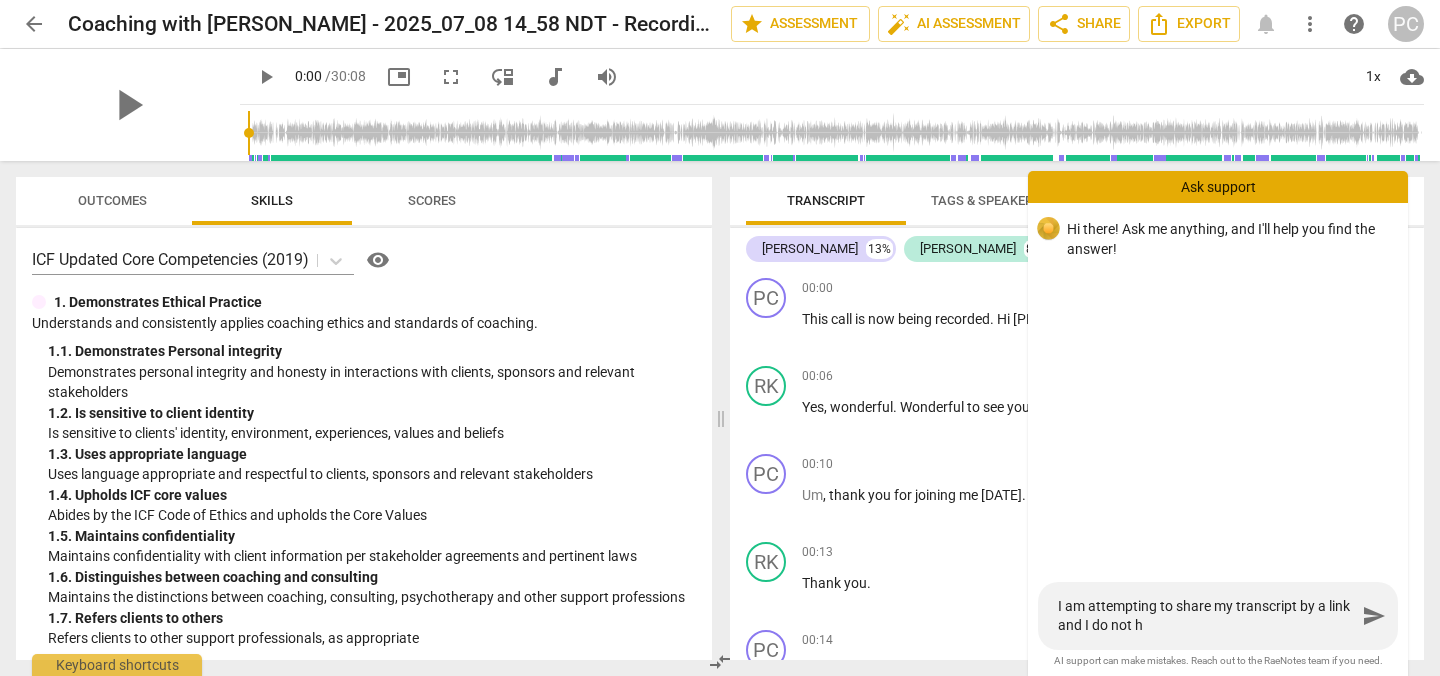 type on "I am attempting to share my transcript by a link and I do not ha" 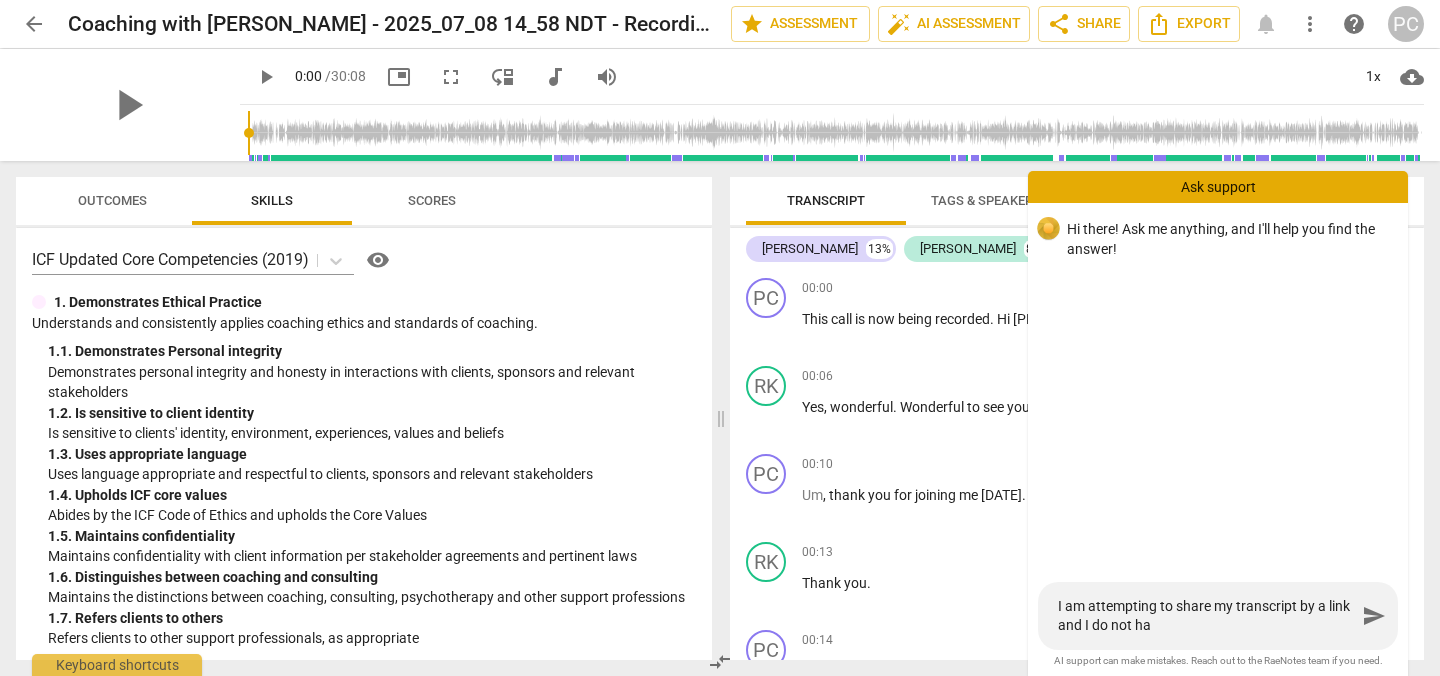 type on "I am attempting to share my transcript by a link and I do not hav" 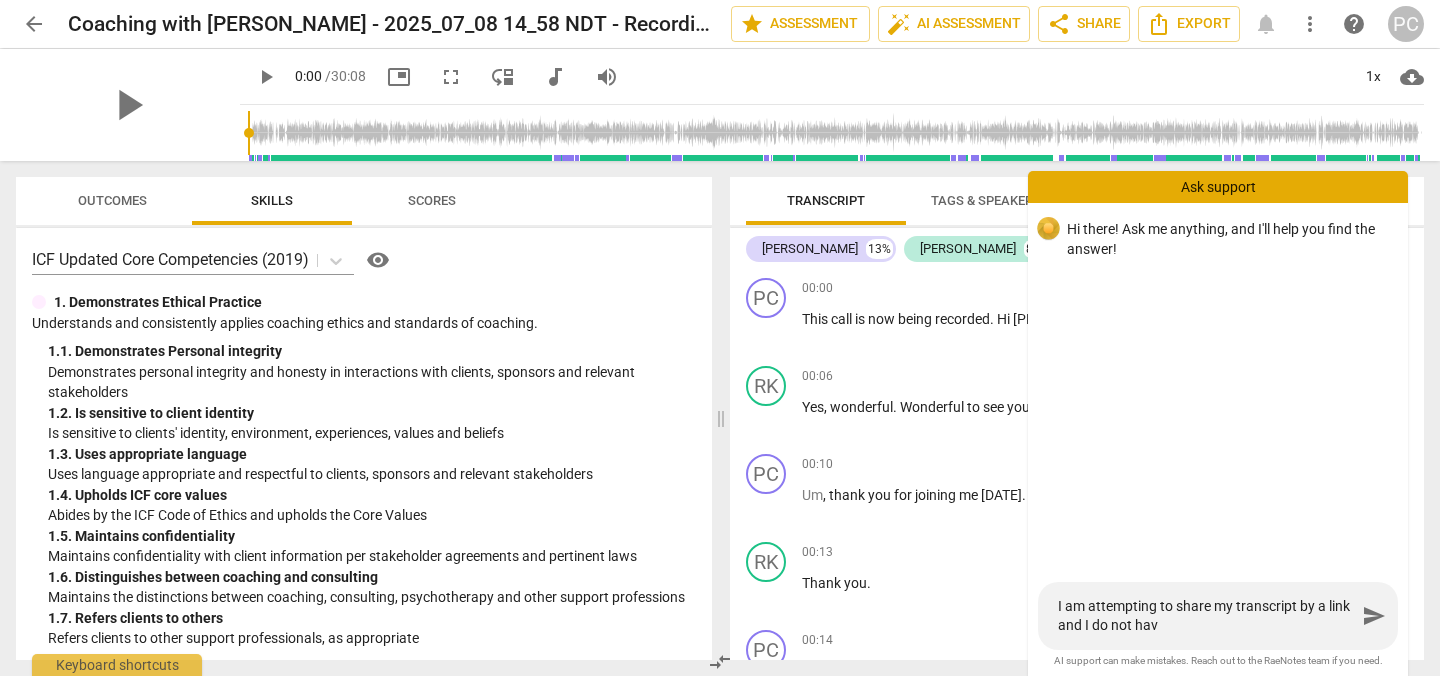 type on "I am attempting to share my transcript by a link and I do not have" 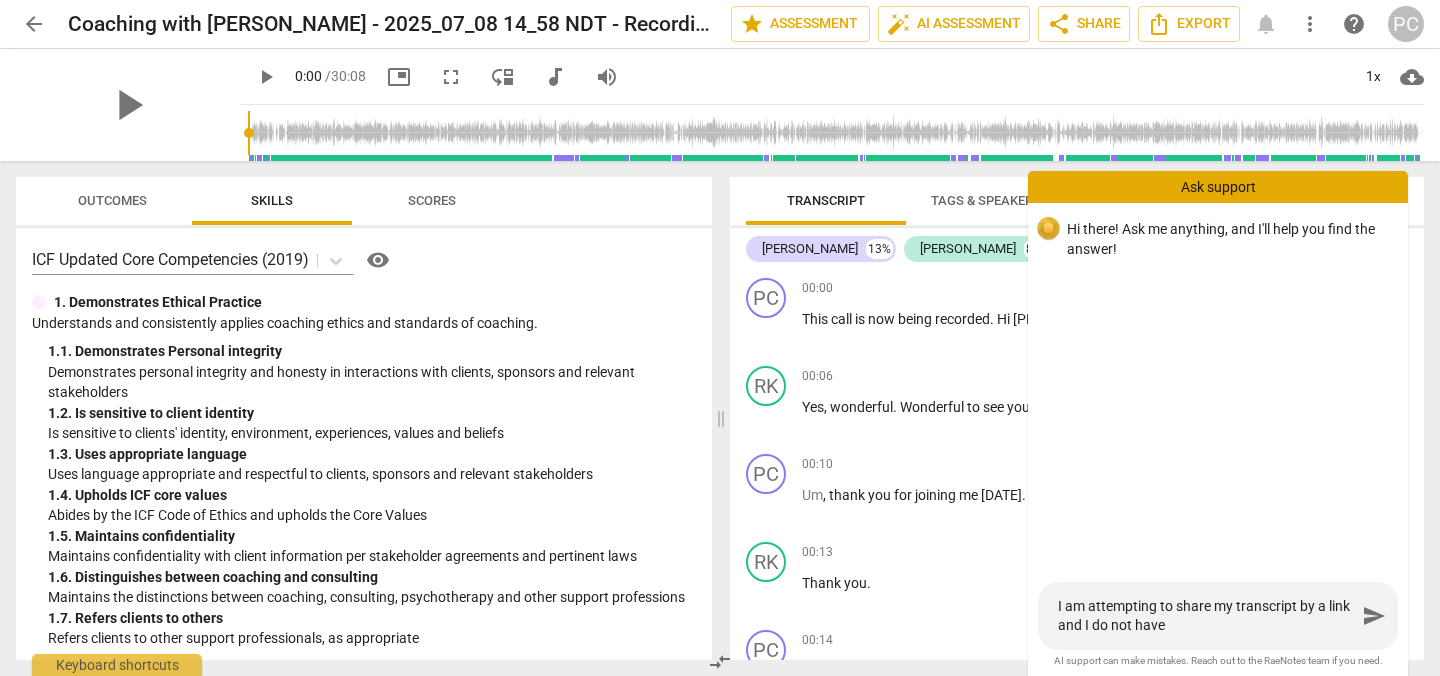 type on "I am attempting to share my transcript by a link and I do not have" 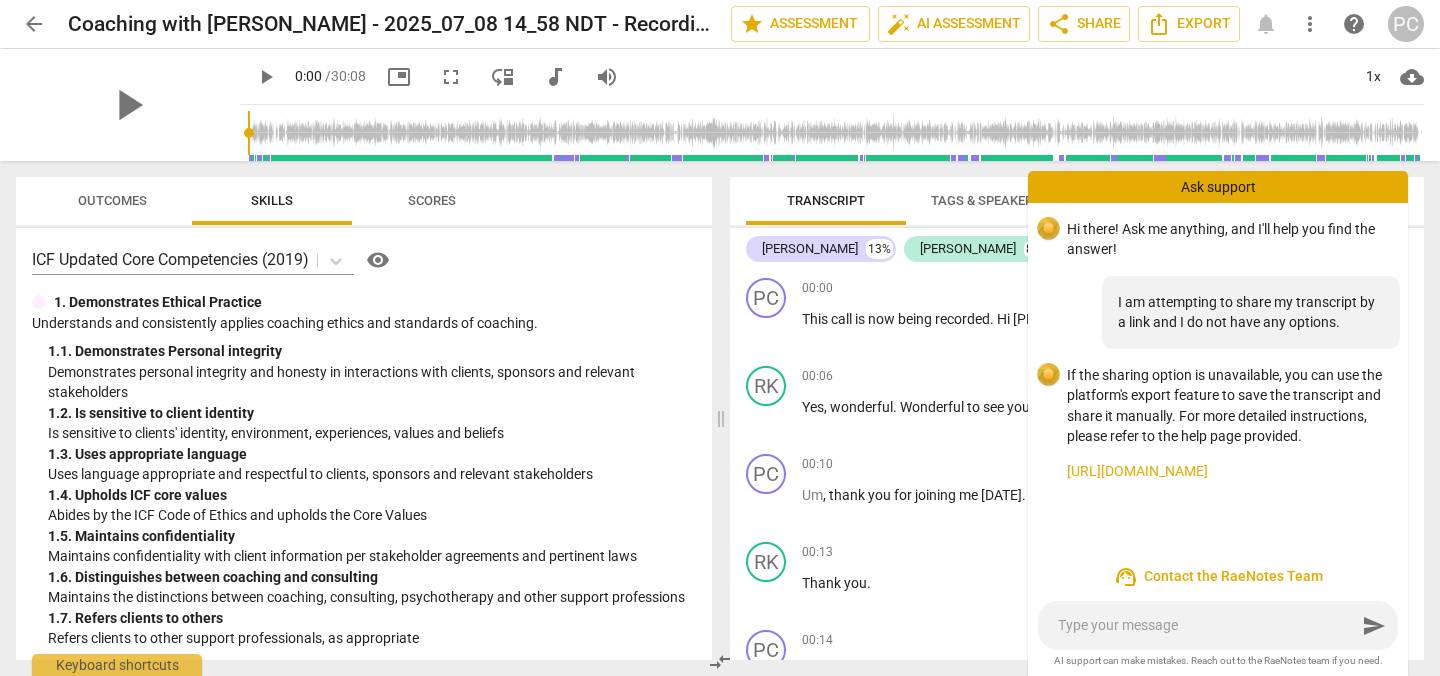 click on "https://raenotes.com/help/icf_export.html" at bounding box center (1229, 471) 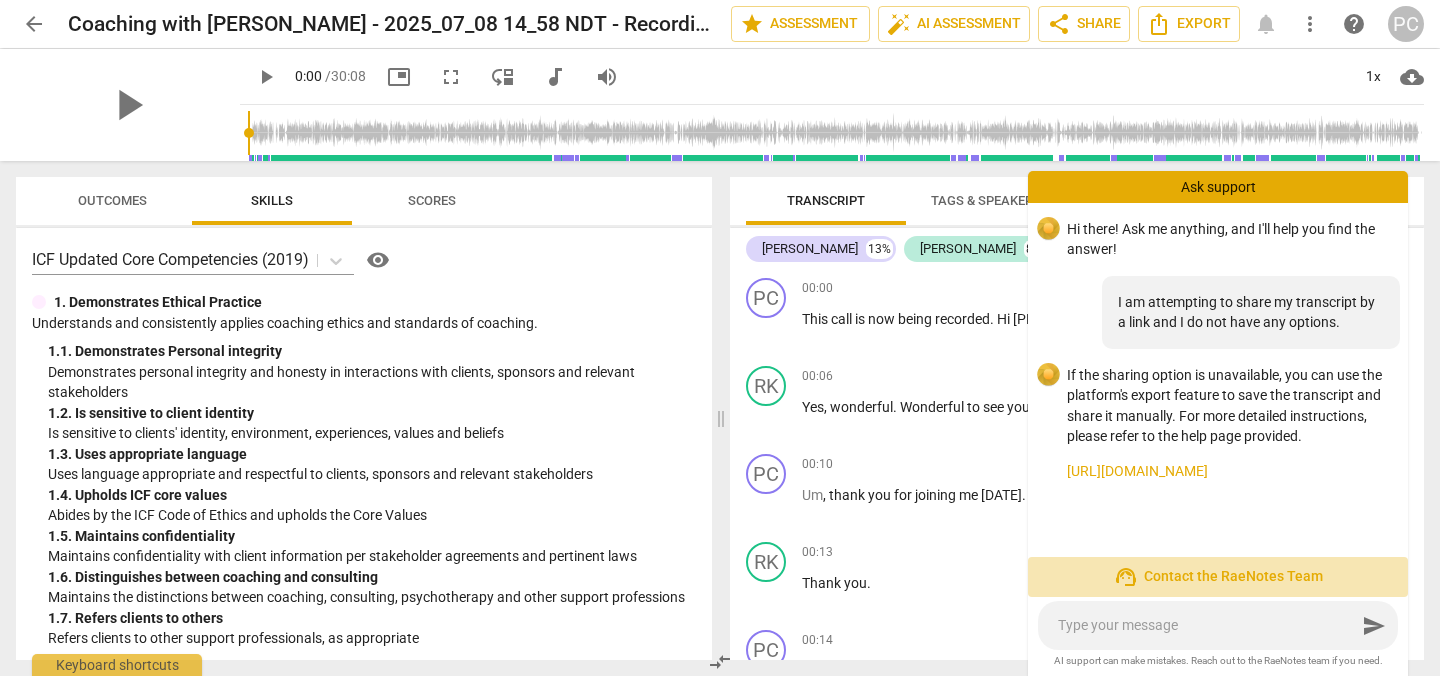 click on "support_agent    Contact the RaeNotes Team" at bounding box center [1218, 577] 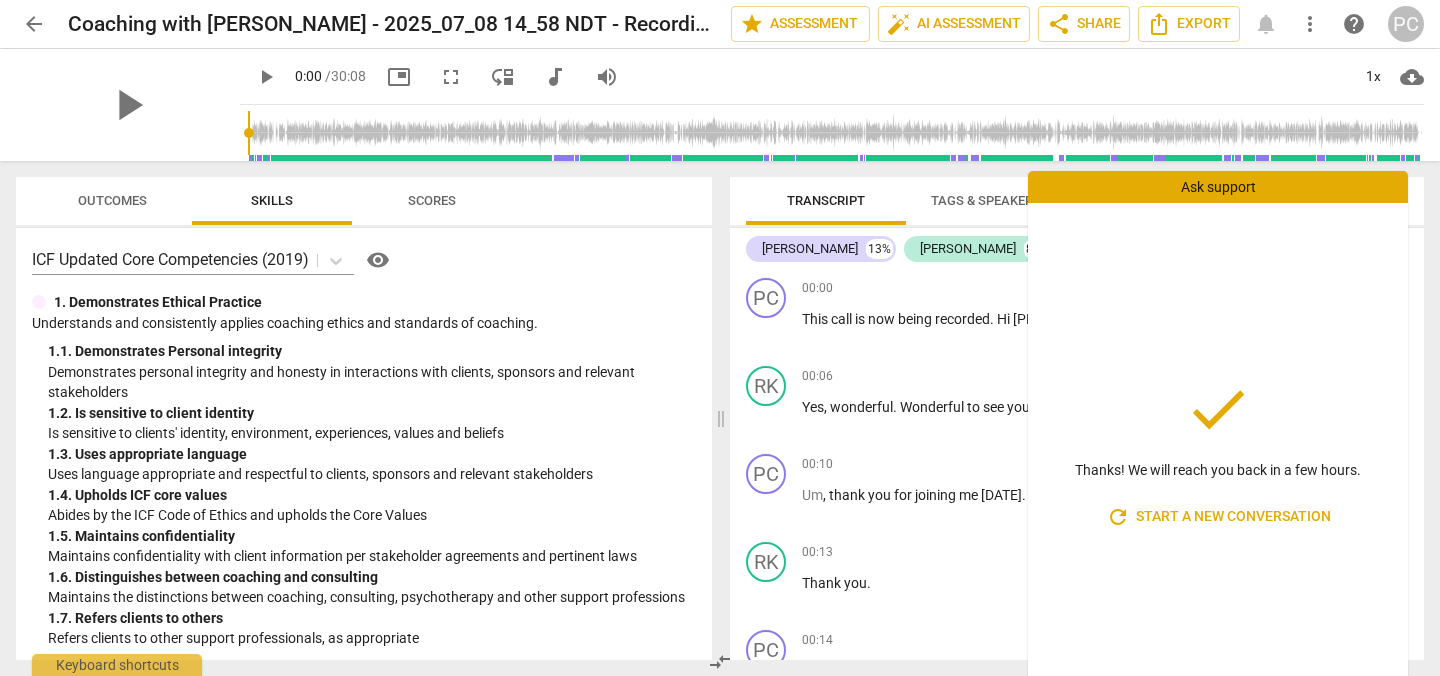 click on "Ask support" at bounding box center (1218, 187) 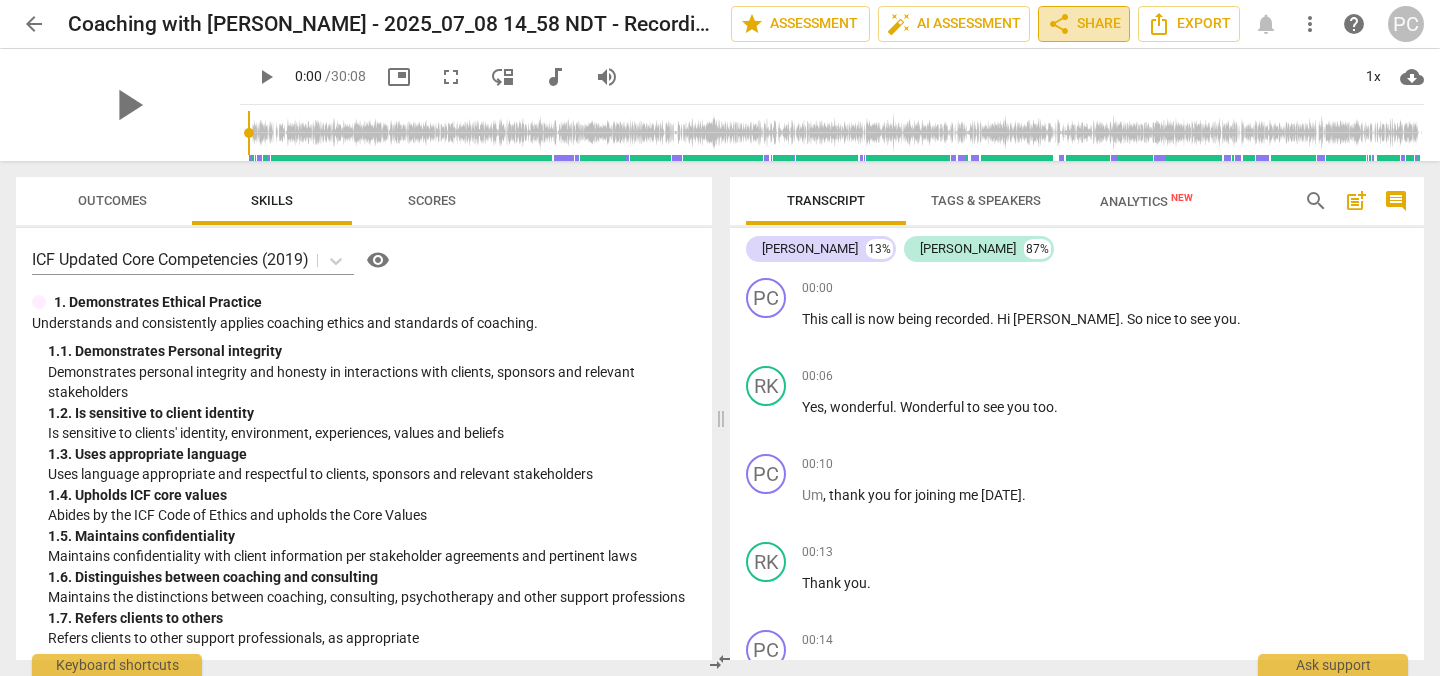 click on "share    Share" at bounding box center [1084, 24] 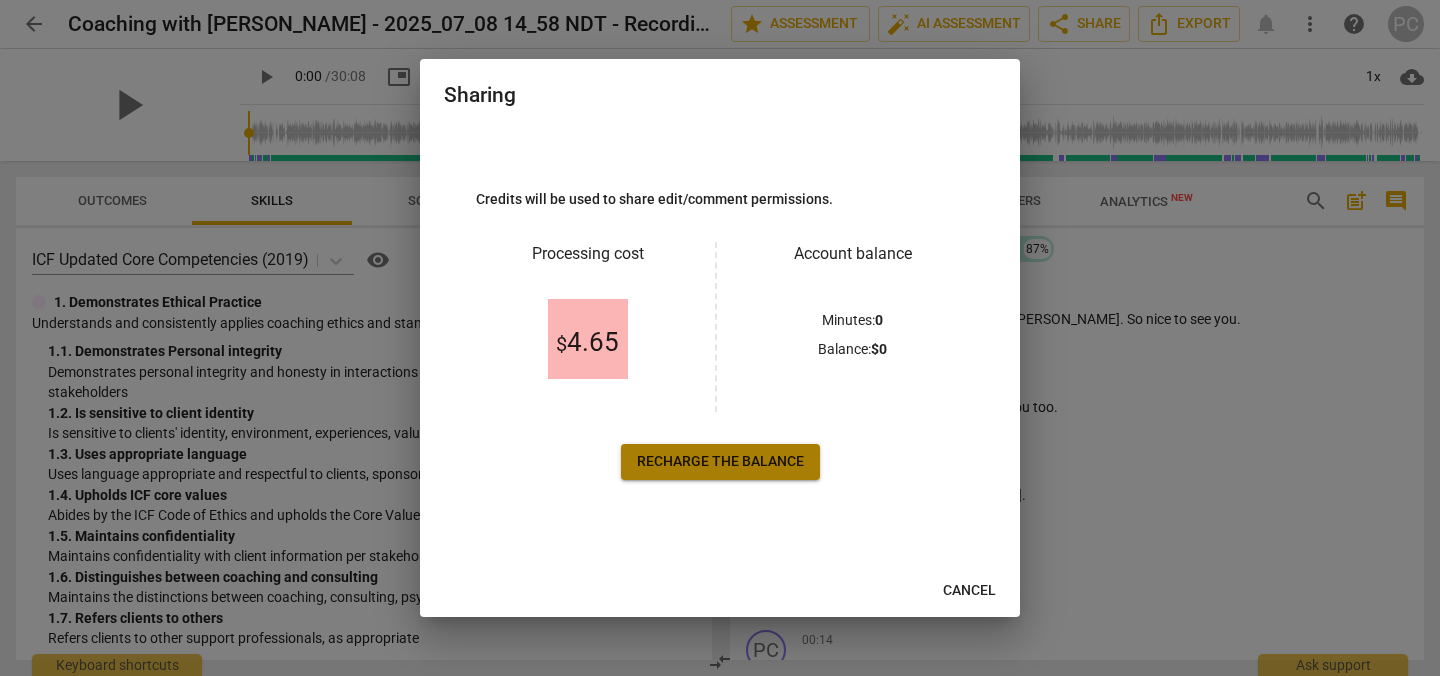 click on "Recharge the balance" at bounding box center (720, 462) 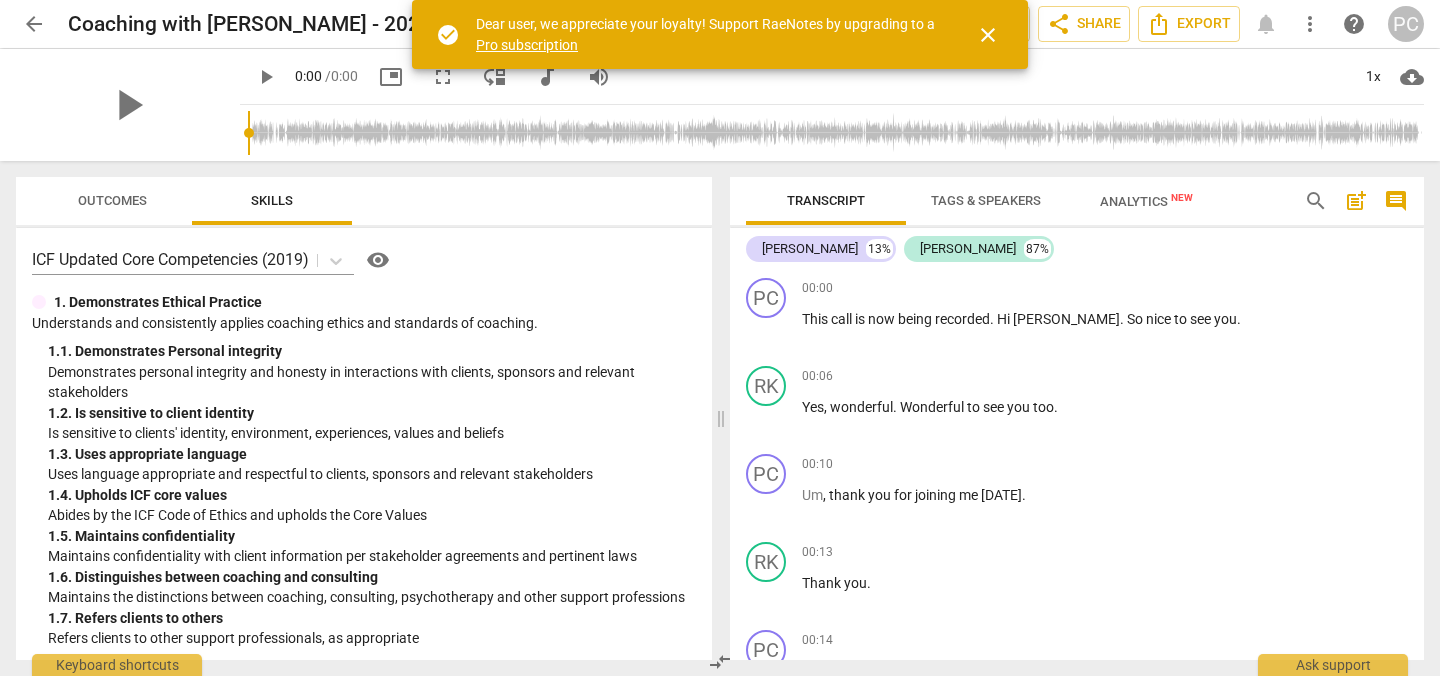 scroll, scrollTop: 0, scrollLeft: 0, axis: both 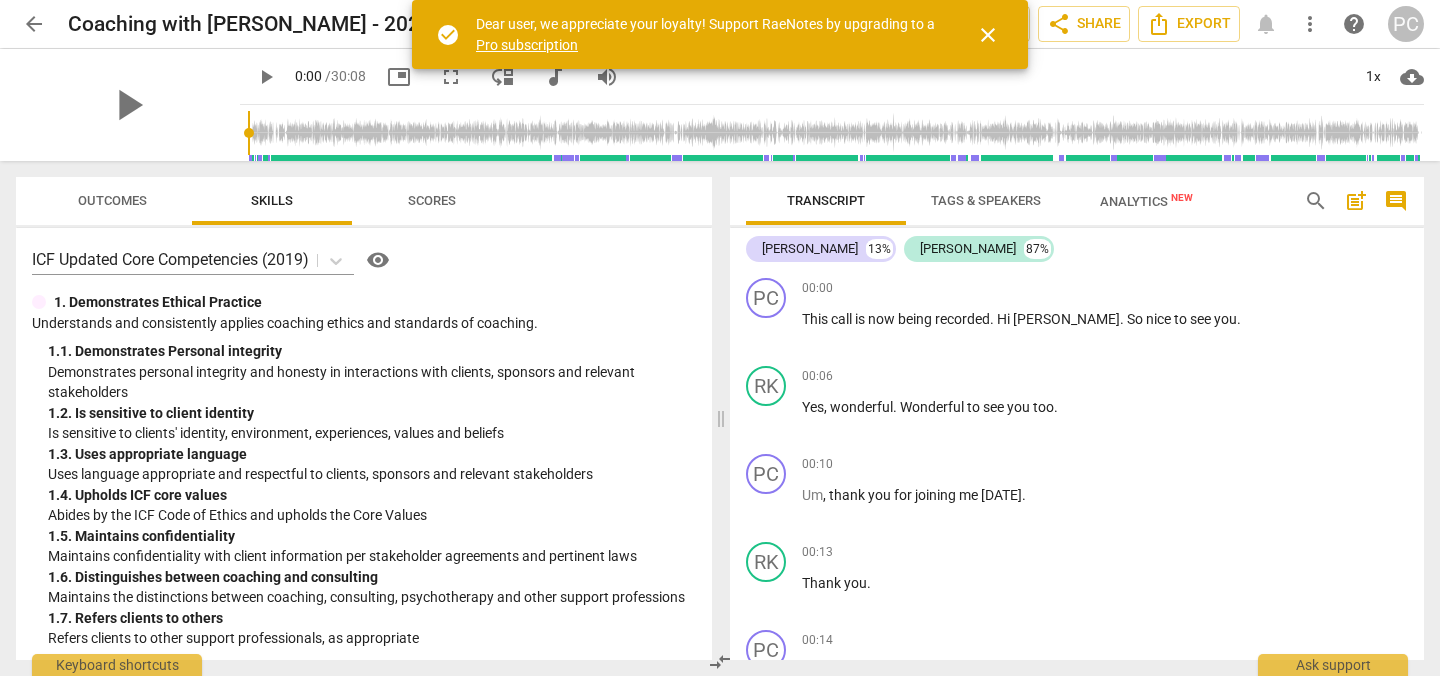 click on "close" at bounding box center [988, 35] 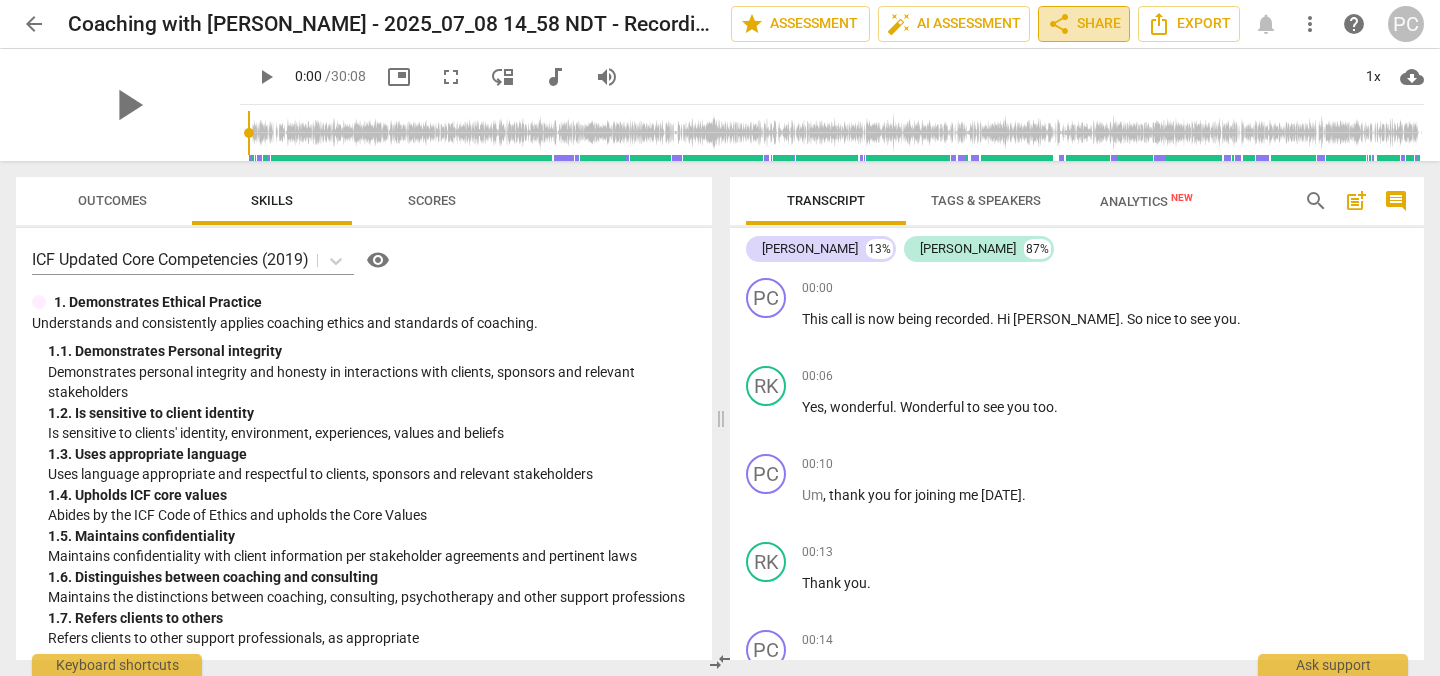 click on "share    Share" at bounding box center [1084, 24] 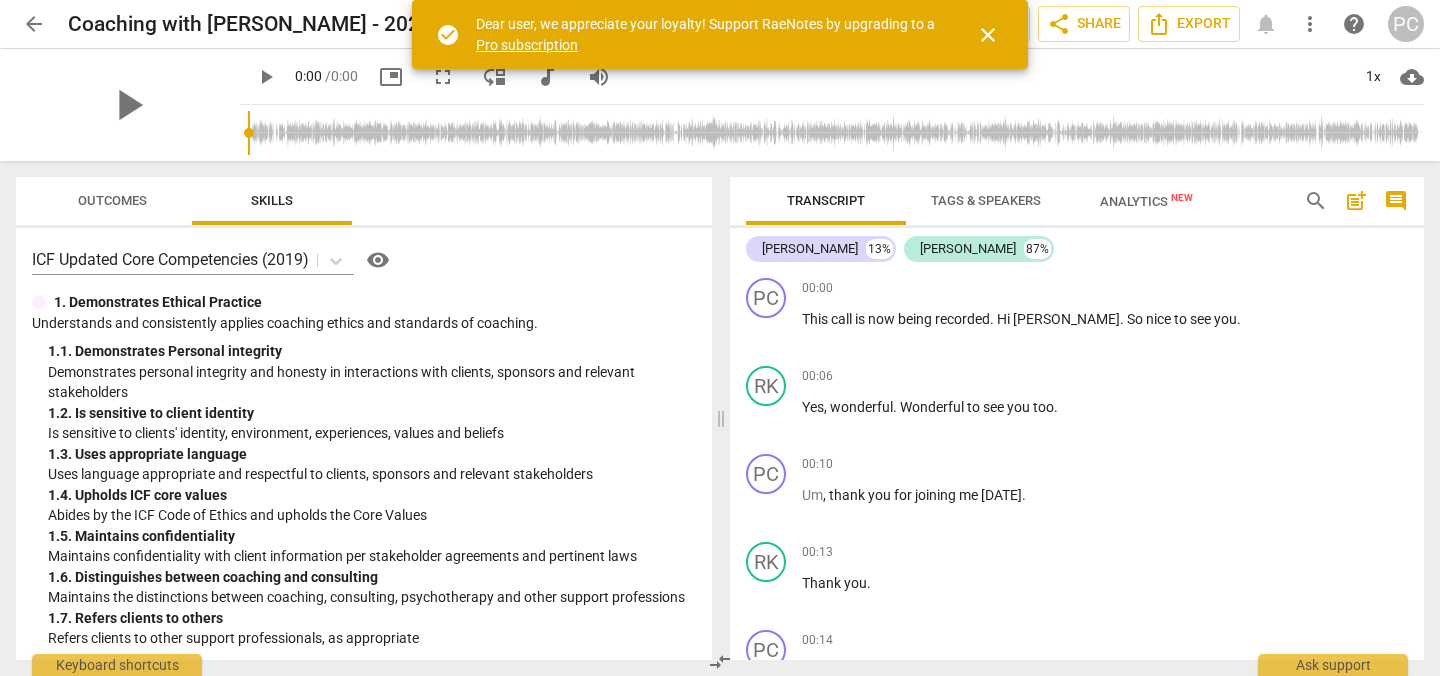 scroll, scrollTop: 0, scrollLeft: 0, axis: both 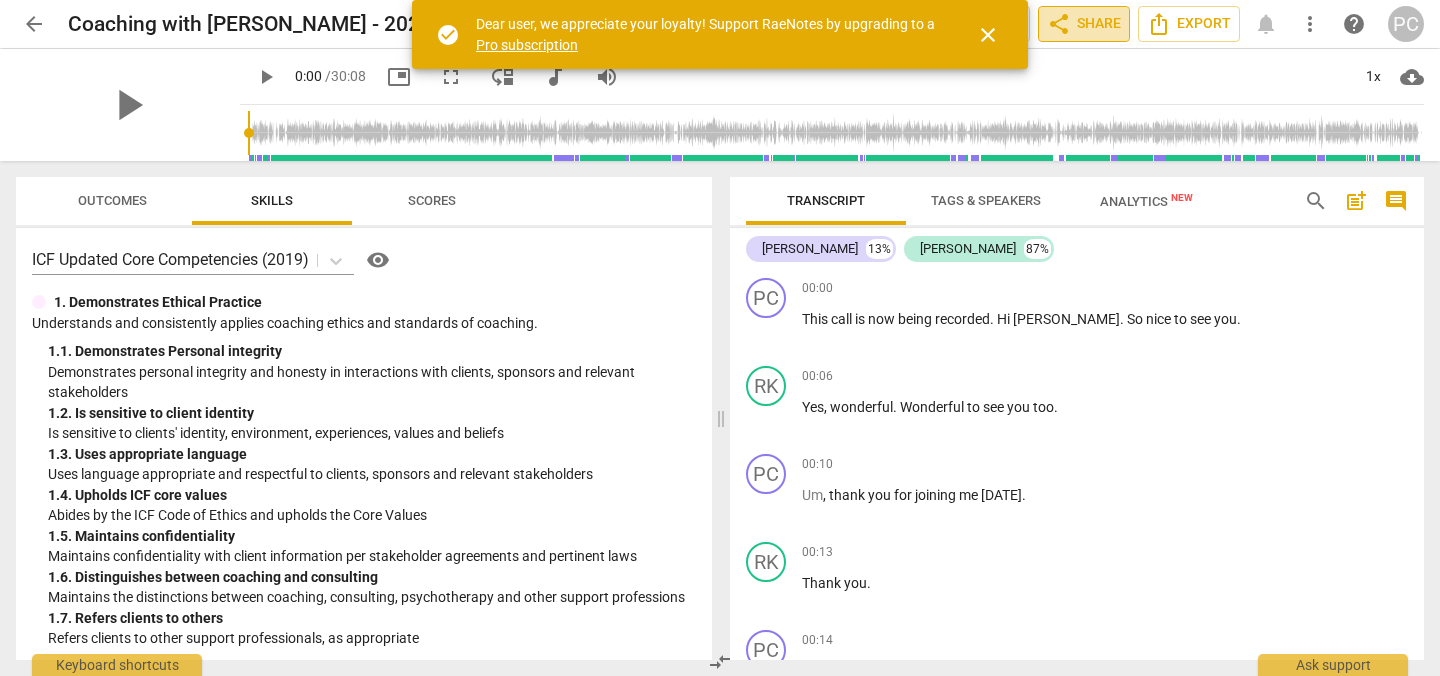 click on "share    Share" at bounding box center (1084, 24) 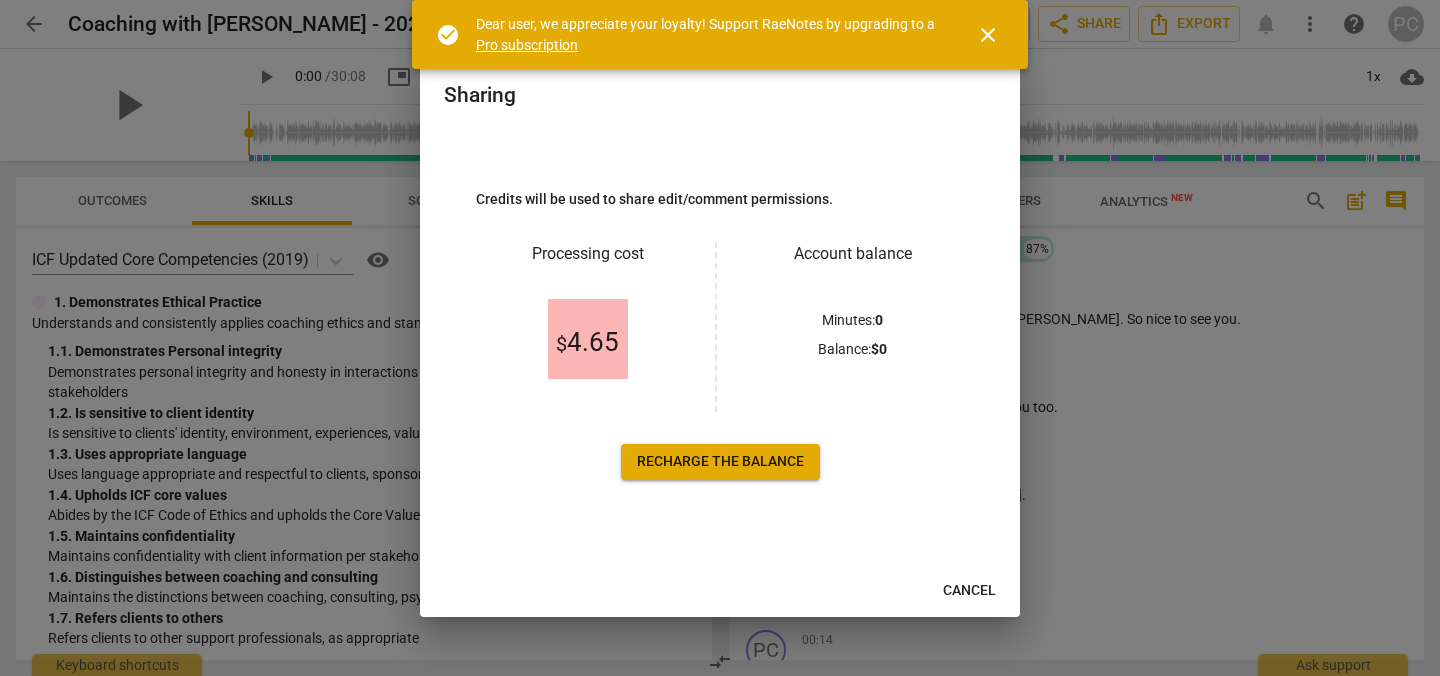 click on "close" at bounding box center [988, 35] 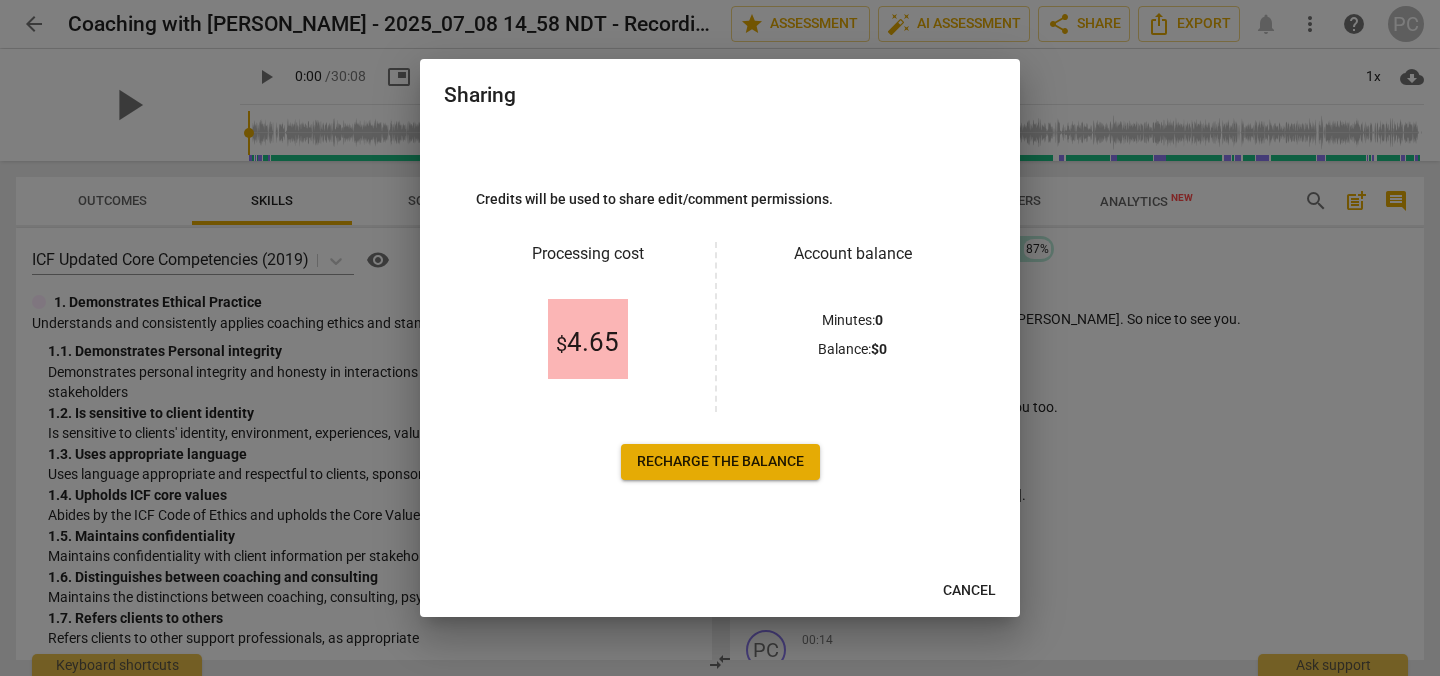 click on "Recharge the balance" at bounding box center [720, 462] 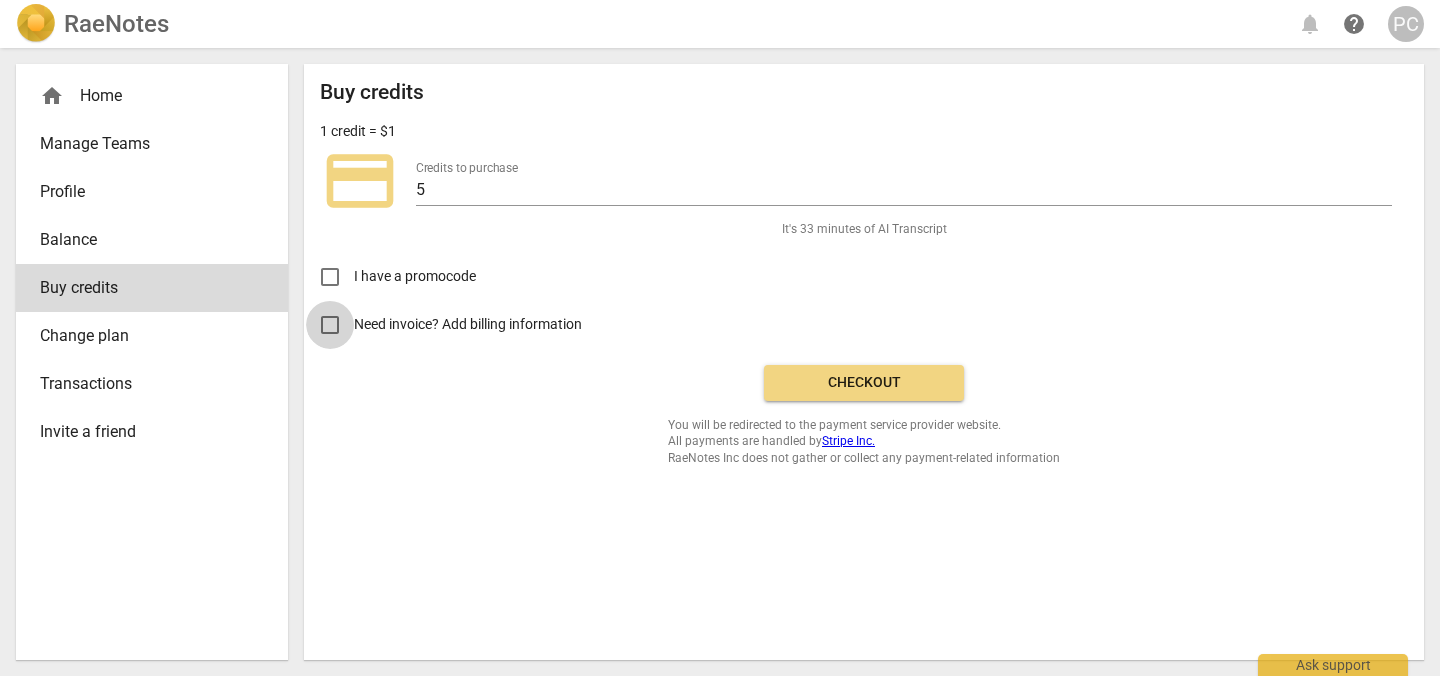 click on "Need invoice? Add billing information" at bounding box center (330, 325) 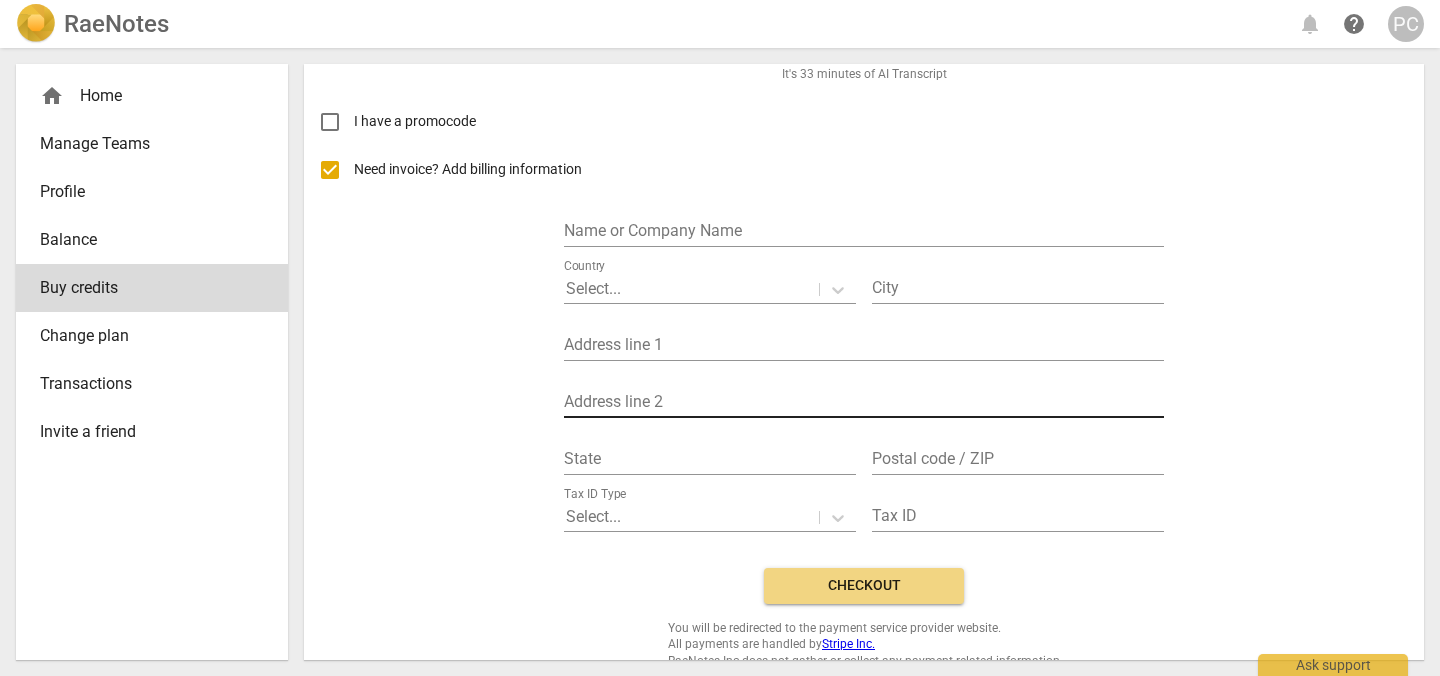 scroll, scrollTop: 180, scrollLeft: 0, axis: vertical 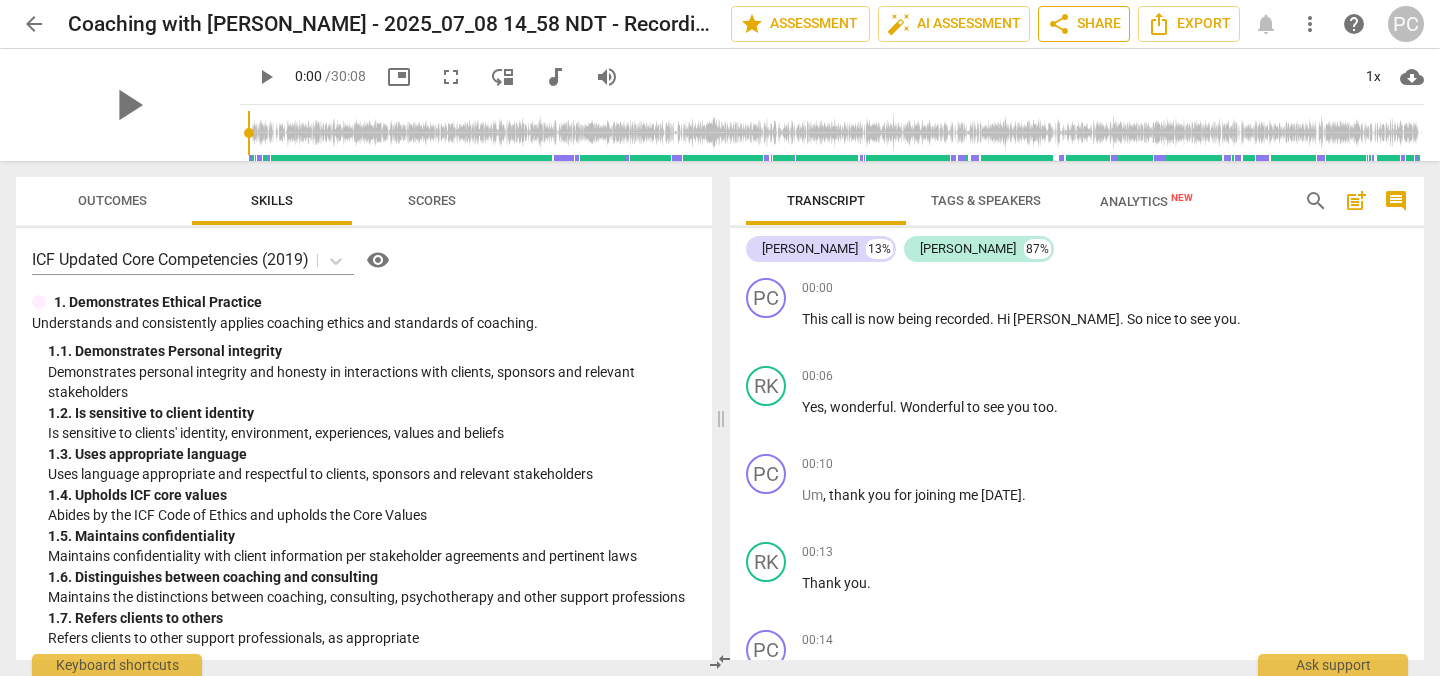 click on "share    Share" at bounding box center [1084, 24] 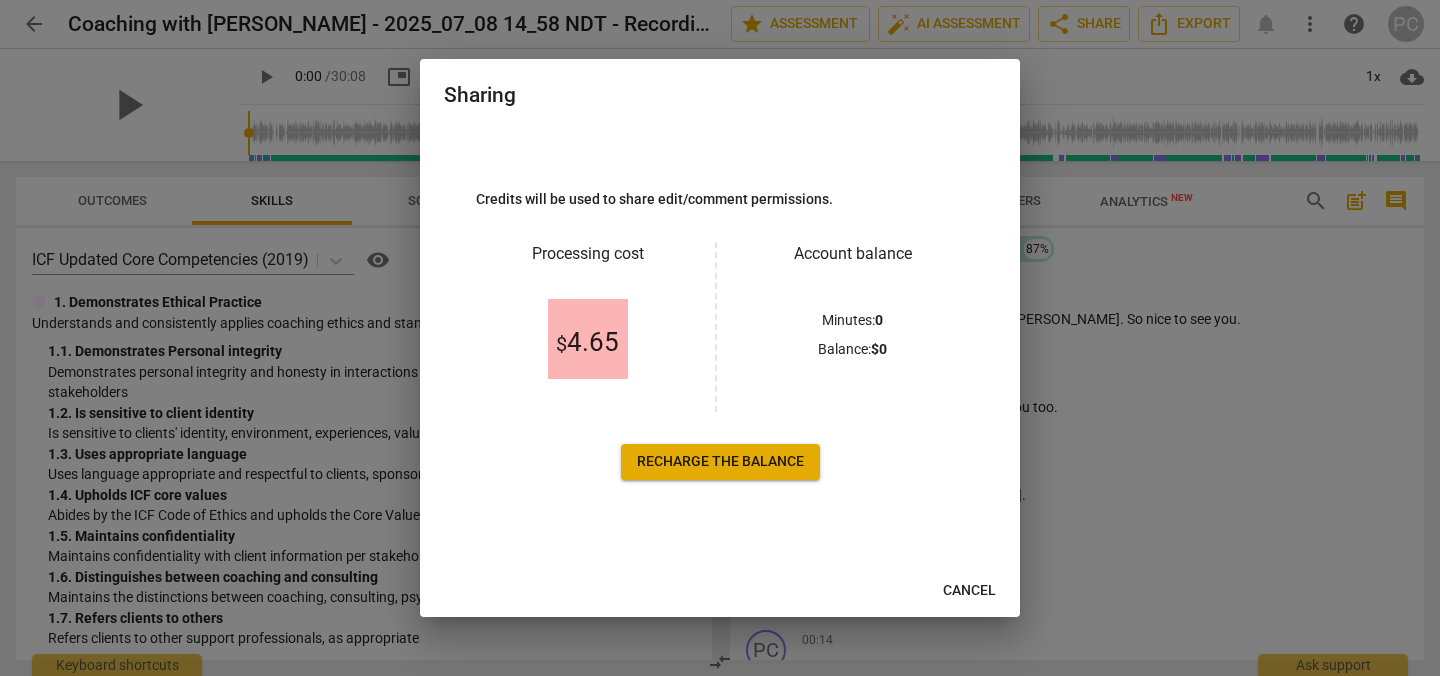 click on "Cancel" at bounding box center [969, 591] 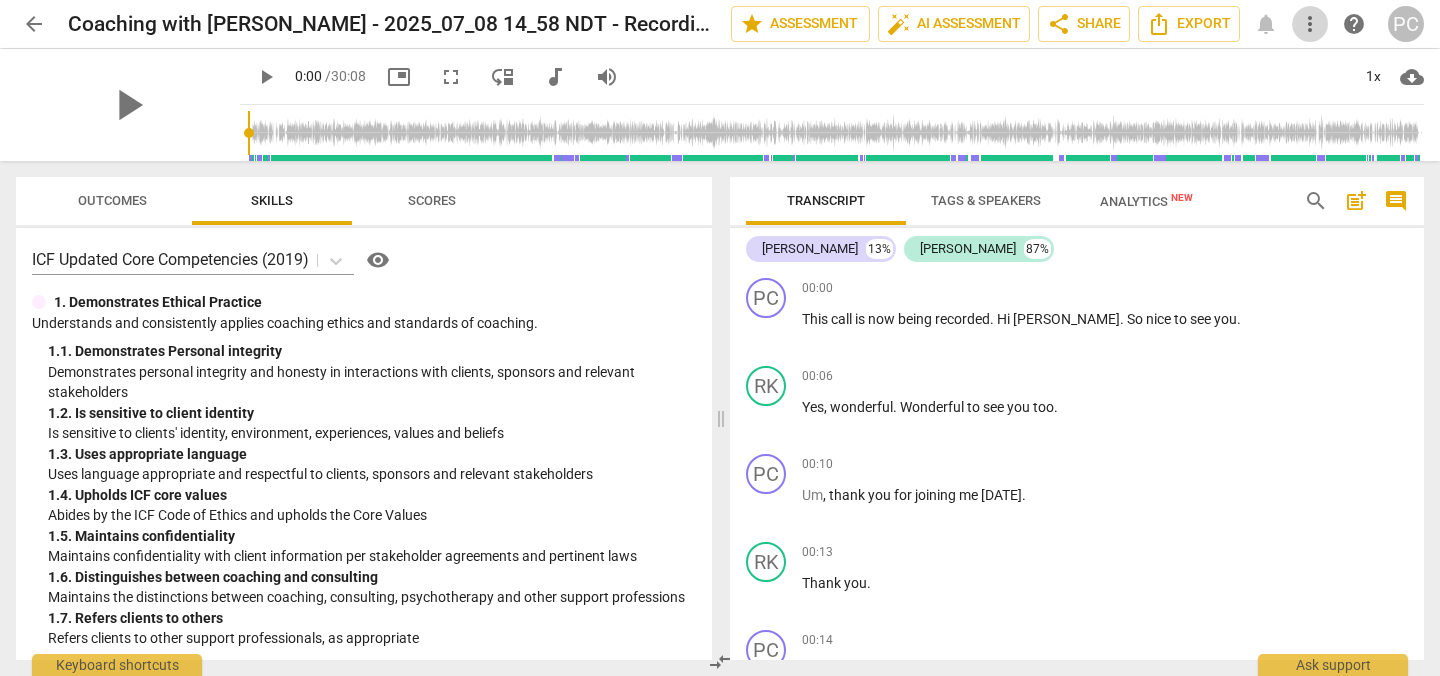 click on "more_vert" at bounding box center (1310, 24) 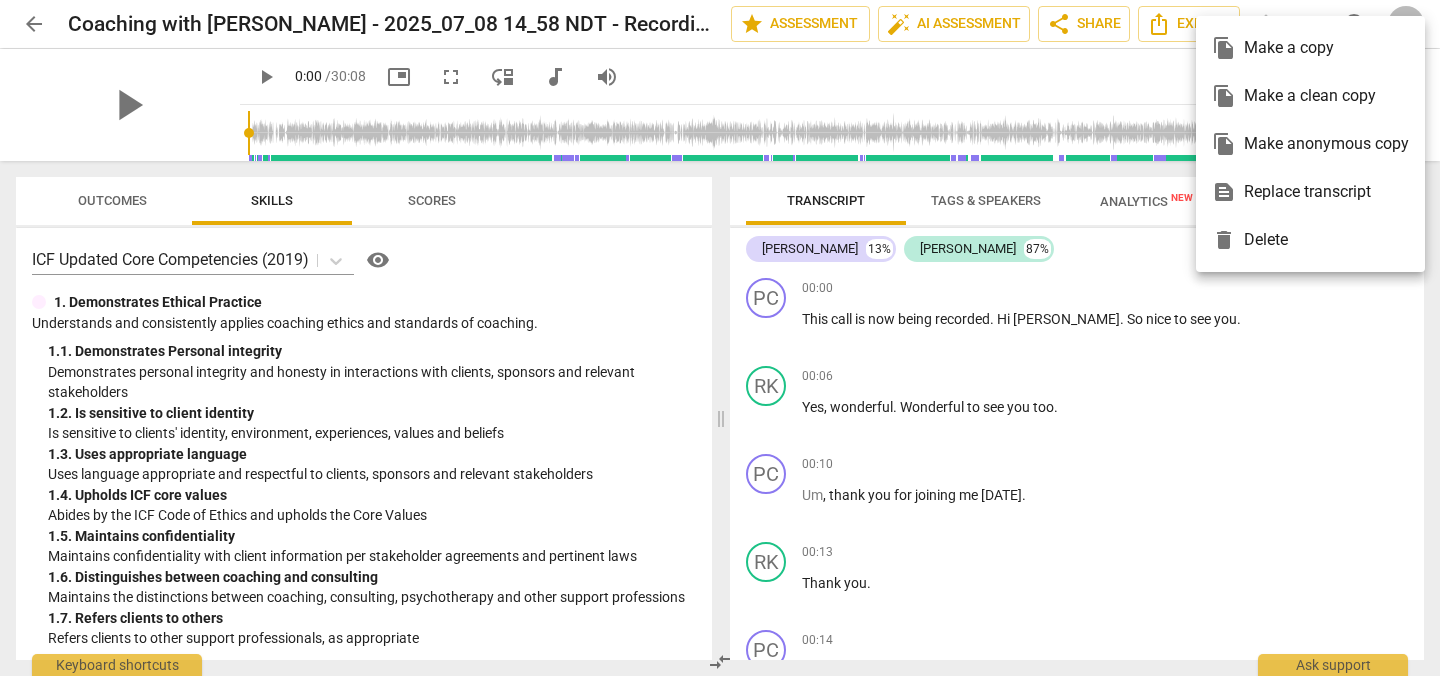 click at bounding box center [720, 338] 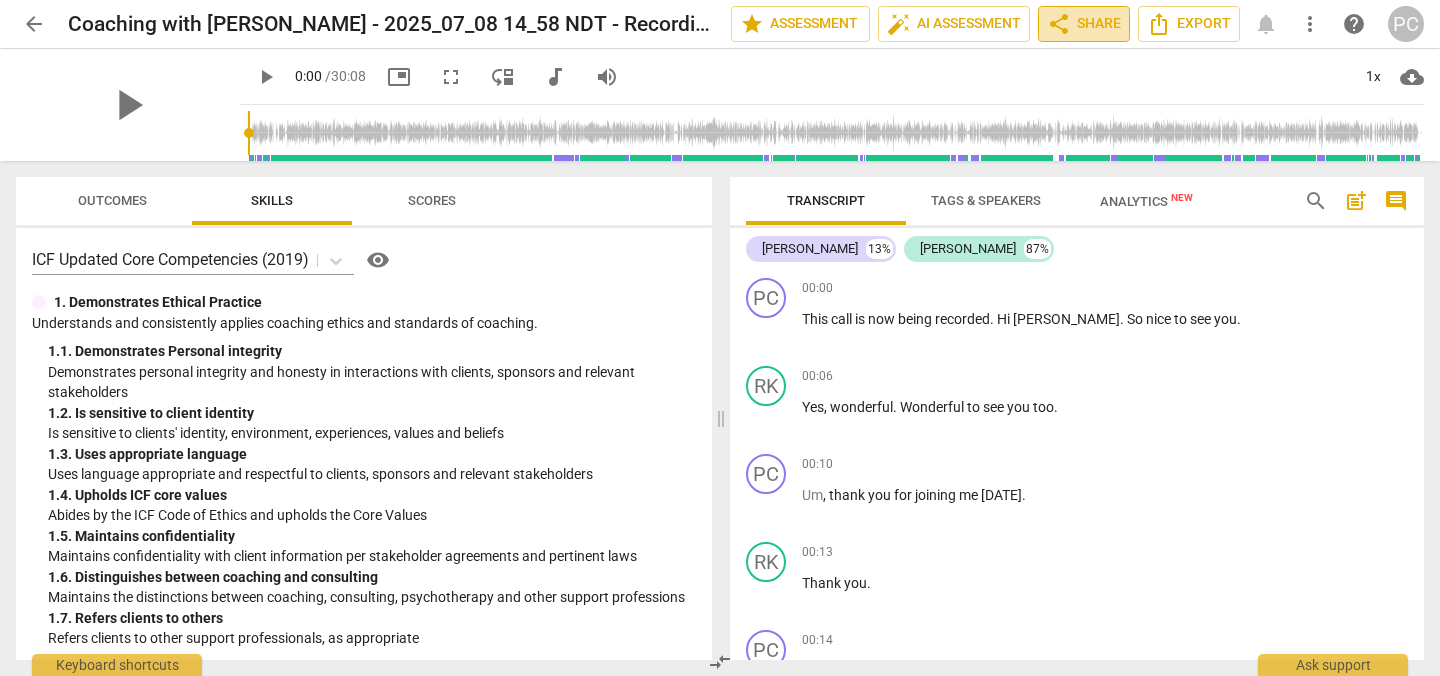 click on "share    Share" at bounding box center [1084, 24] 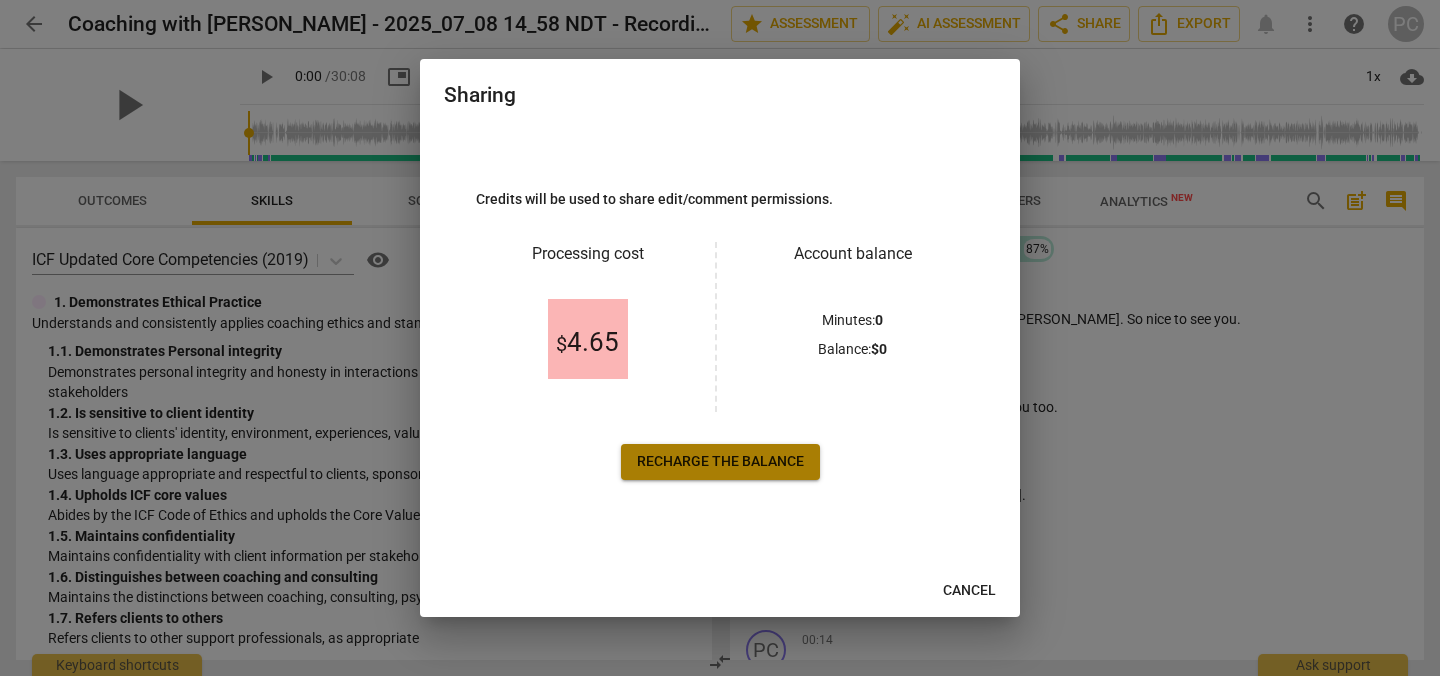 click on "Recharge the balance" at bounding box center (720, 462) 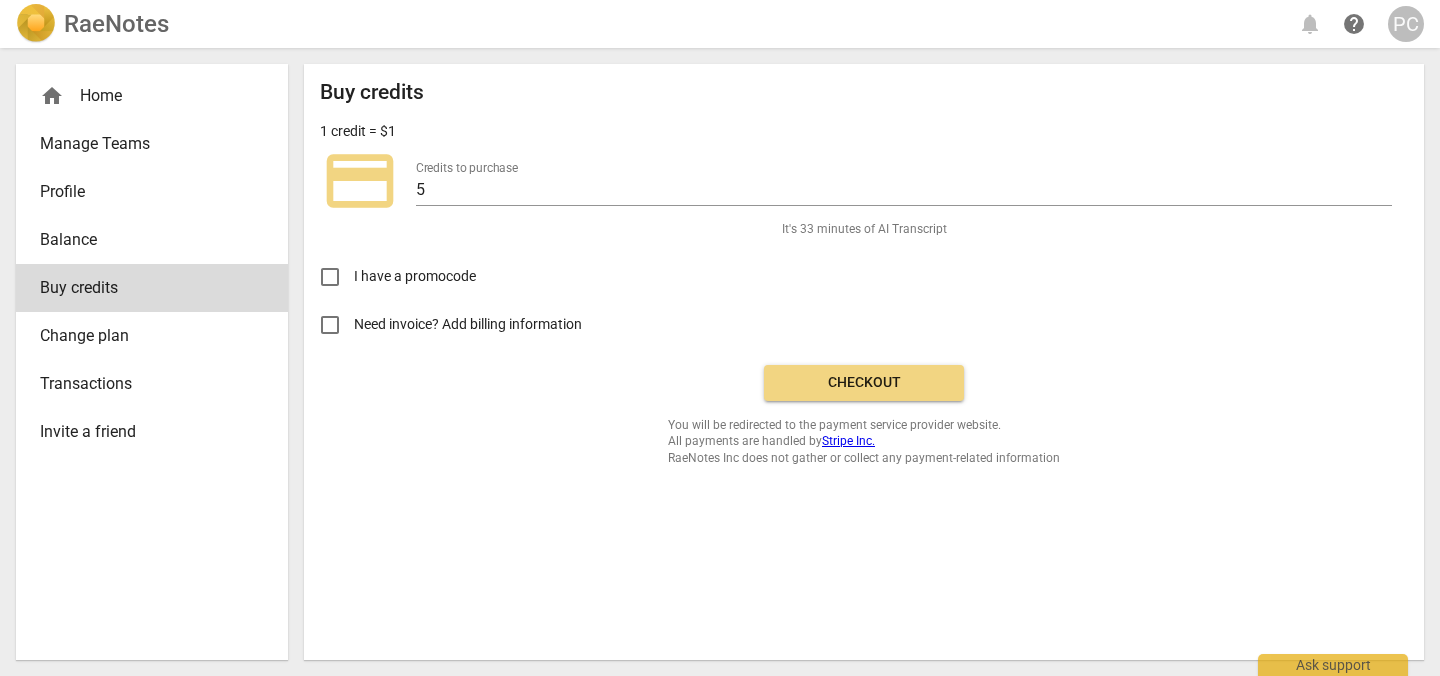 click on "RaeNotes" at bounding box center [116, 24] 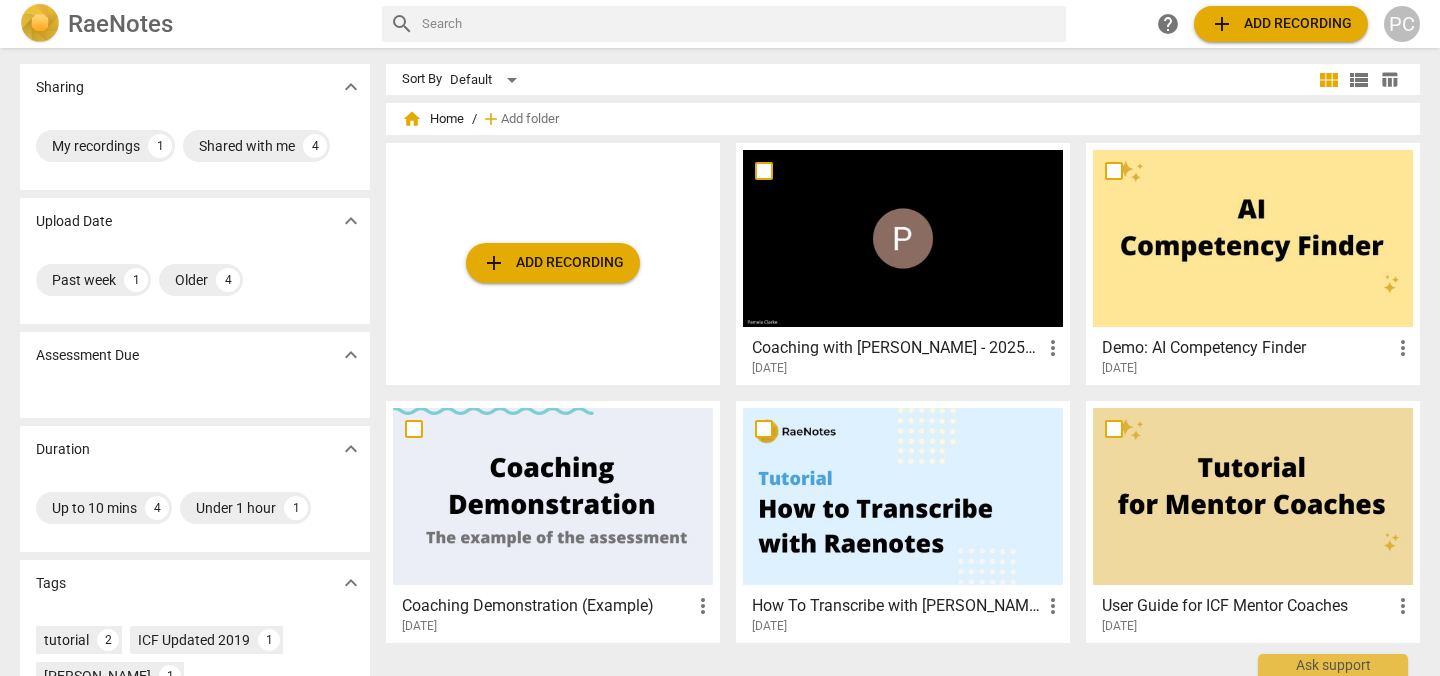 click on "more_vert" at bounding box center (1053, 348) 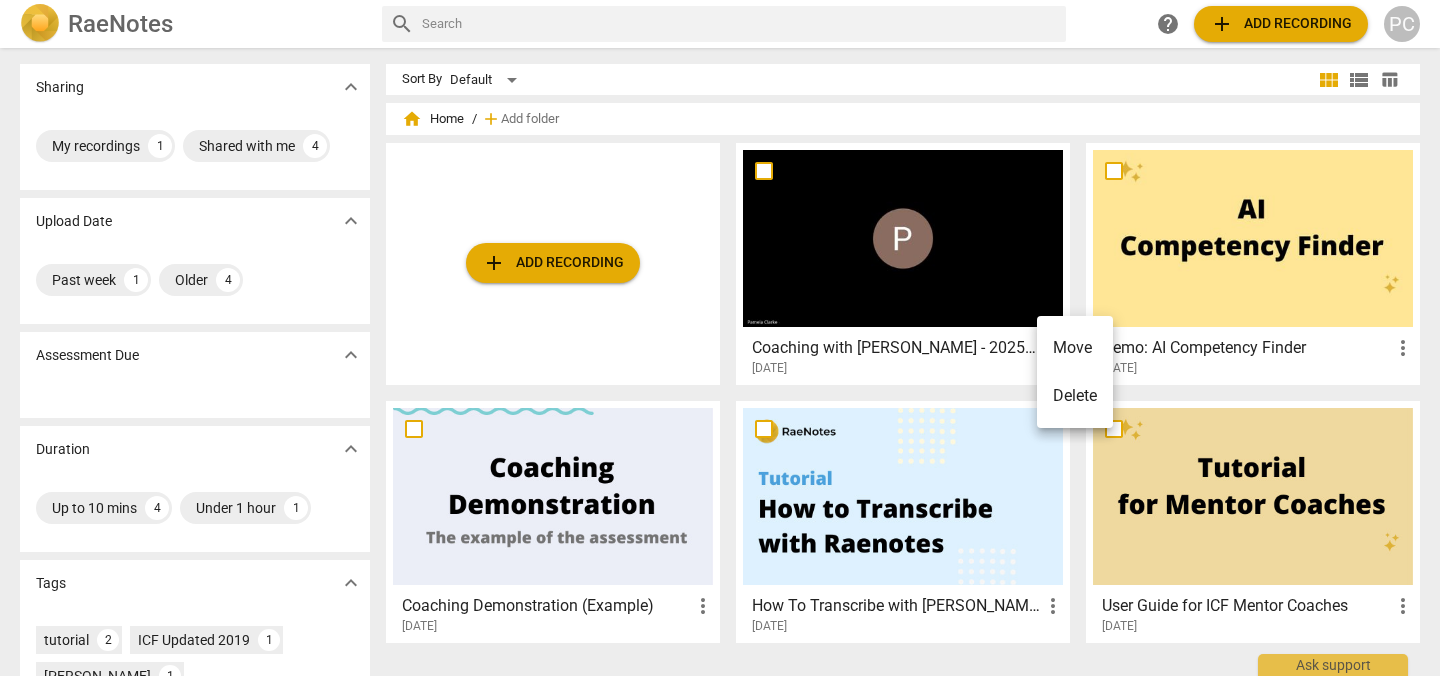 click at bounding box center [720, 338] 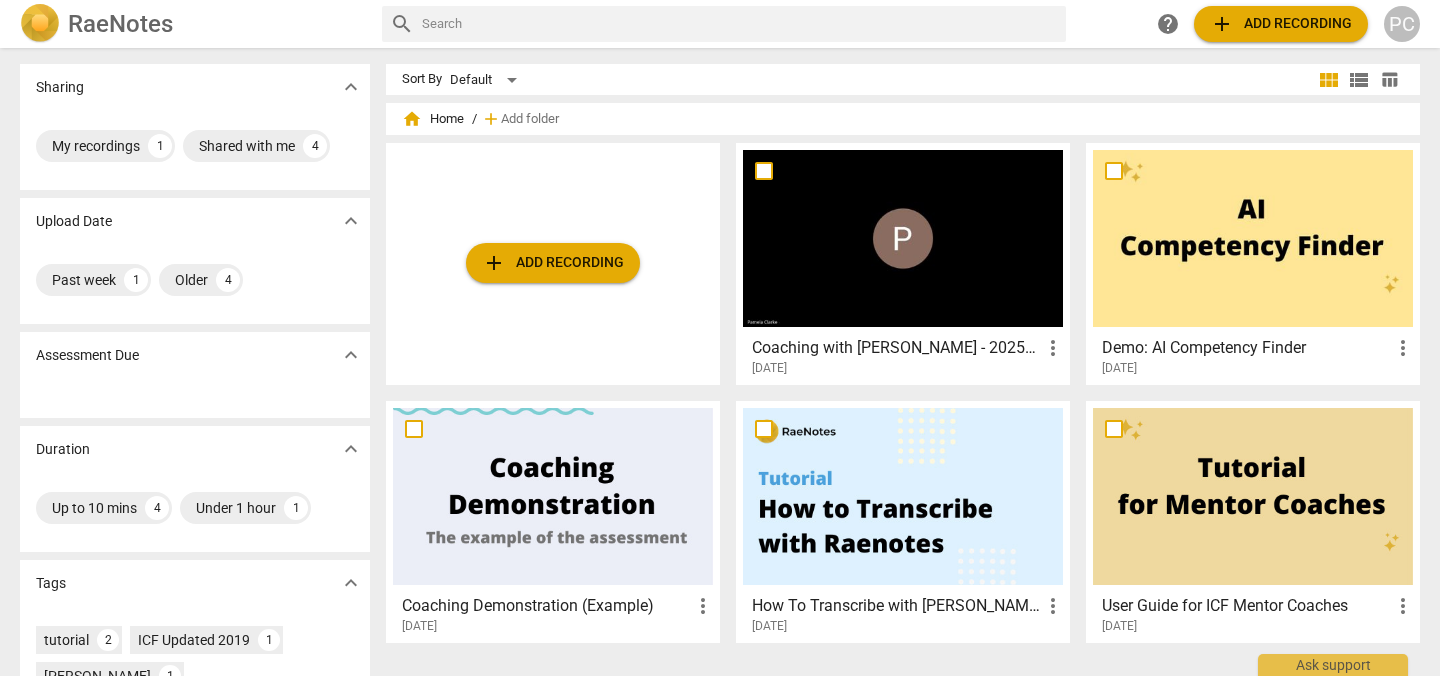 click at bounding box center (764, 171) 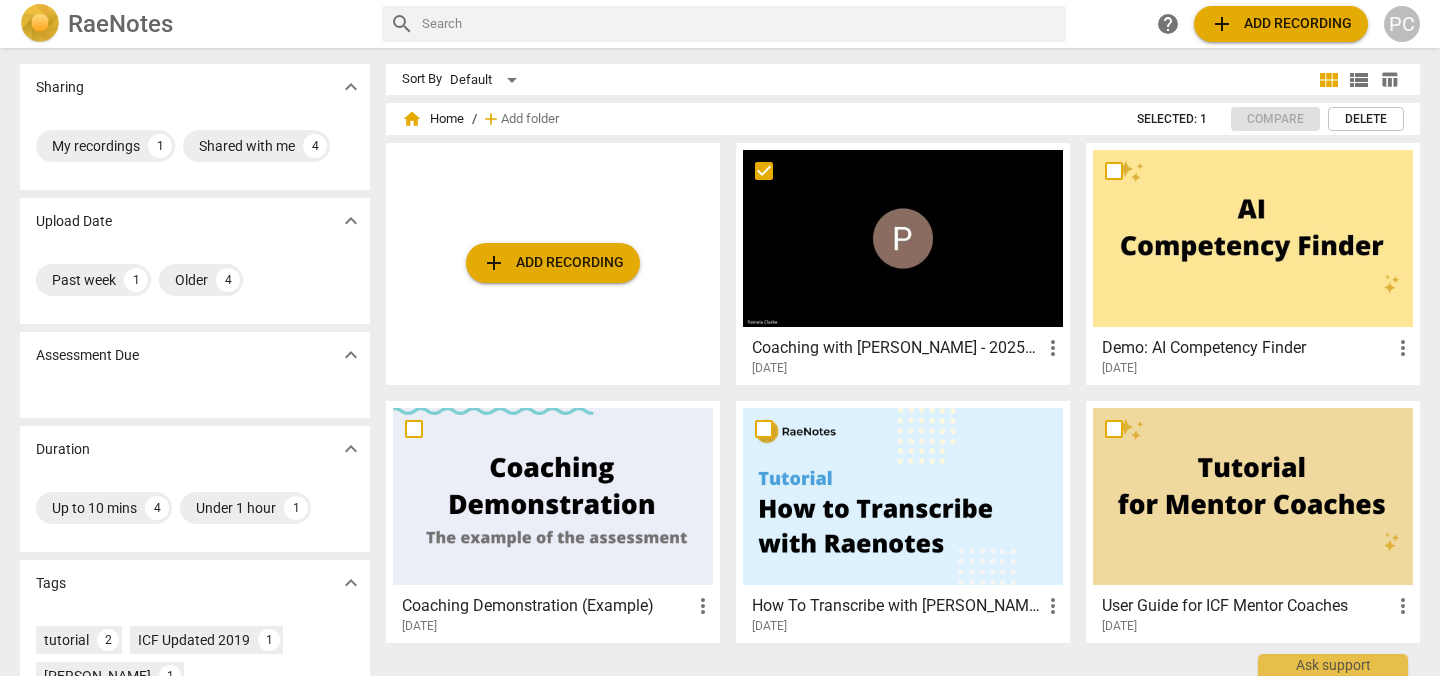 click at bounding box center (553, 496) 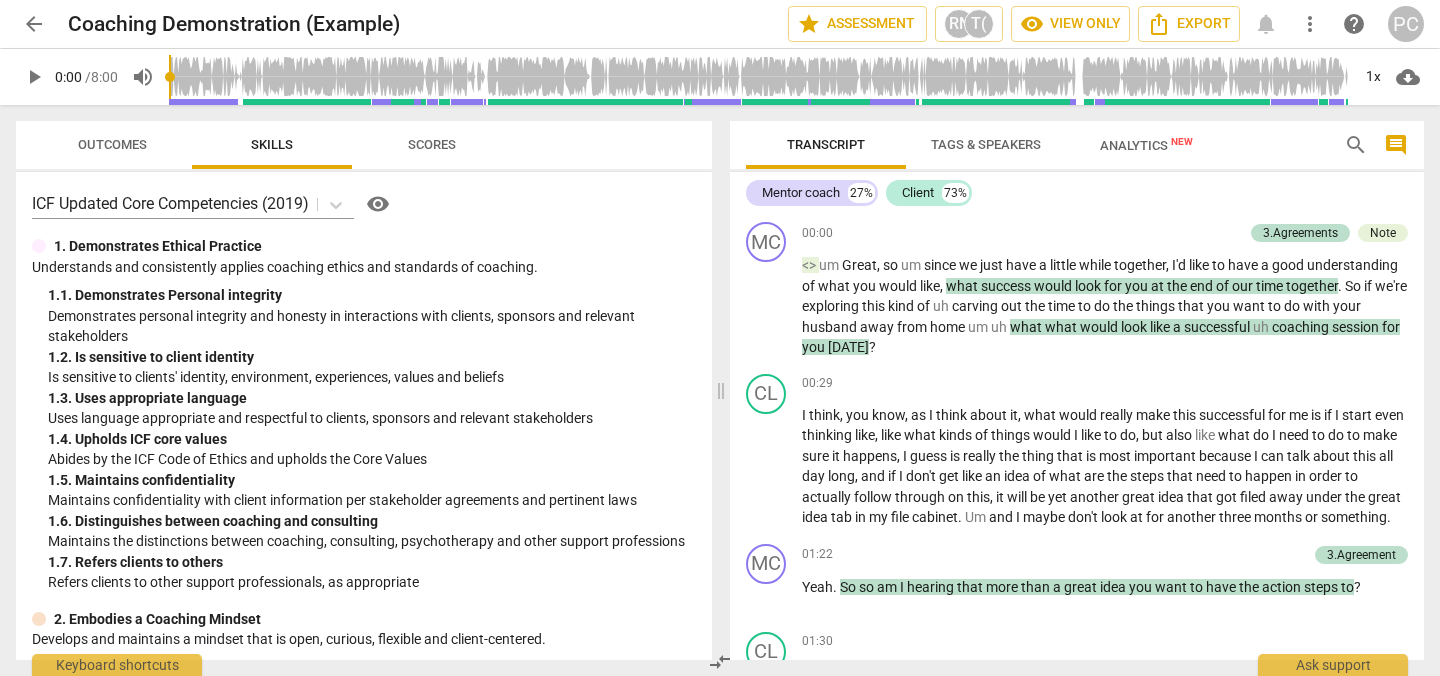 click on "more_vert" at bounding box center [1310, 24] 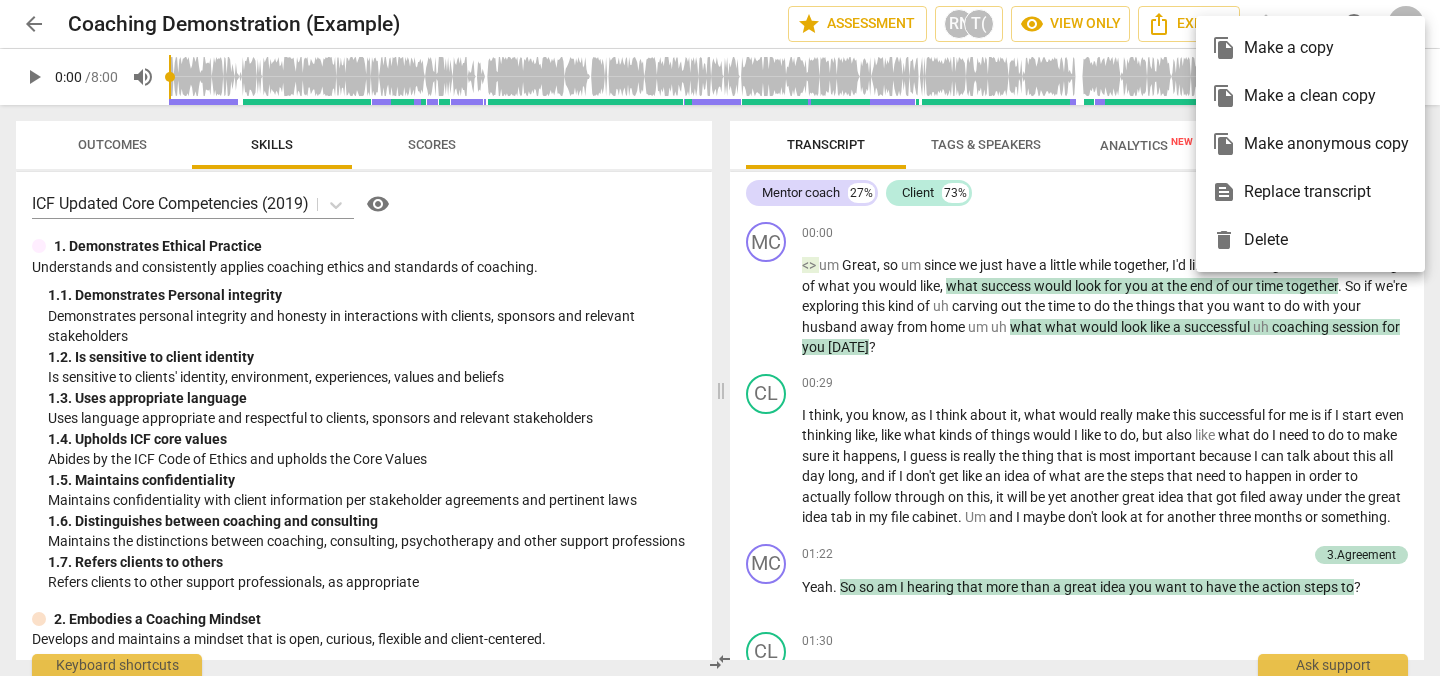 click at bounding box center (720, 338) 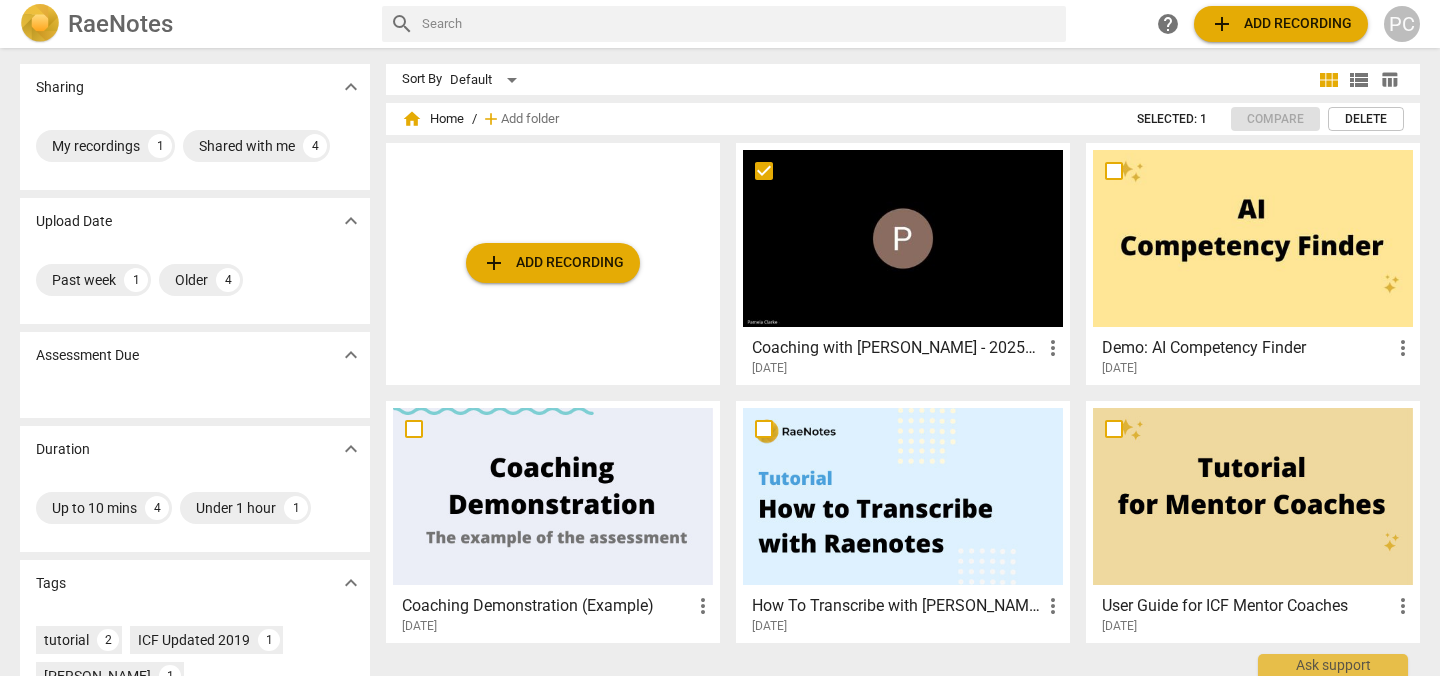 click at bounding box center [903, 238] 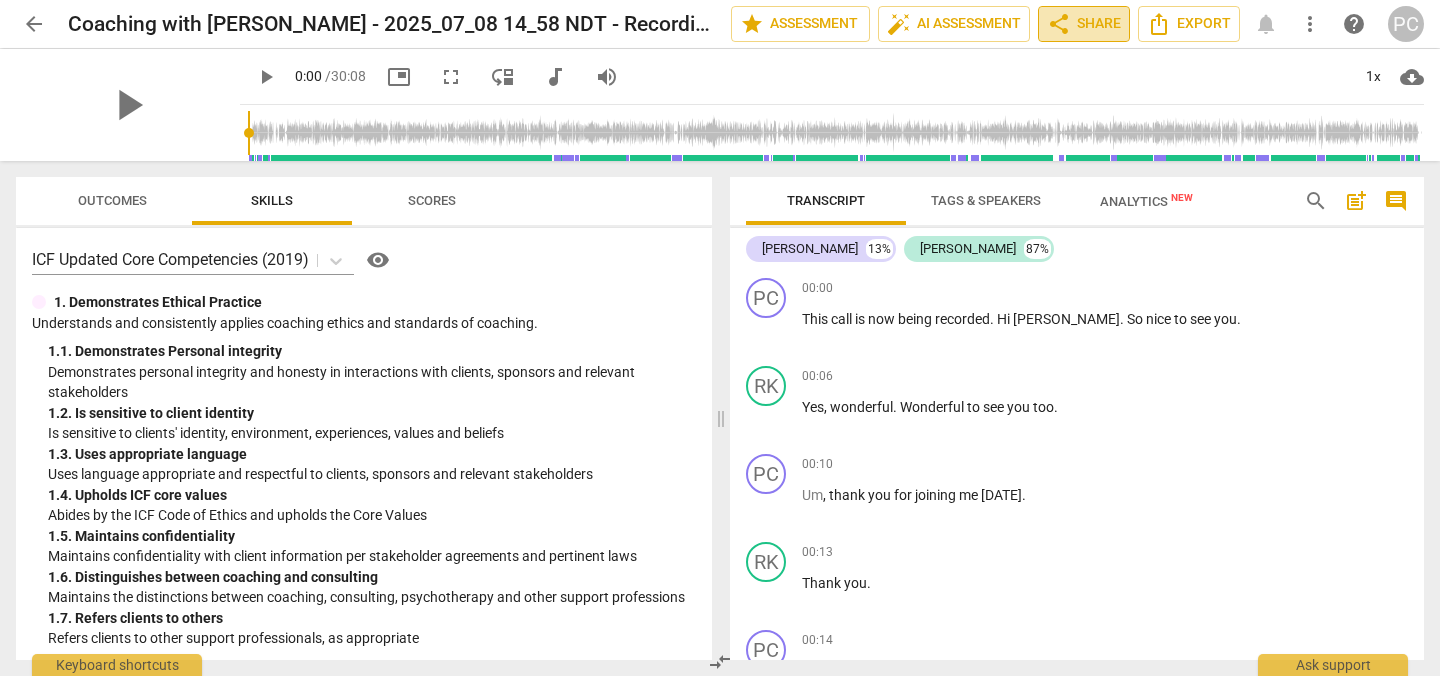 click on "share    Share" at bounding box center (1084, 24) 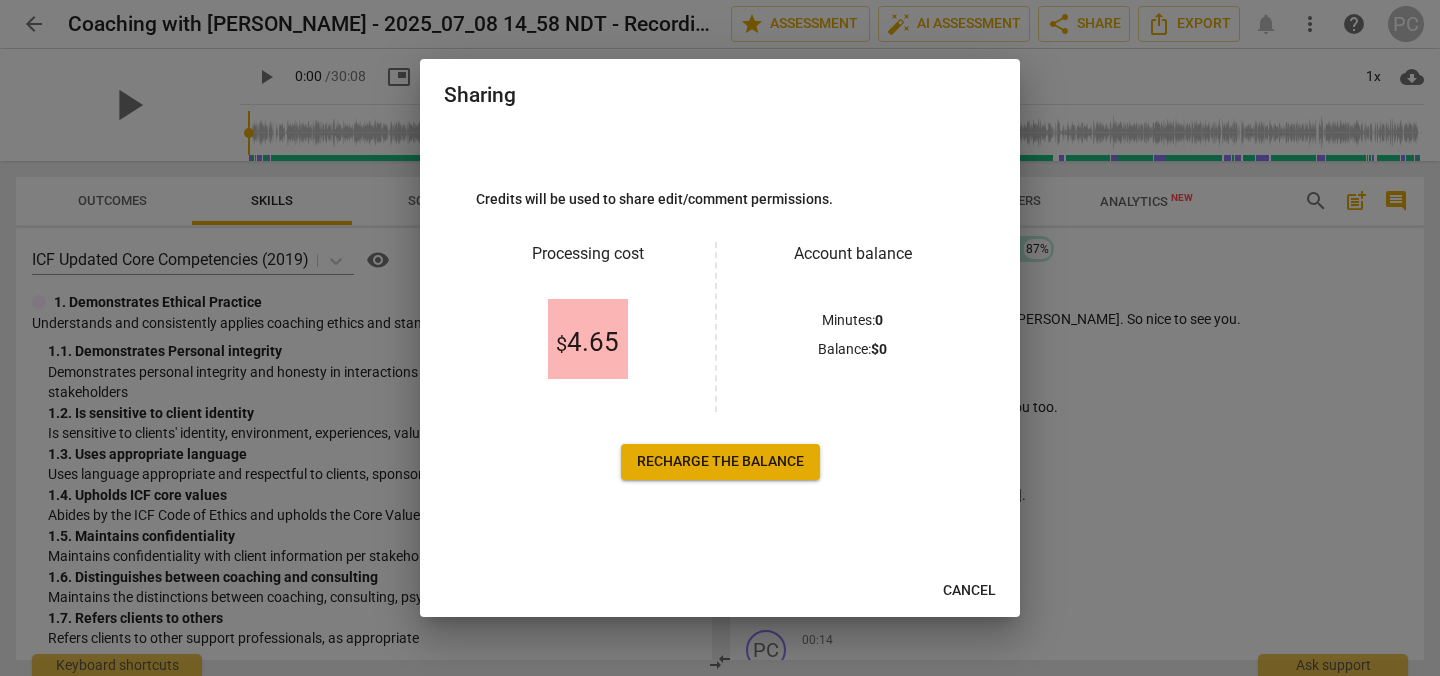click on "Recharge the balance" at bounding box center (720, 462) 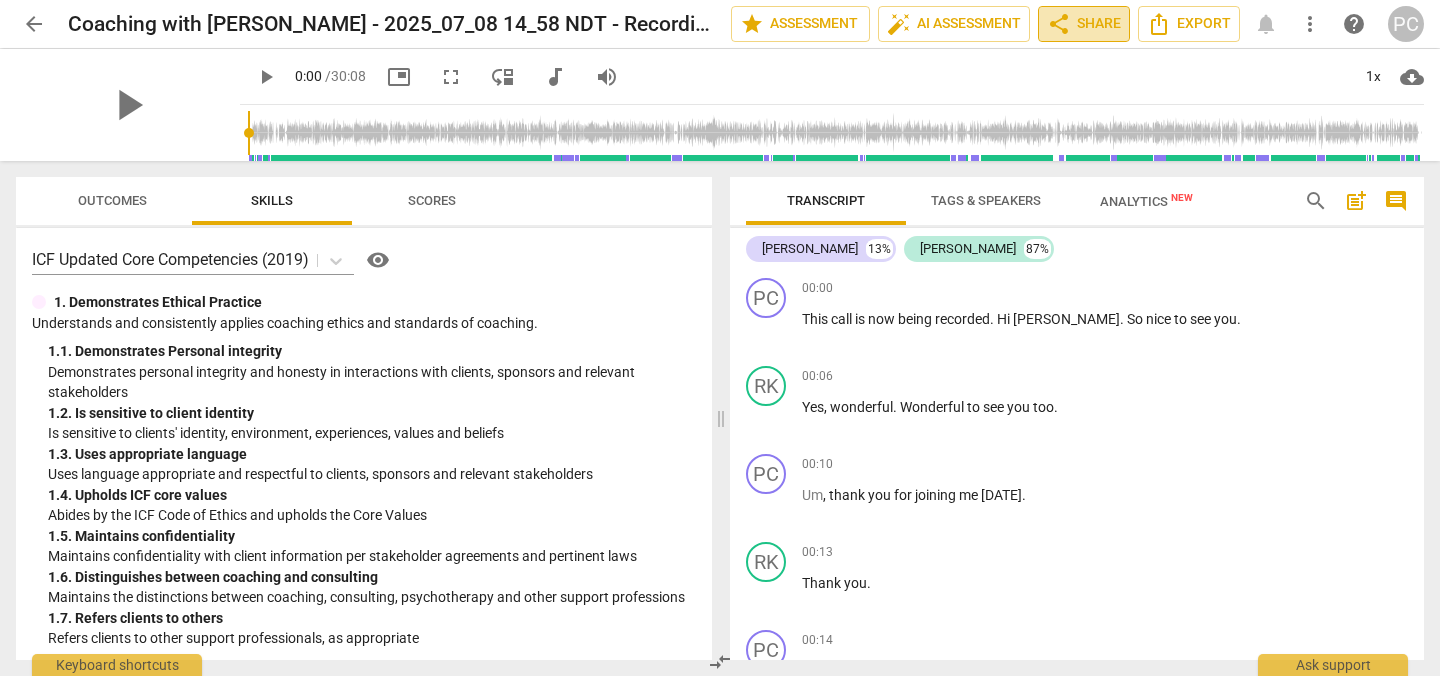 click on "share    Share" at bounding box center [1084, 24] 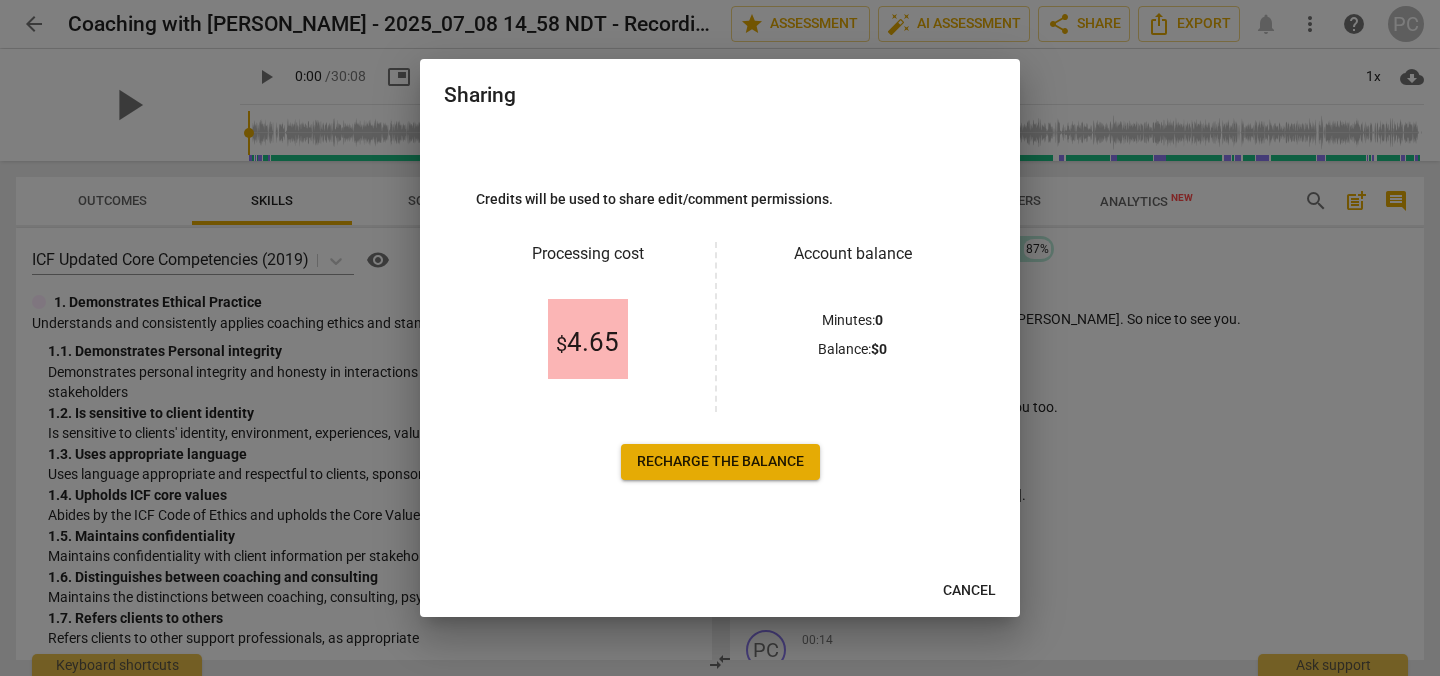 click on "Recharge the balance" at bounding box center (720, 462) 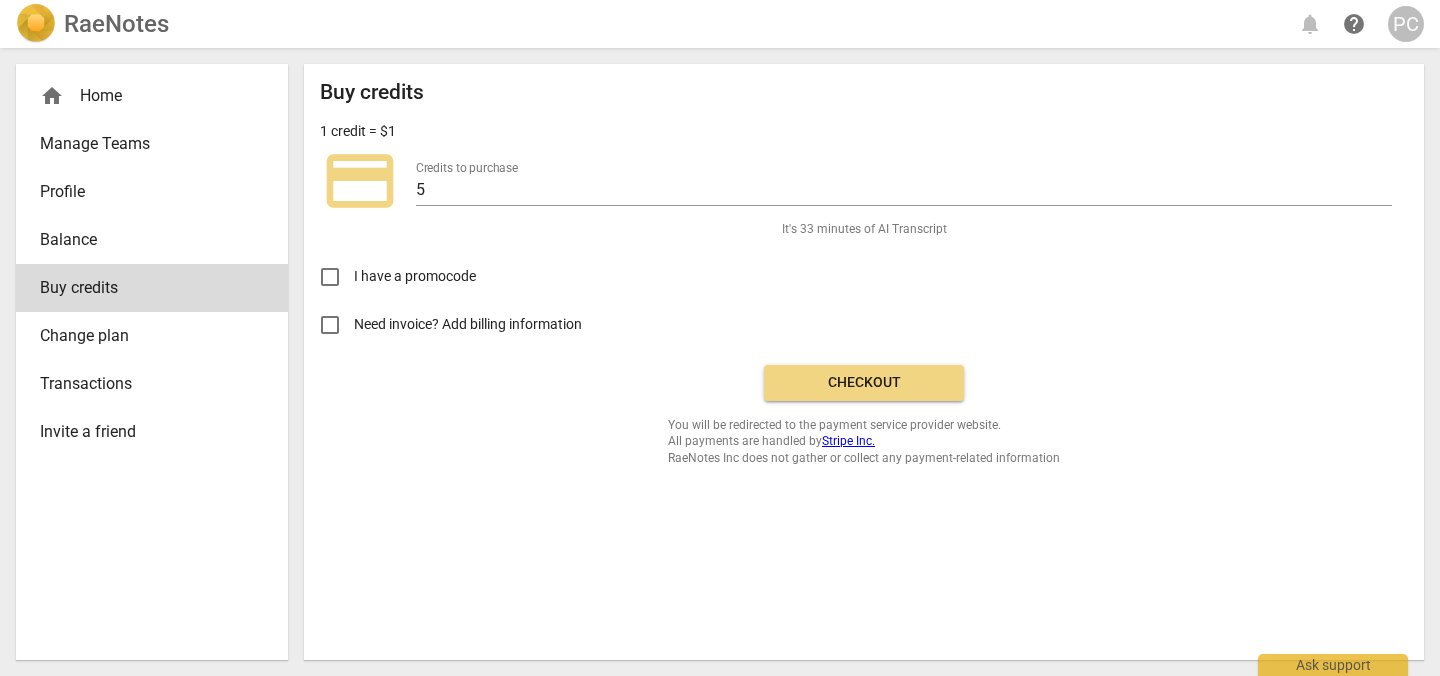 click on "Buy credits 1 credit = $1 credit_card Credits to purchase 5 It's 33 minutes of AI Transcript I have a promocode Need invoice? Add billing information   Checkout You will be redirected to the payment service provider website. All payments are handled by  Stripe Inc. RaeNotes Inc does not gather or collect any payment-related information" at bounding box center (864, 273) 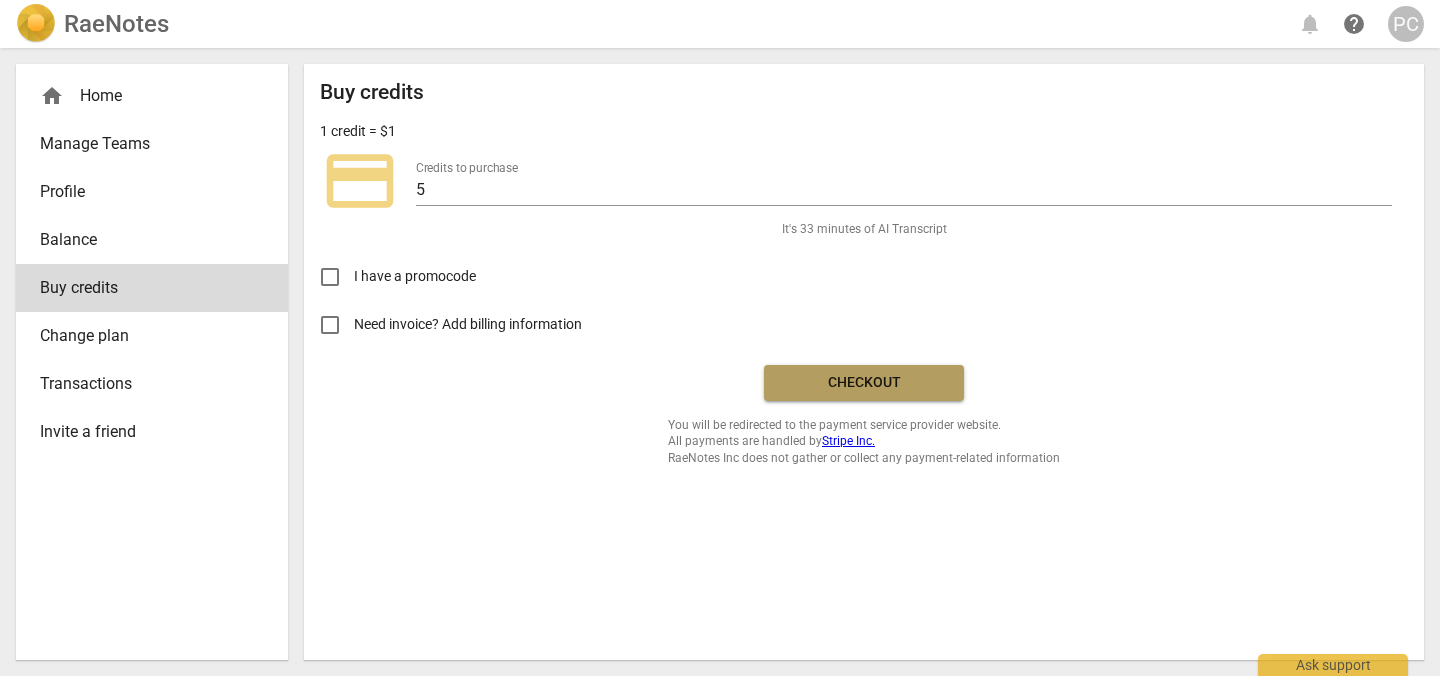 click on "Checkout" at bounding box center [864, 383] 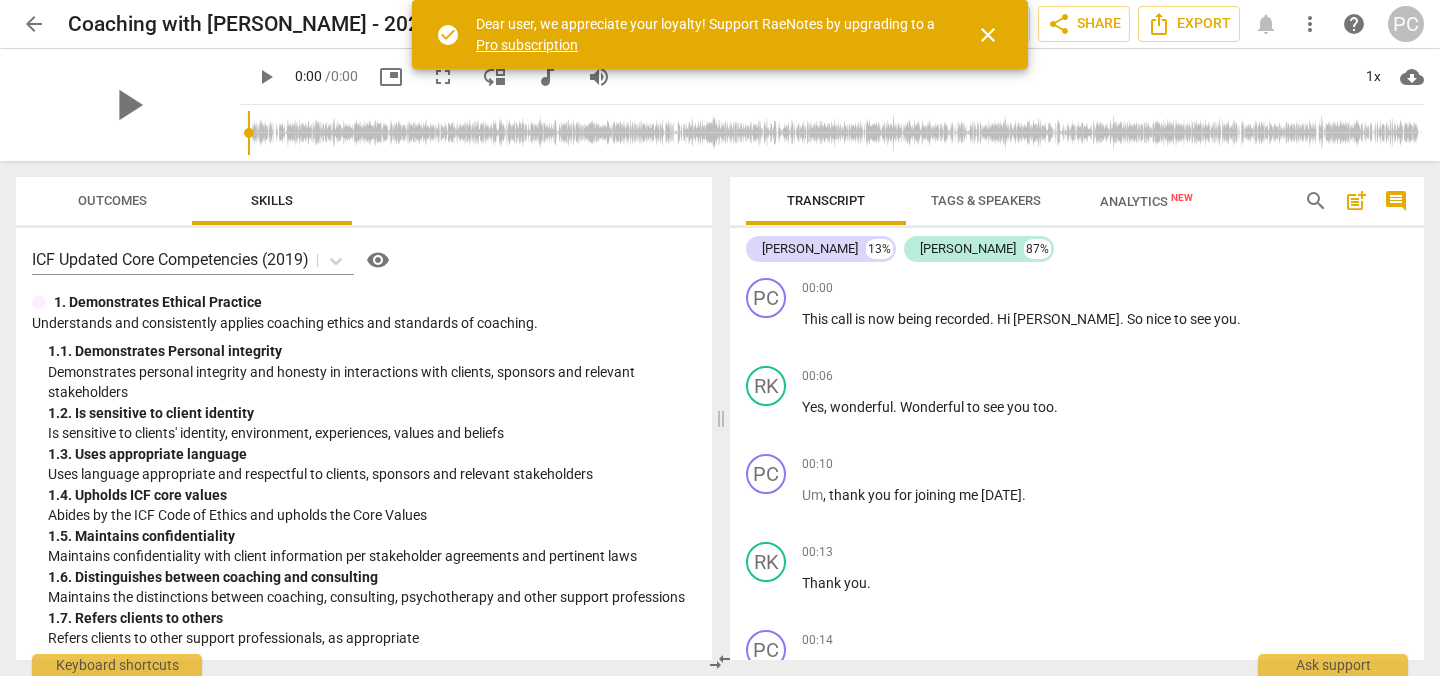 scroll, scrollTop: 0, scrollLeft: 0, axis: both 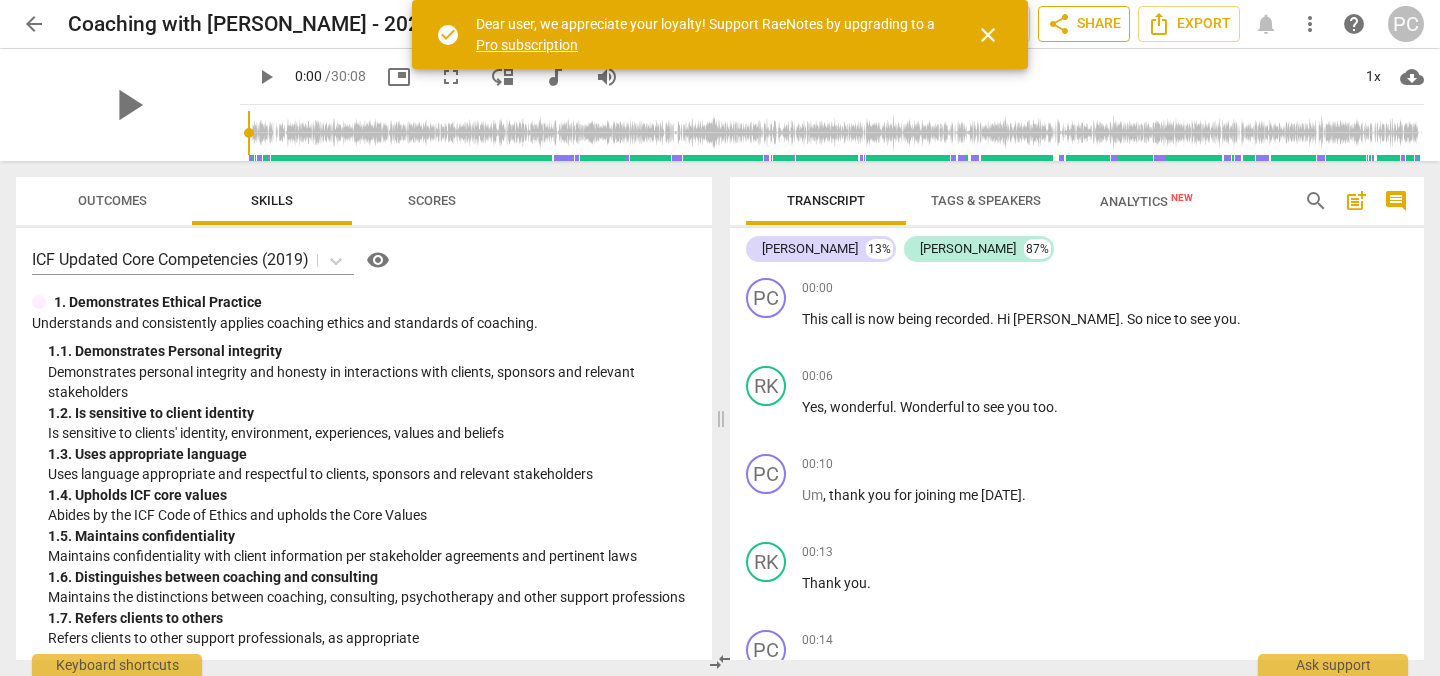 click on "share    Share" at bounding box center (1084, 24) 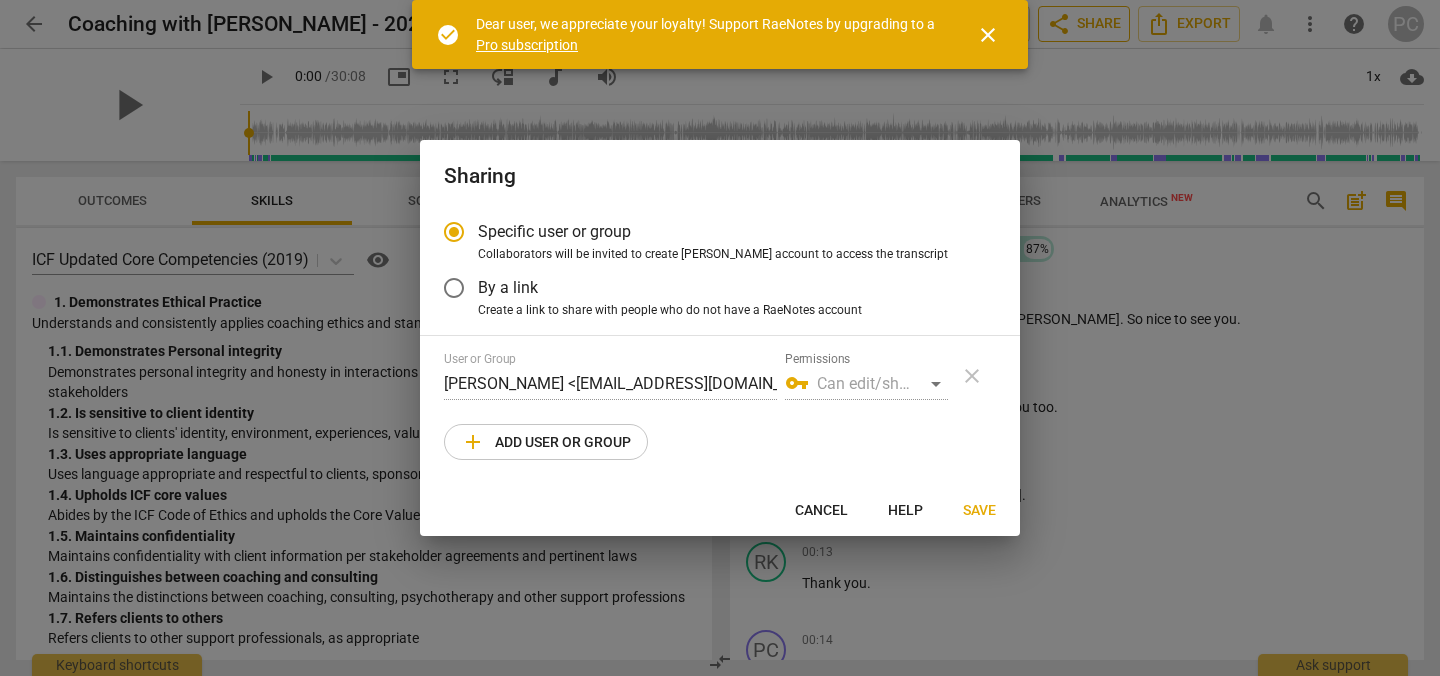 radio on "false" 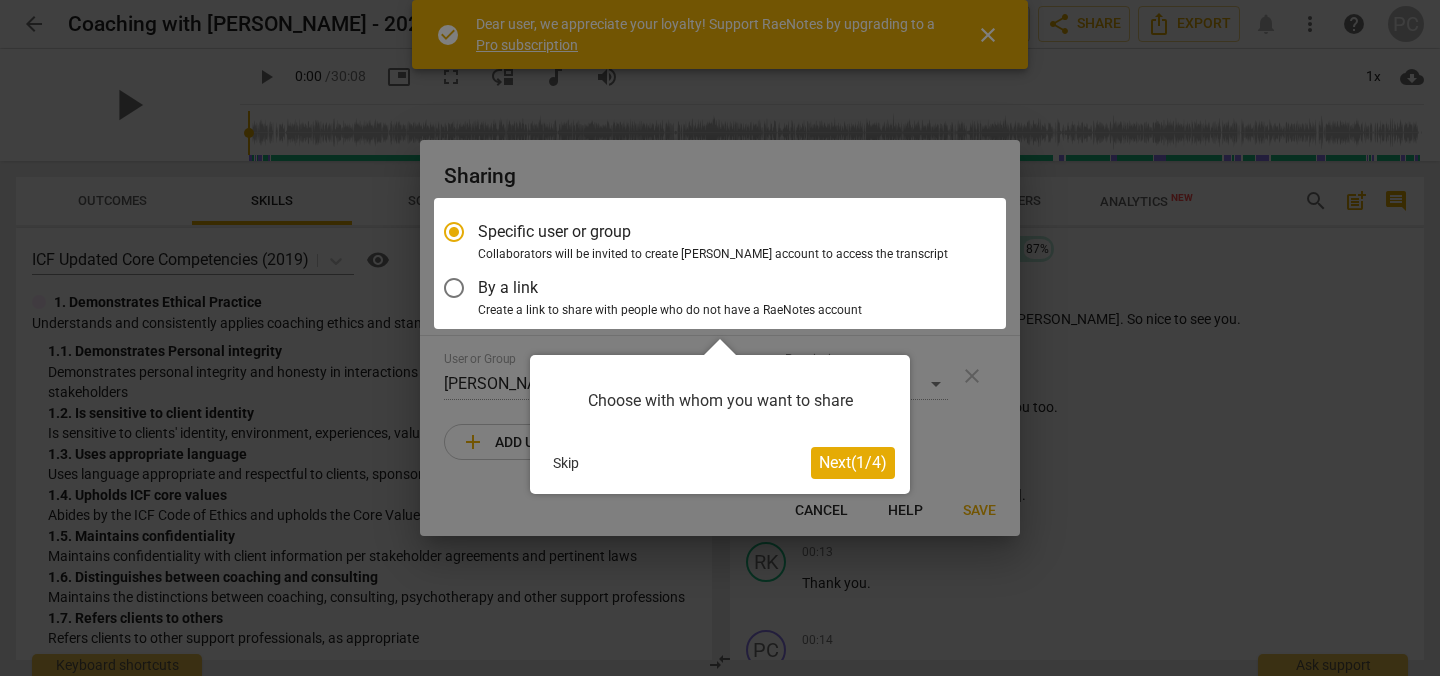 click on "Next  ( 1 / 4 )" at bounding box center (853, 462) 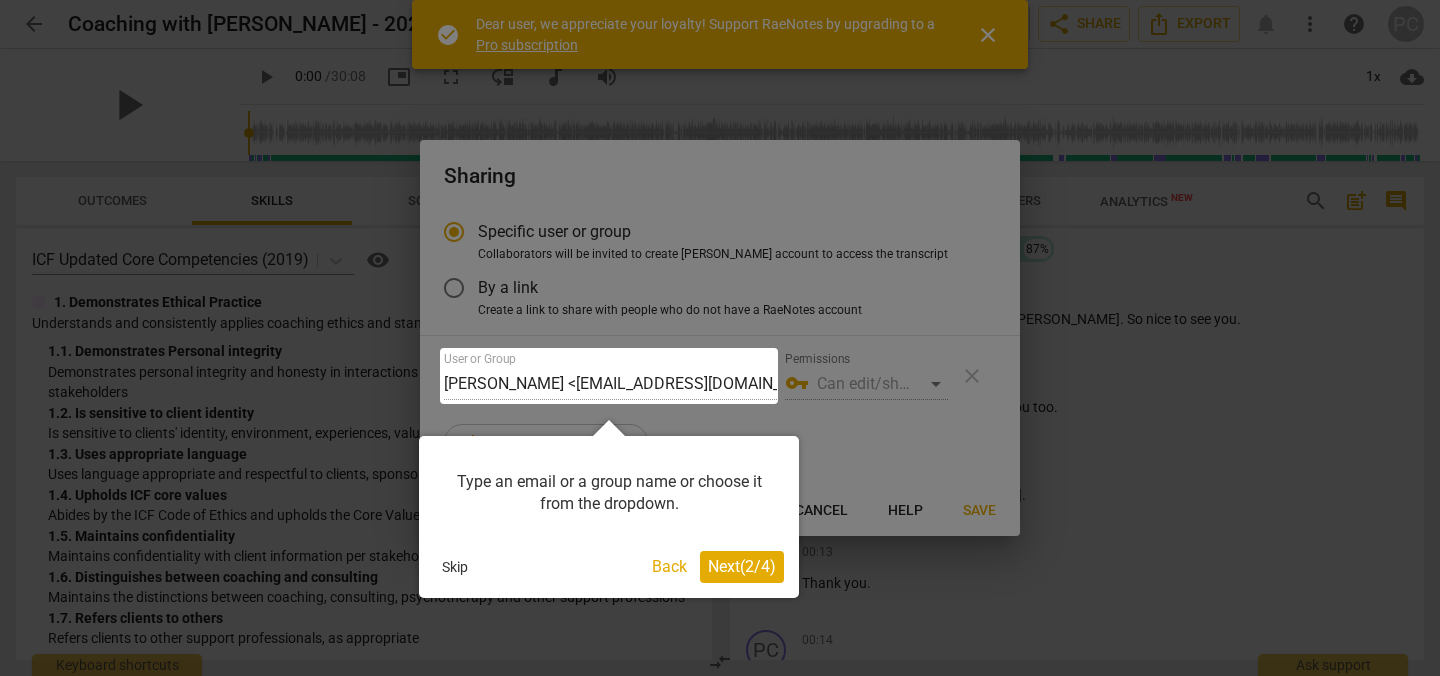 click on "Next  ( 2 / 4 )" at bounding box center [742, 566] 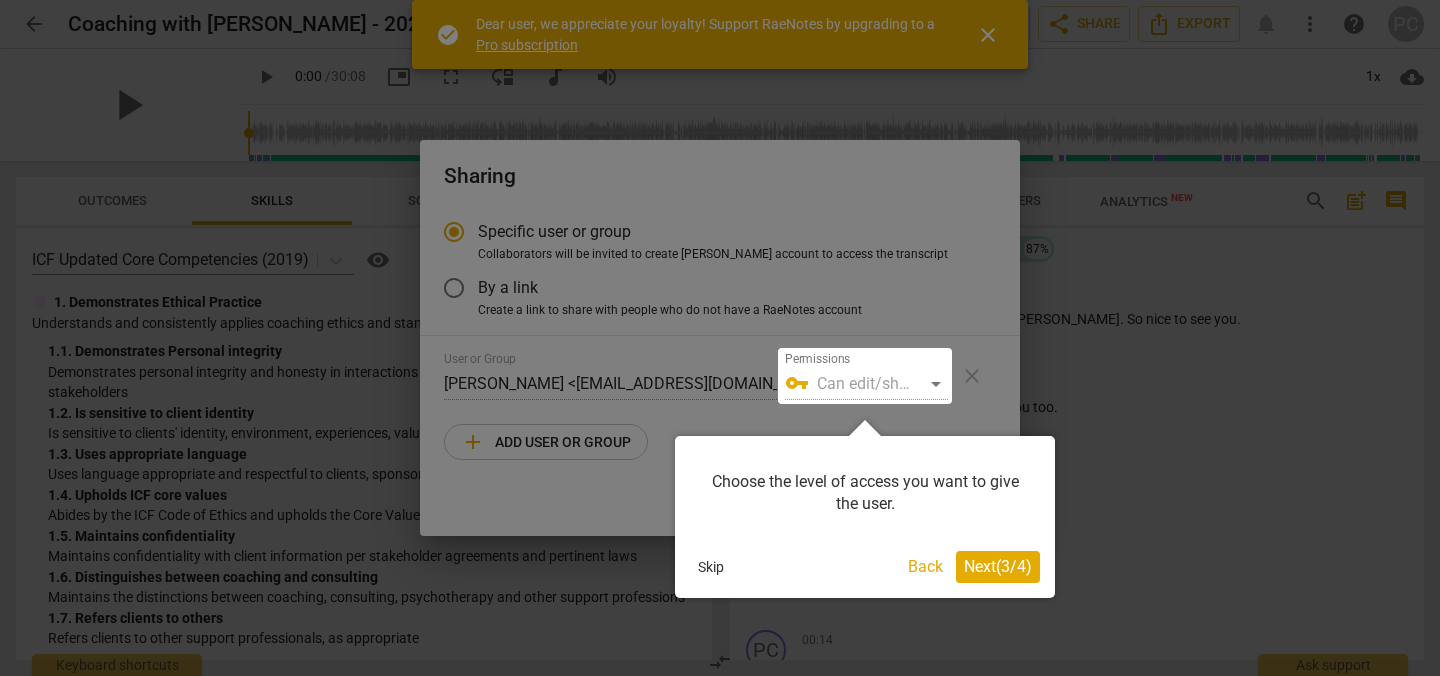 click on "Next  ( 3 / 4 )" at bounding box center (998, 566) 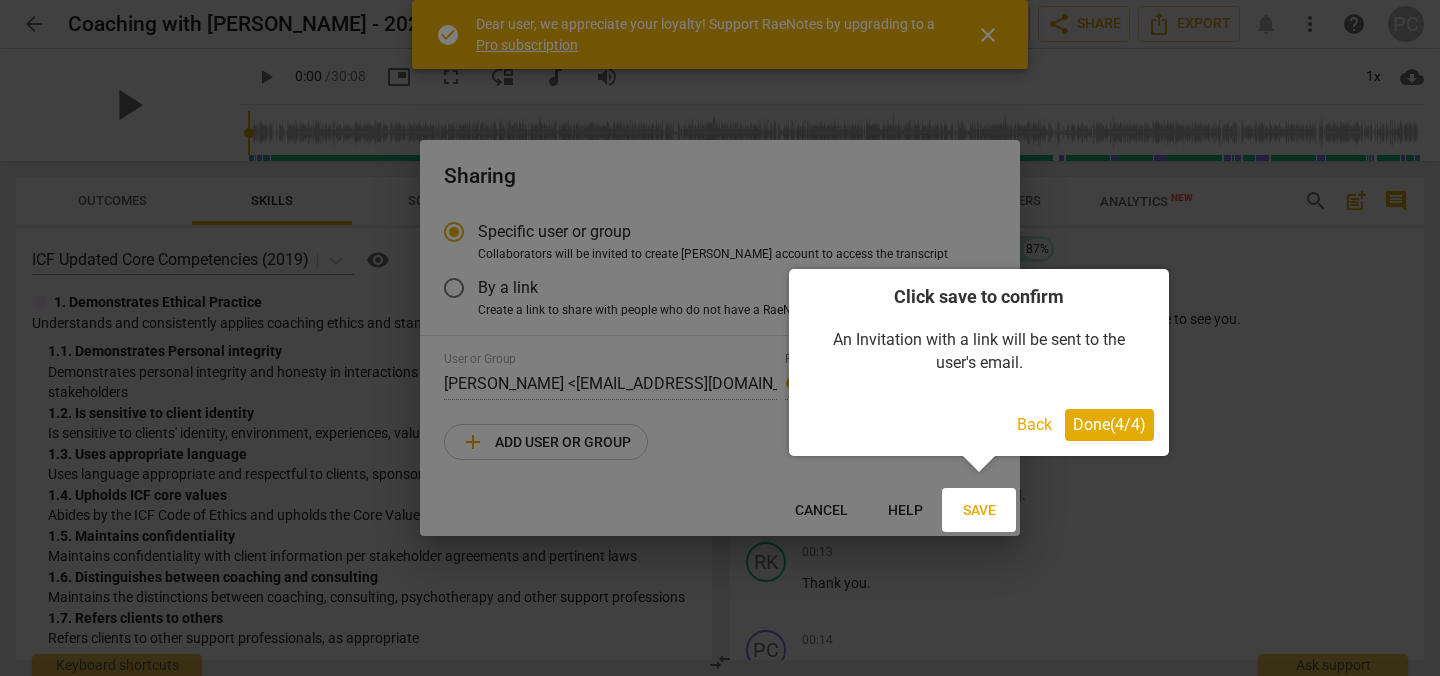 click on "Done  ( 4 / 4 )" at bounding box center (1109, 424) 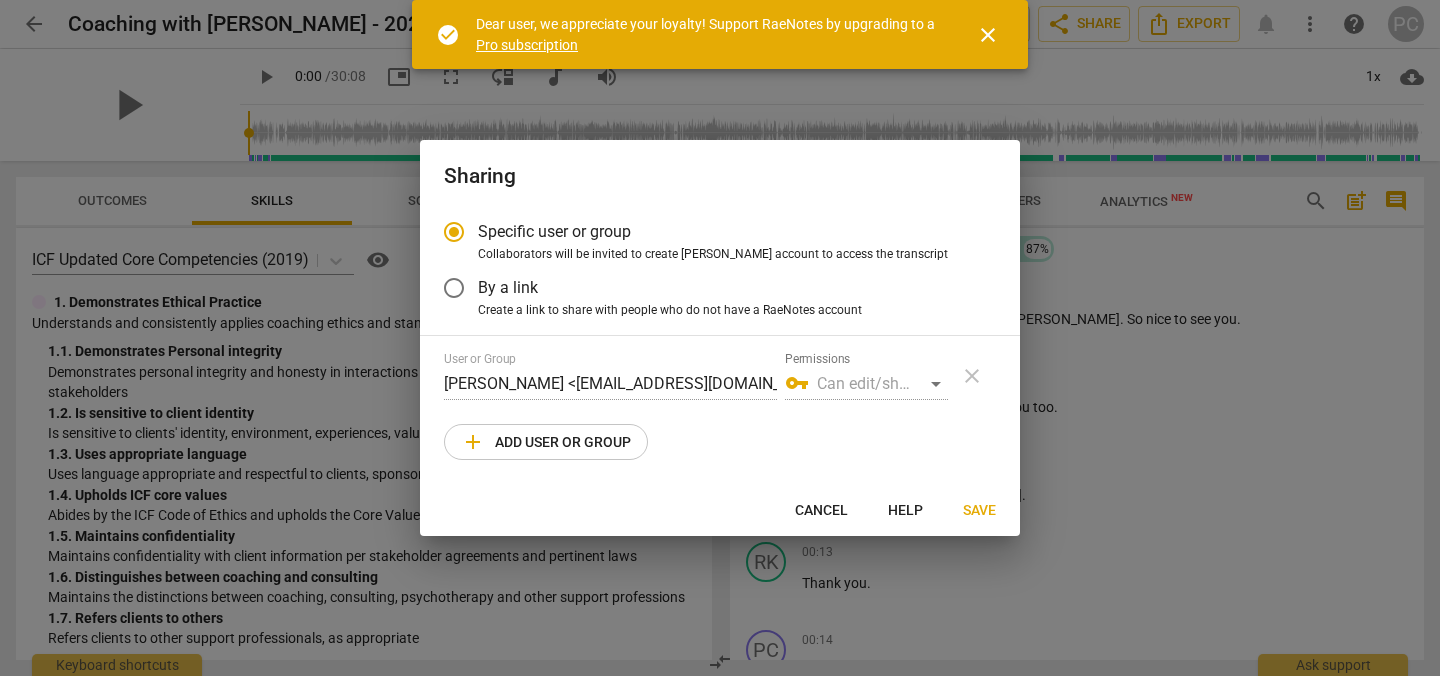 click on "By a link" at bounding box center (508, 287) 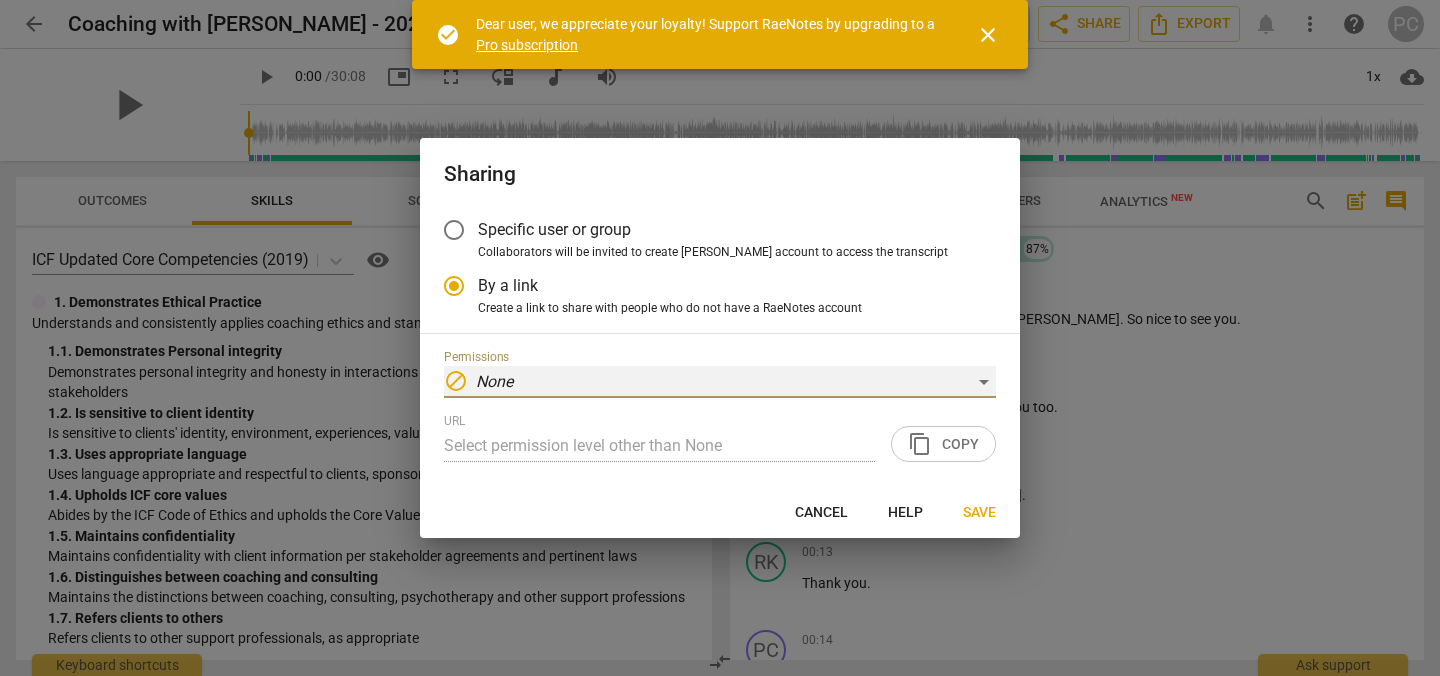 click on "block None" at bounding box center [720, 382] 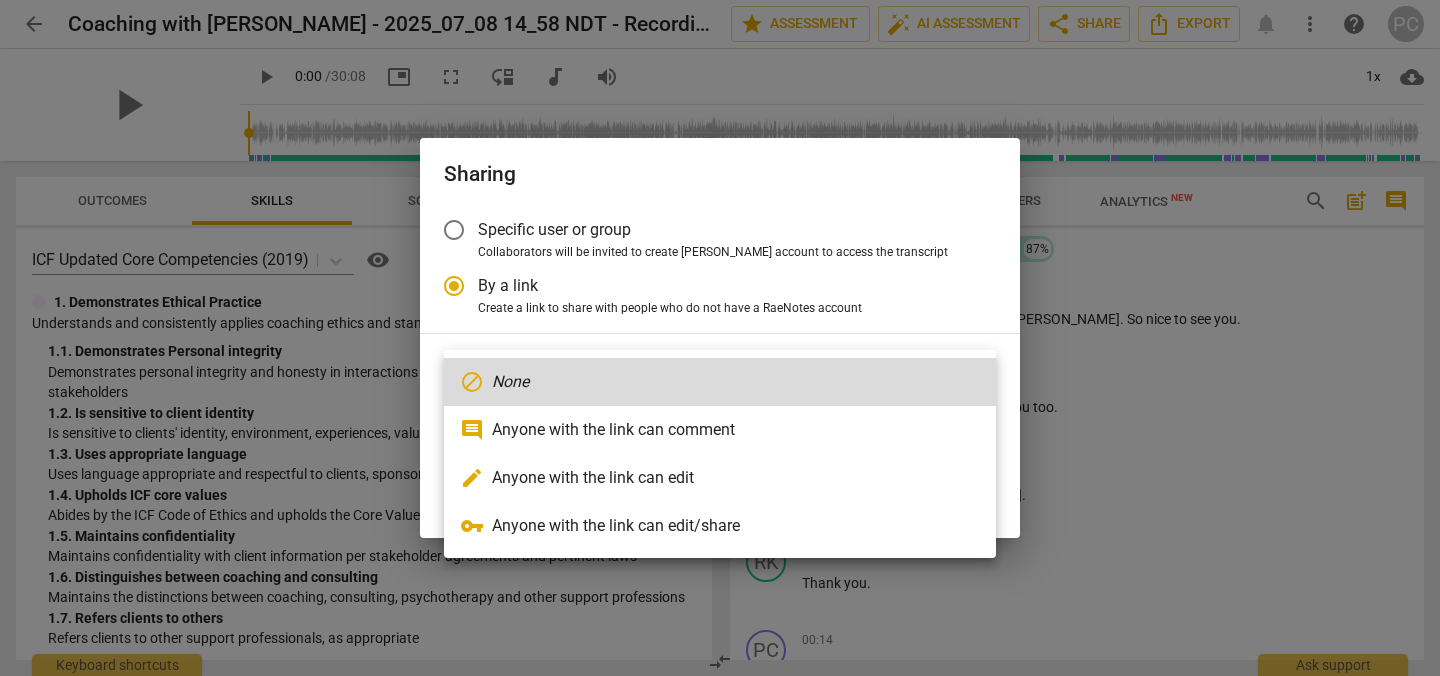 click at bounding box center (720, 338) 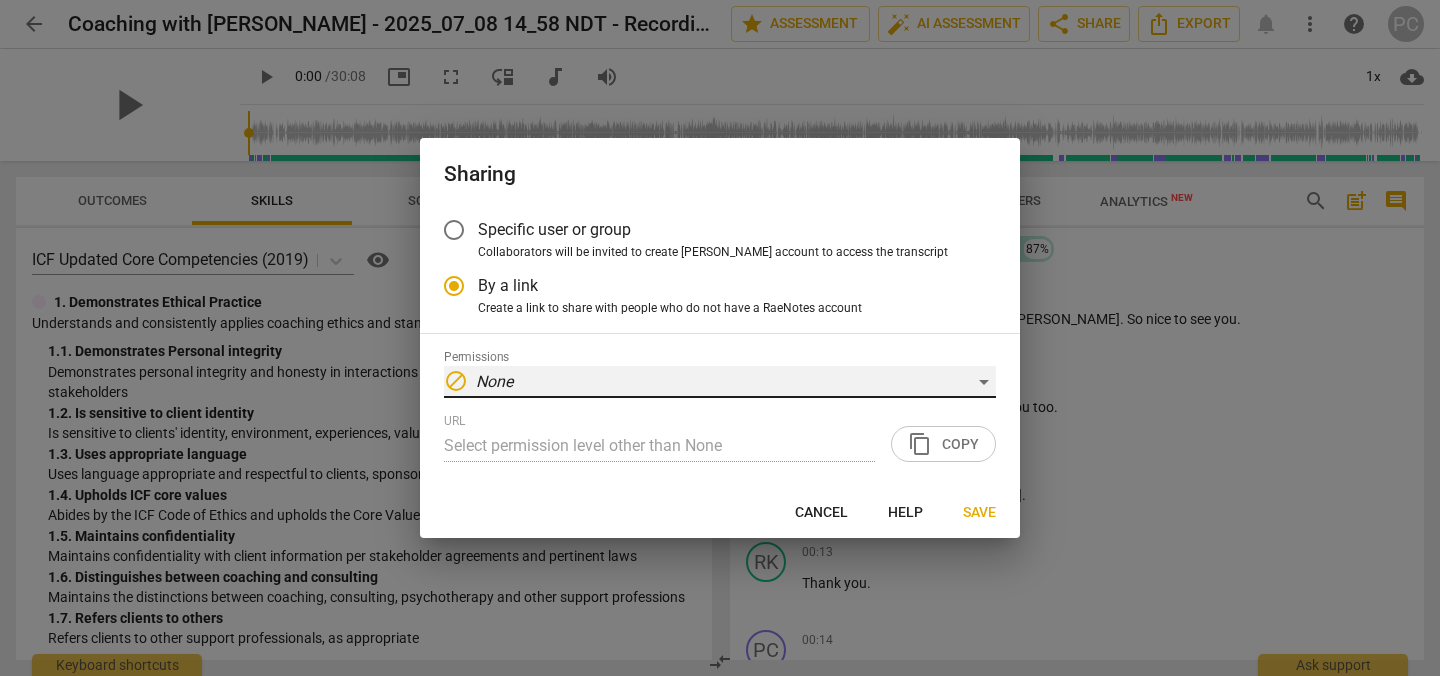 click on "block None" at bounding box center (720, 382) 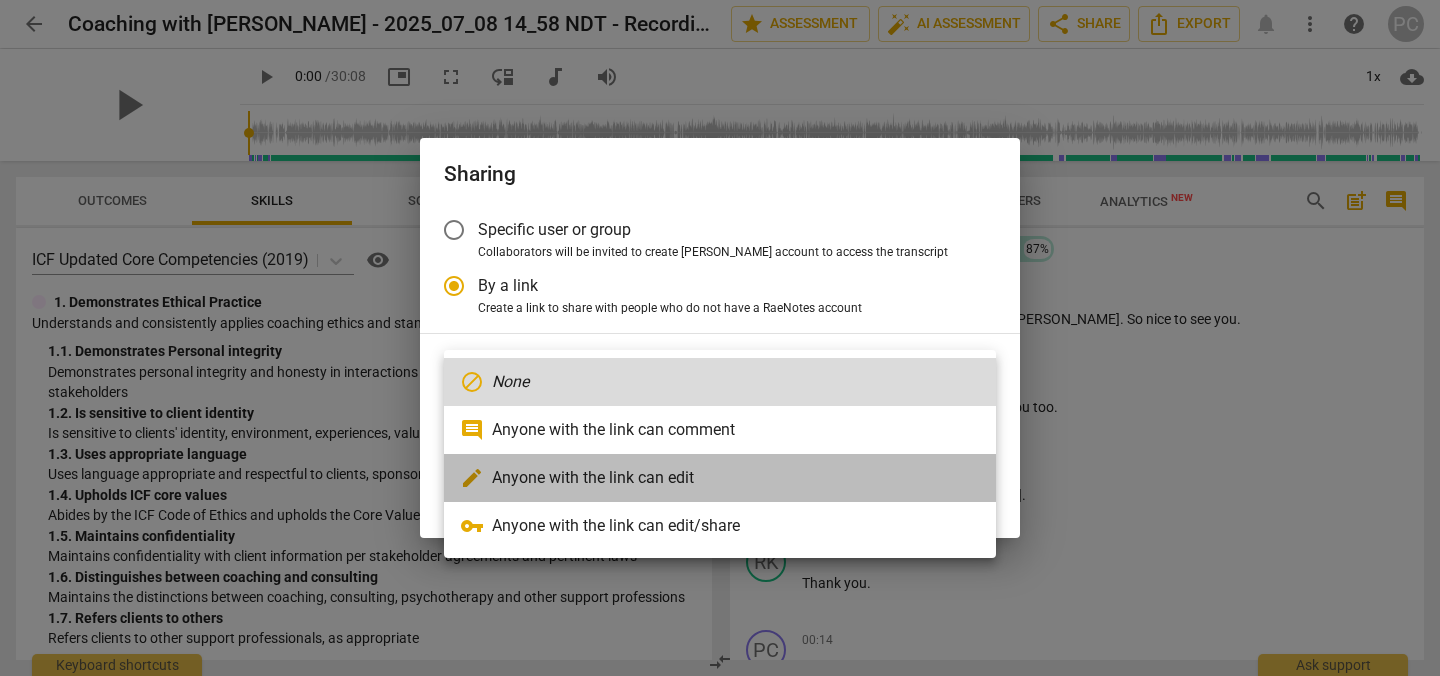 click on "edit Anyone with the link can edit" at bounding box center (720, 478) 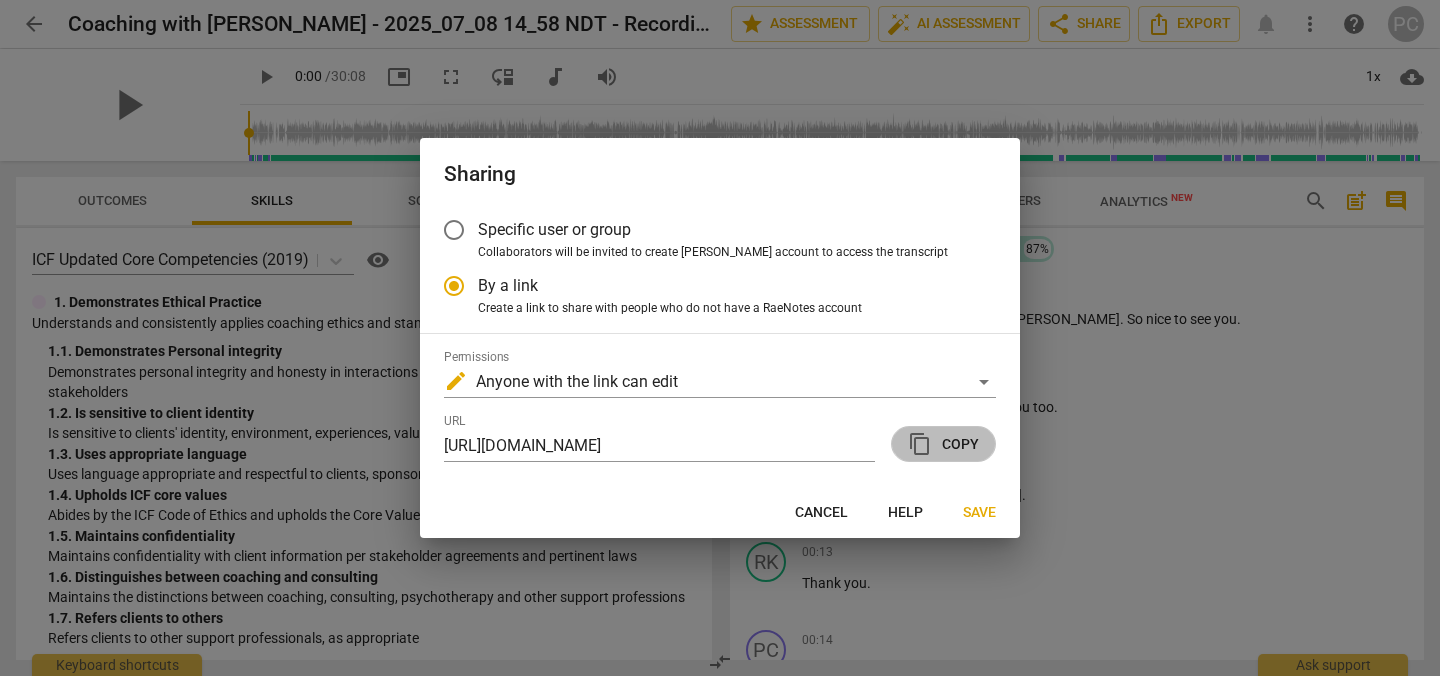click on "content_copy   Copy" at bounding box center [943, 444] 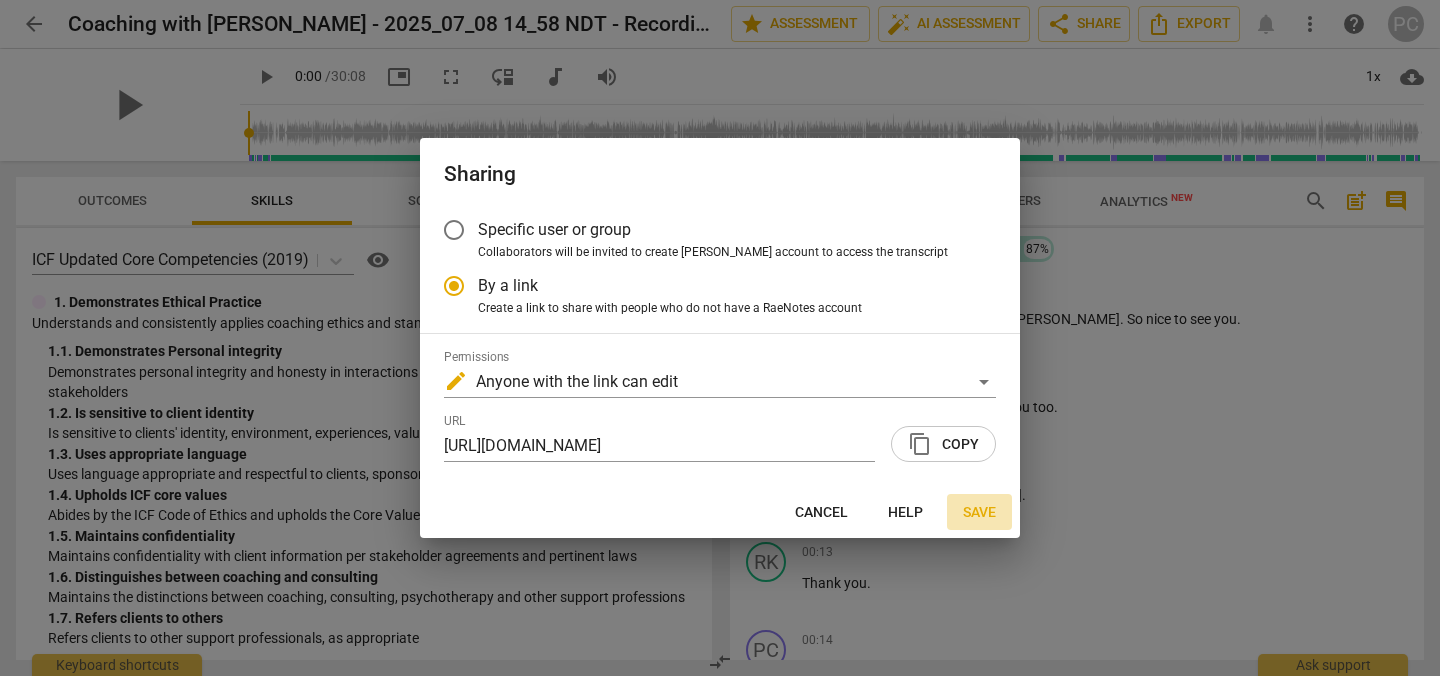 click on "Save" at bounding box center (979, 513) 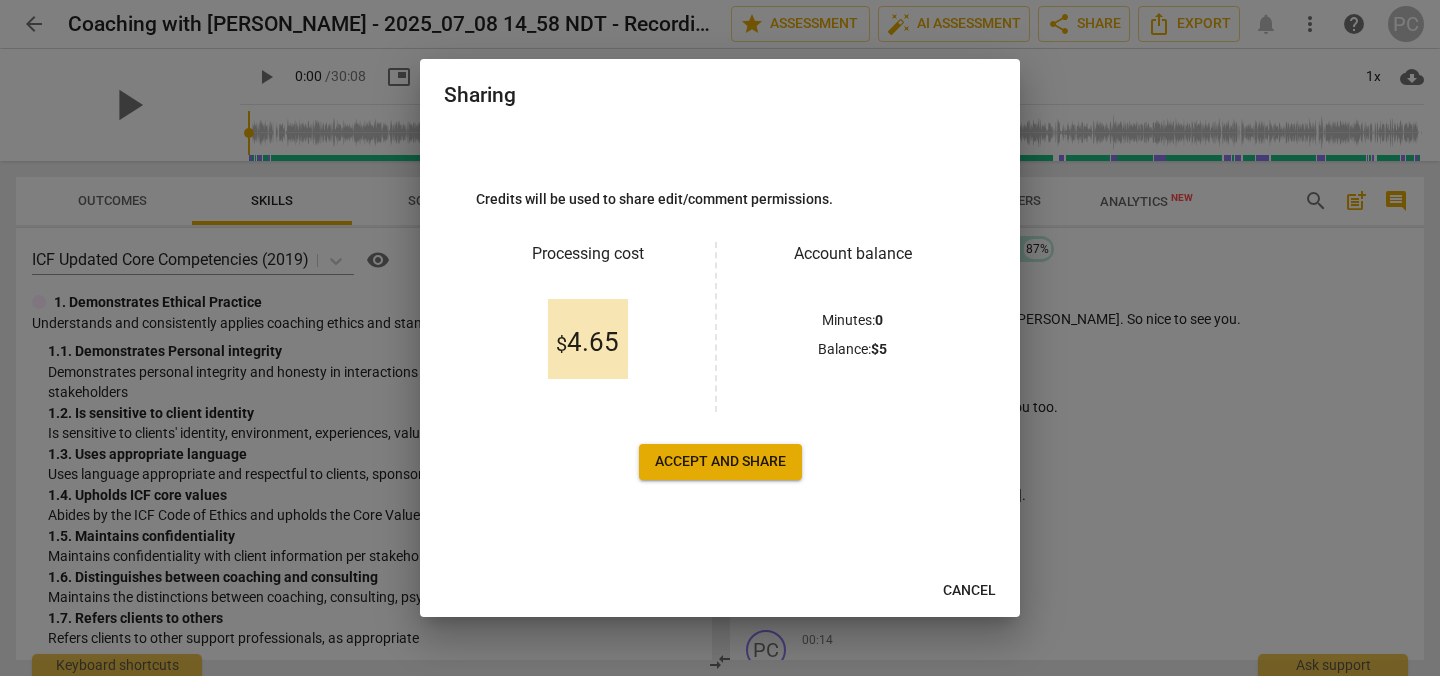 click on "Accept and share" at bounding box center [720, 462] 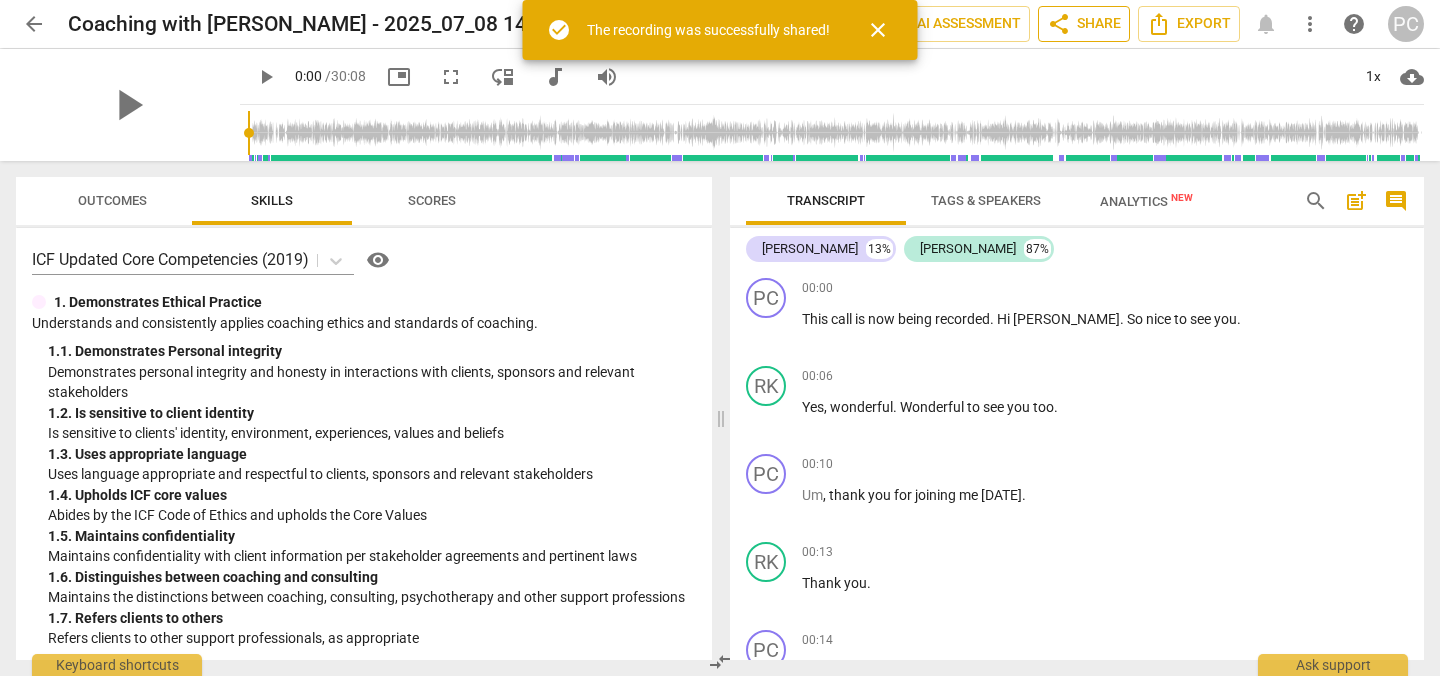 click on "share    Share" at bounding box center (1084, 24) 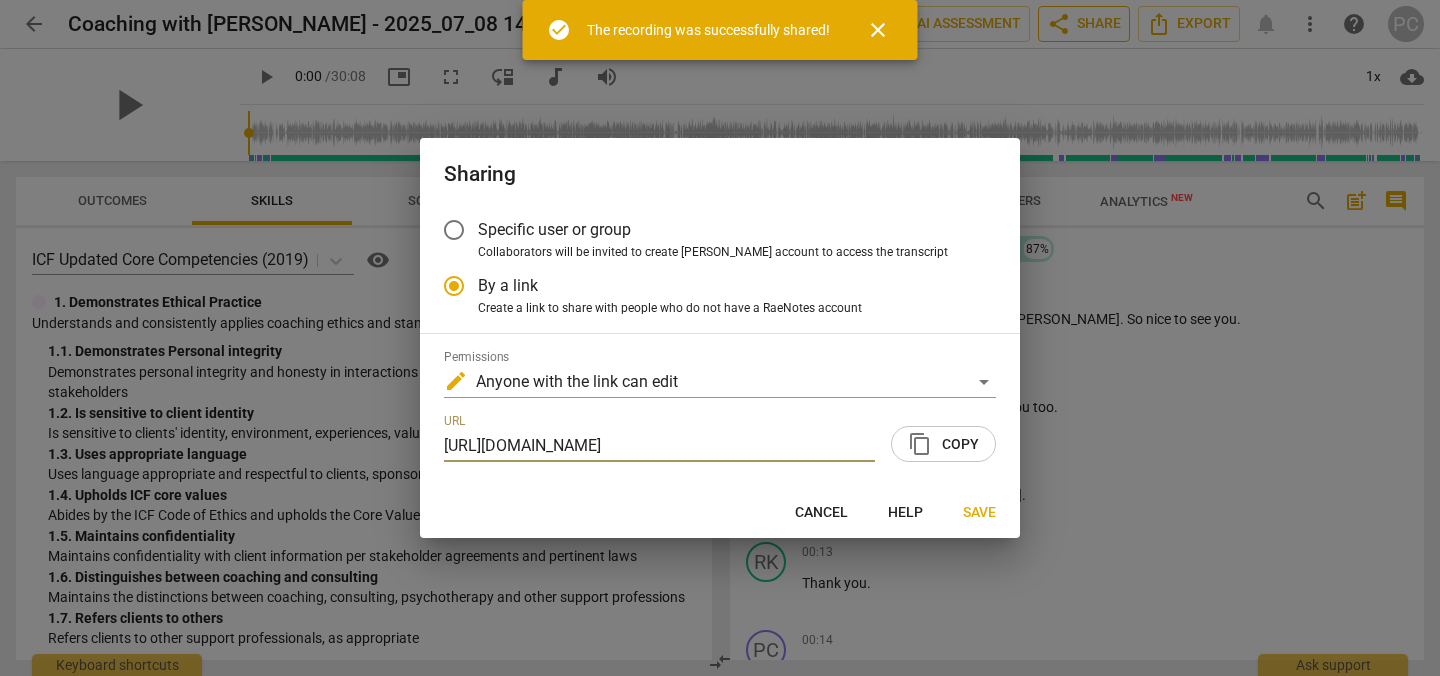 scroll, scrollTop: 0, scrollLeft: 186, axis: horizontal 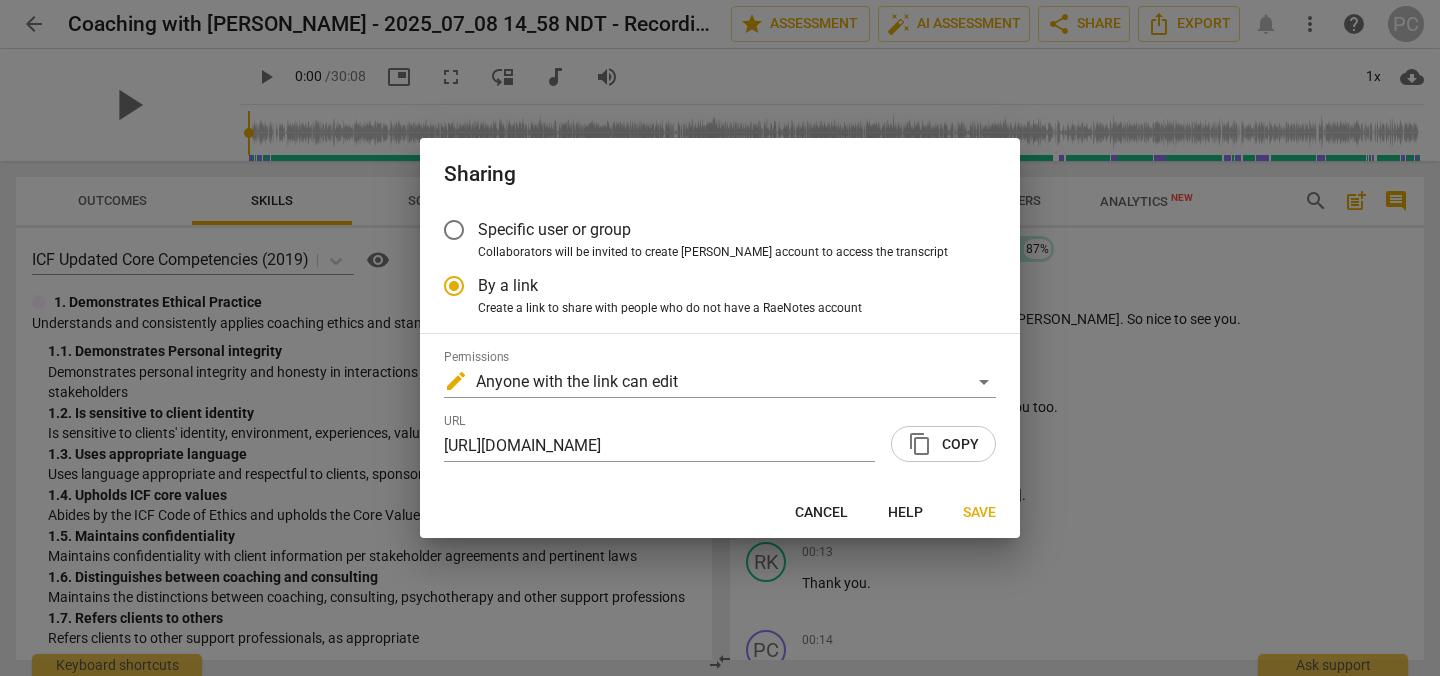 click on "Create a link to share with people who do not have a RaeNotes account" at bounding box center [670, 309] 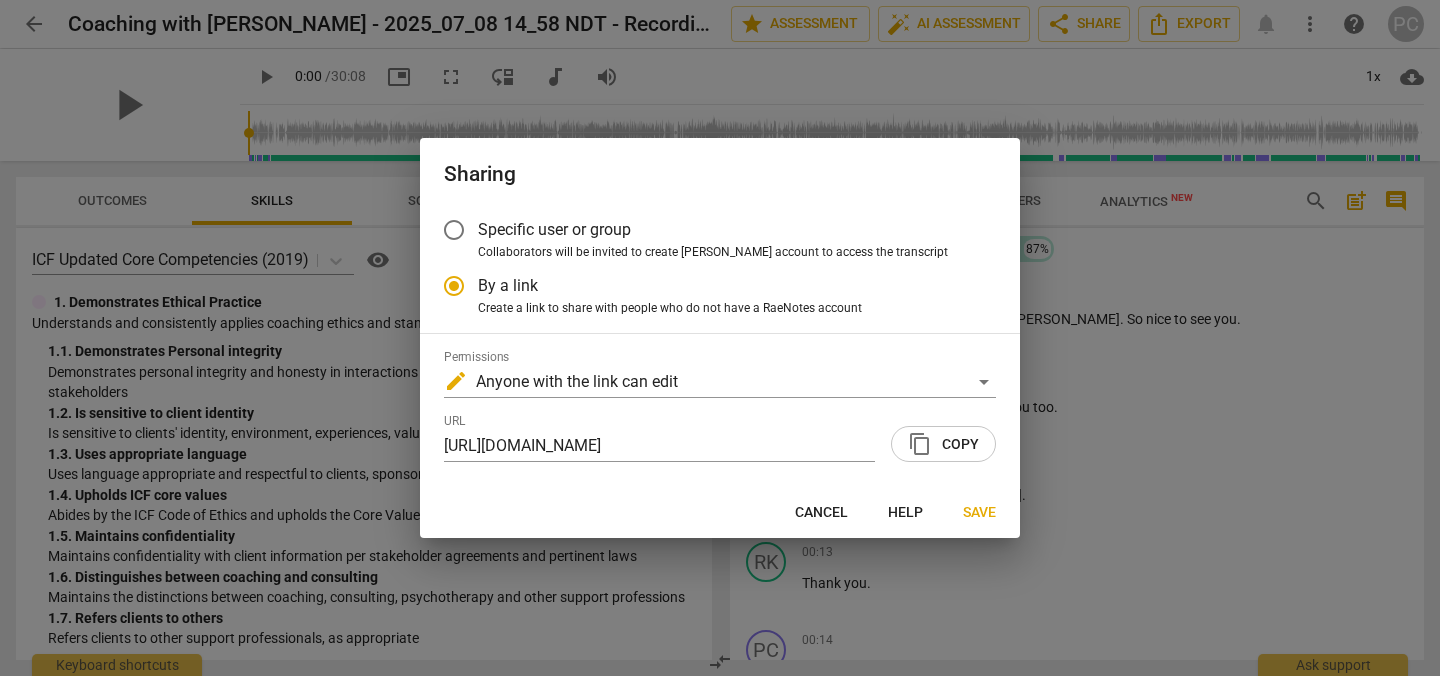 click on "Create a link to share with people who do not have a RaeNotes account" at bounding box center [670, 309] 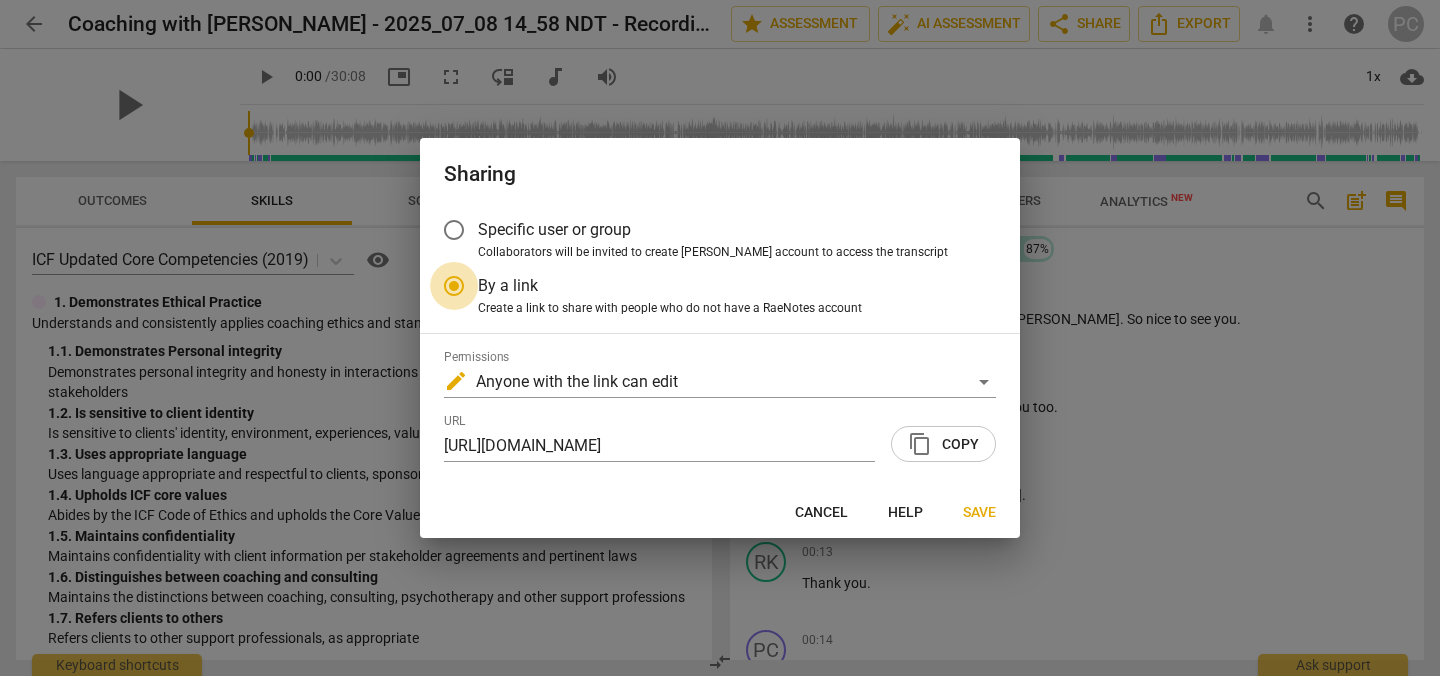 click on "By a link" at bounding box center [454, 286] 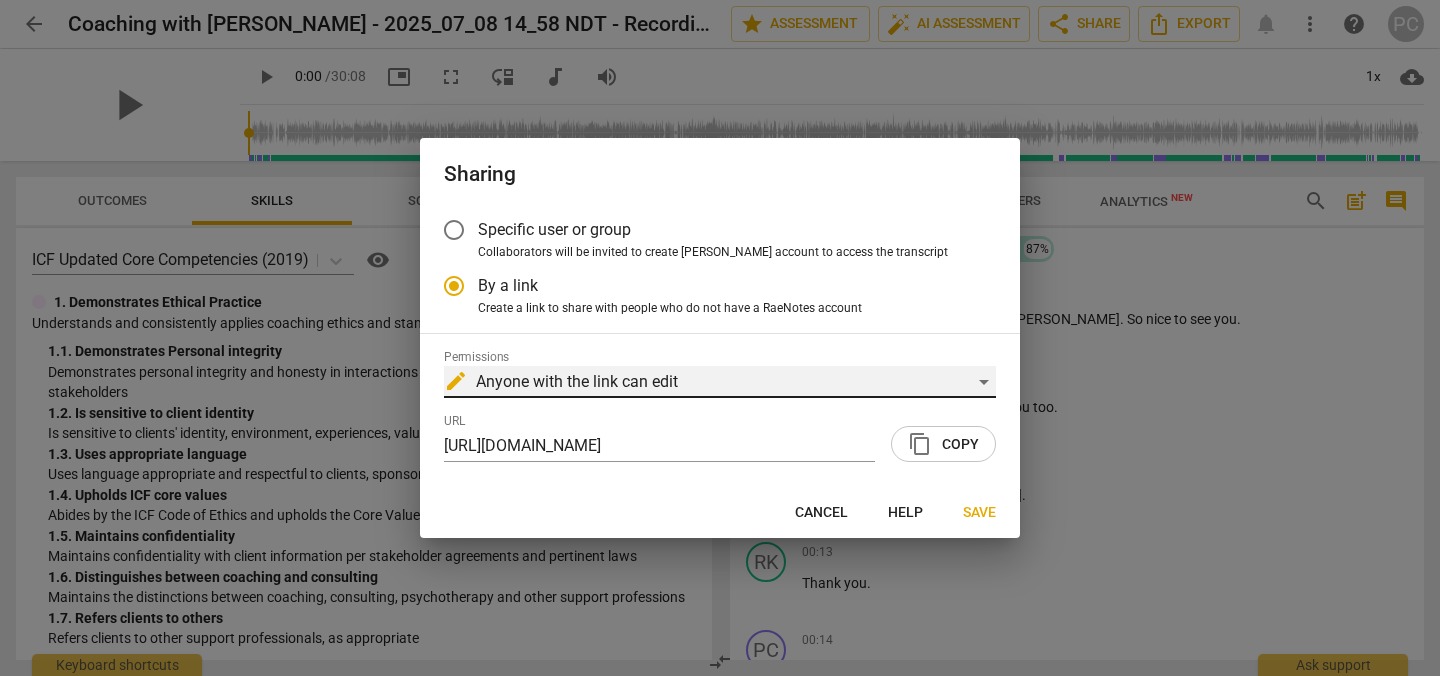 click on "edit Anyone with the link can edit" at bounding box center [720, 382] 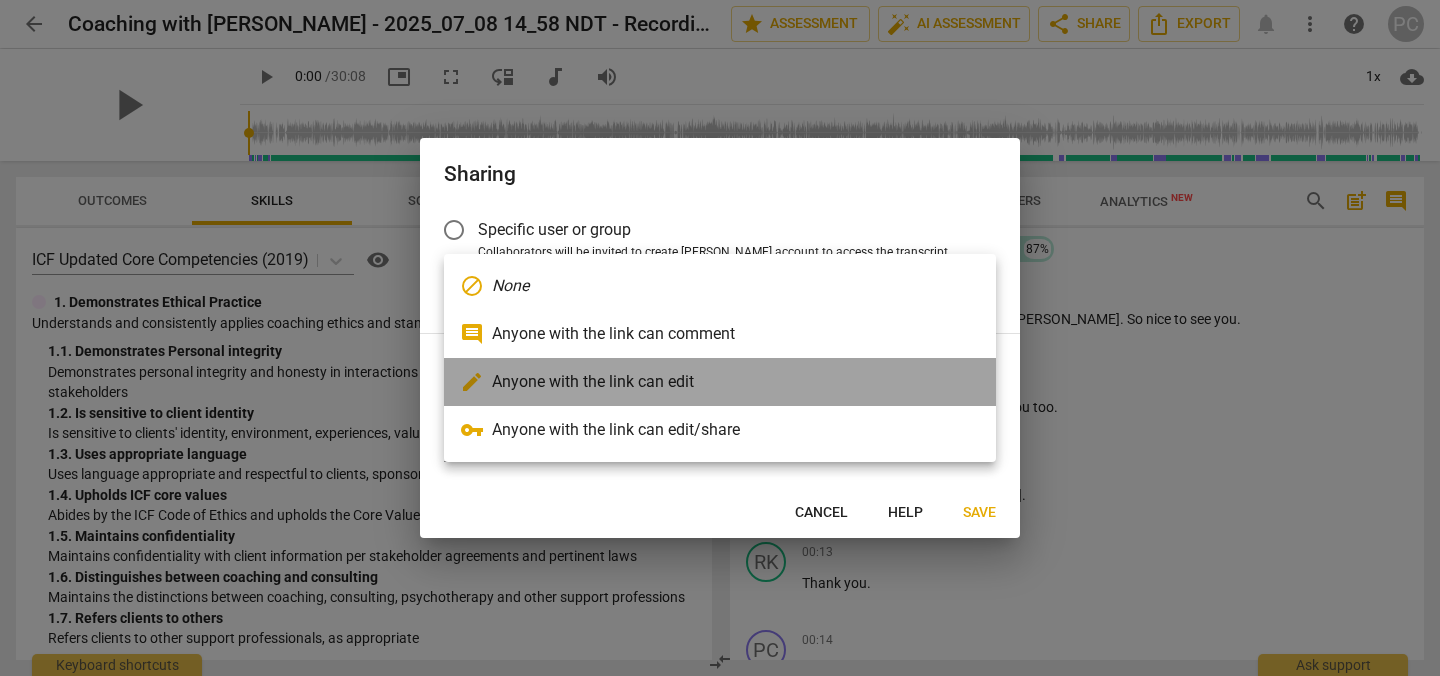 click on "edit Anyone with the link can edit" at bounding box center (720, 382) 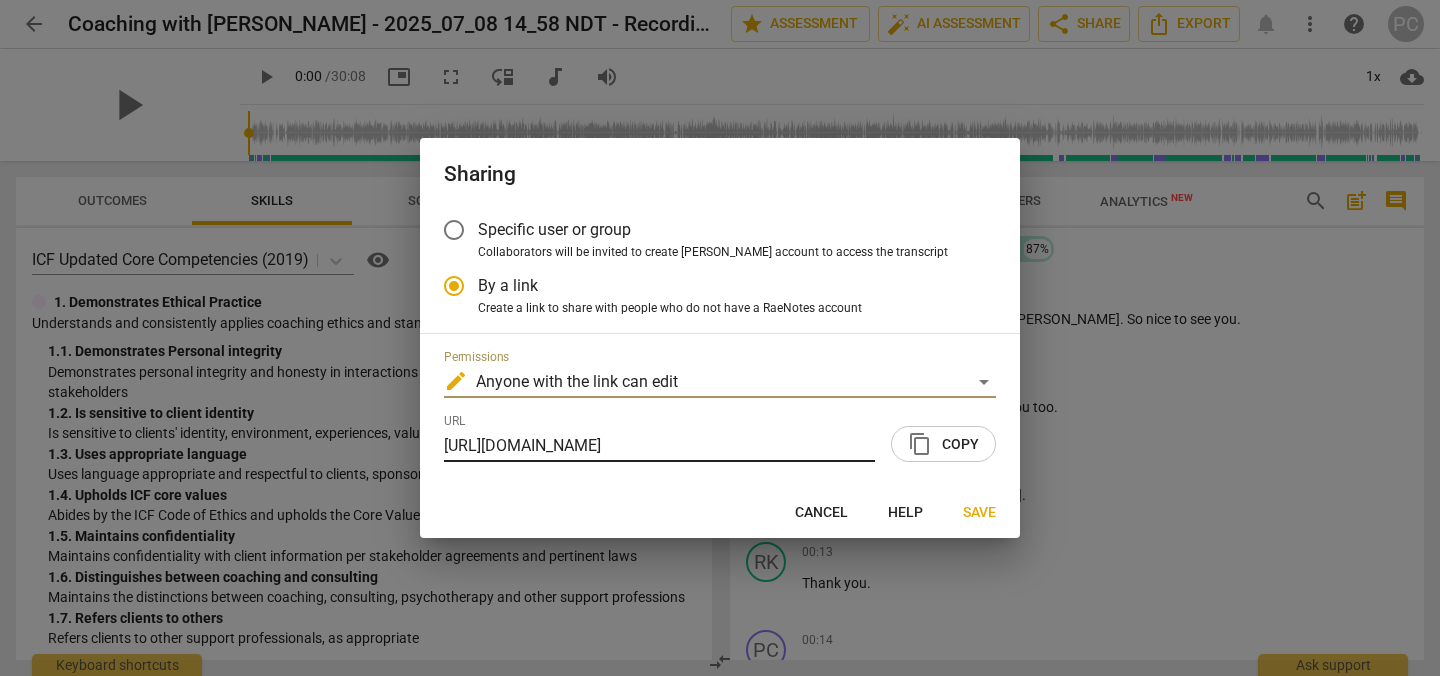 click on "https://app.raenotes.com/meeting/3be1c802d299456d9a81ec7954f31d5d?success=5" at bounding box center (659, 446) 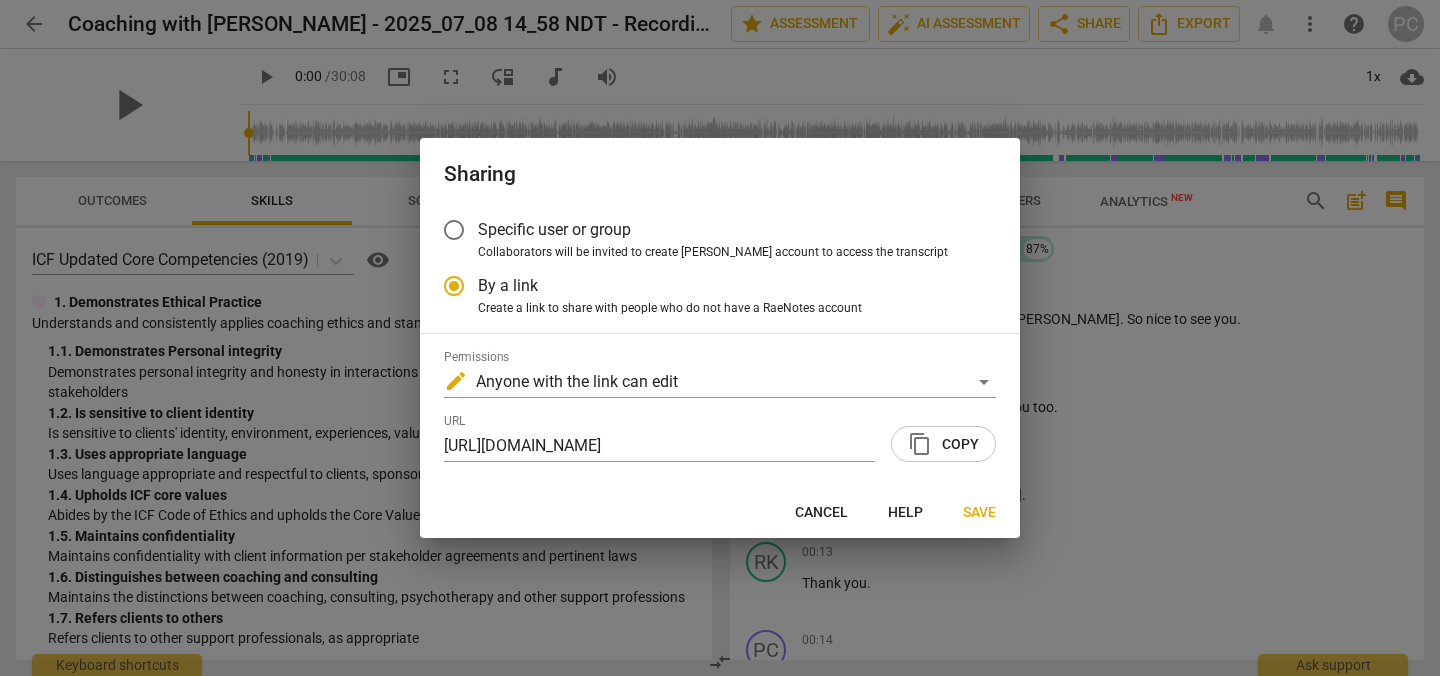 click on "Create a link to share with people who do not have a RaeNotes account" at bounding box center [670, 309] 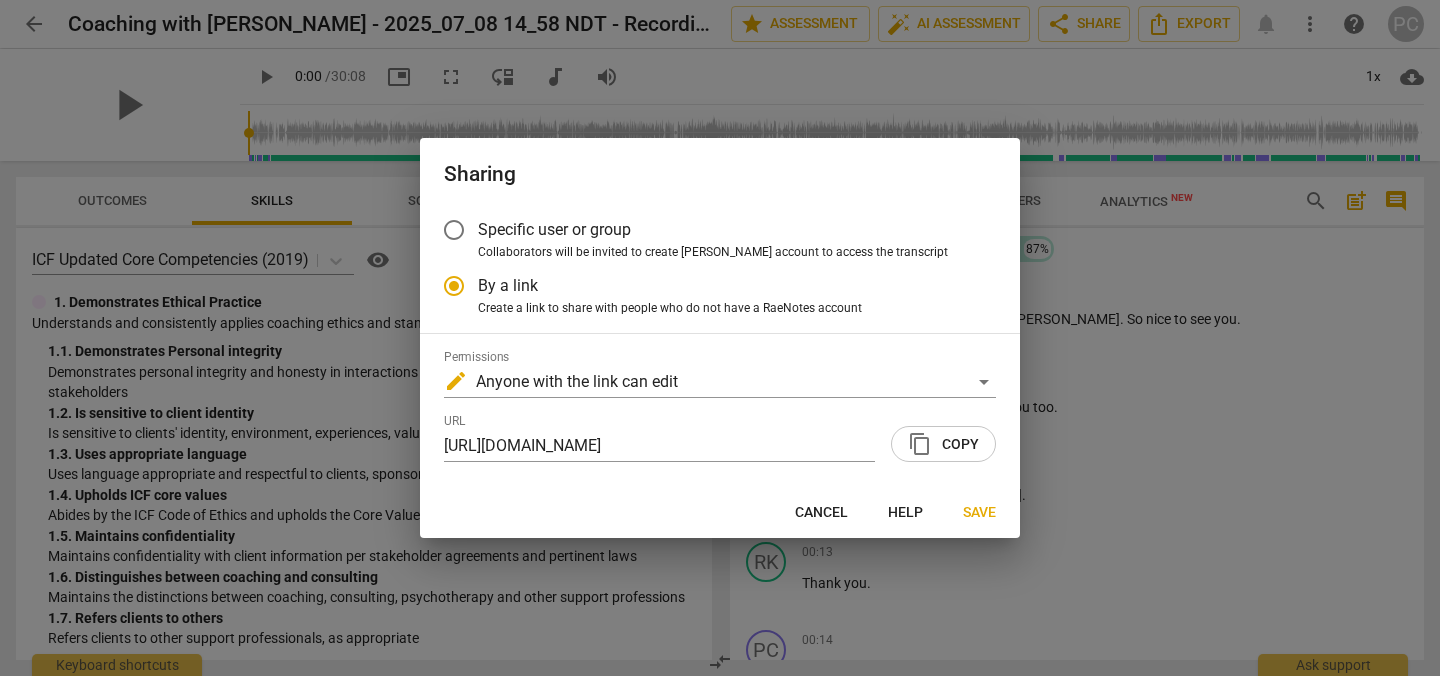 click on "Create a link to share with people who do not have a RaeNotes account" at bounding box center (670, 309) 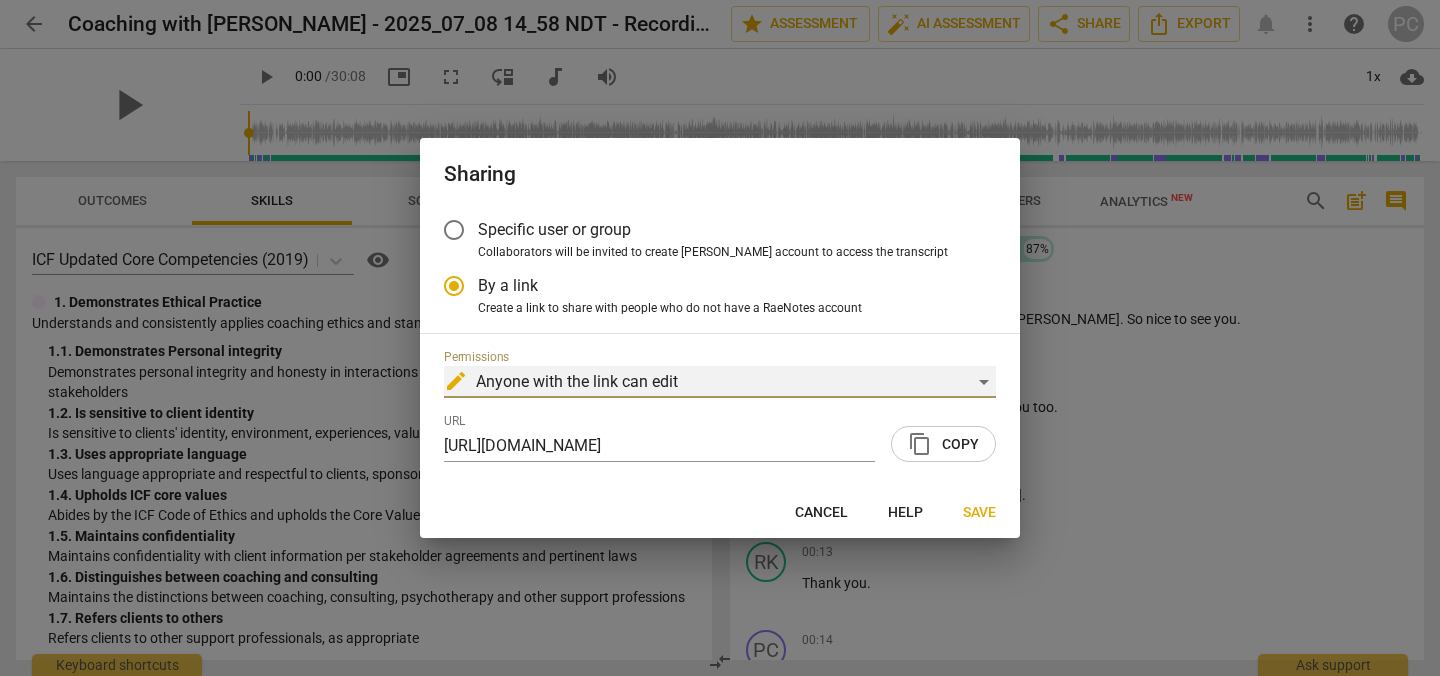 click on "edit Anyone with the link can edit" at bounding box center (720, 382) 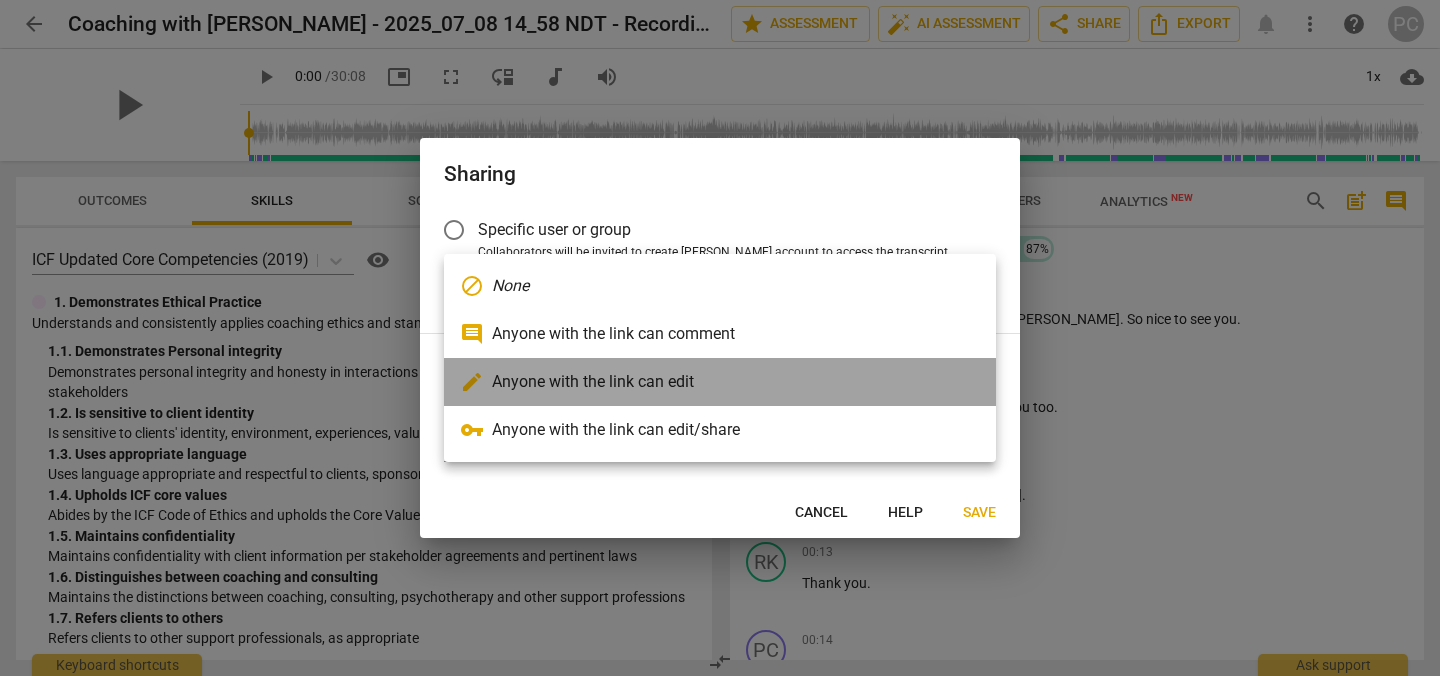 click on "edit Anyone with the link can edit" at bounding box center (720, 382) 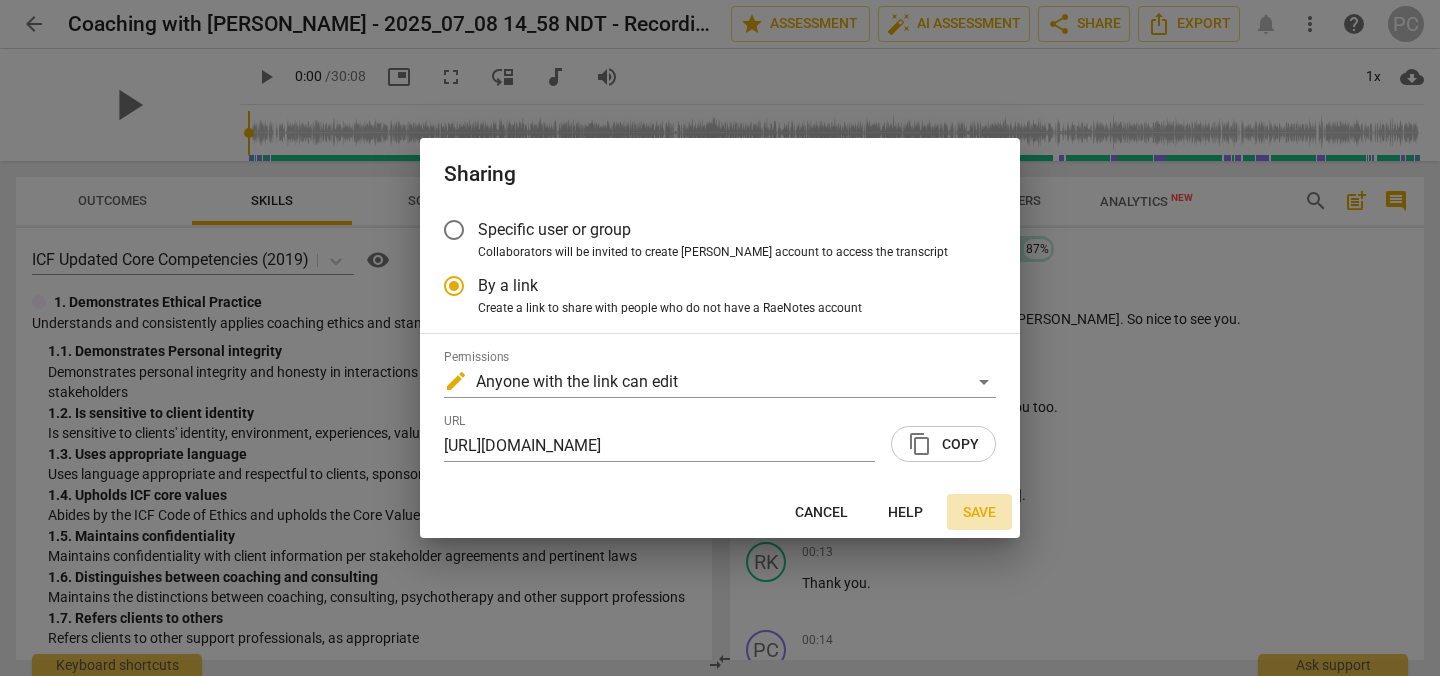 click on "Save" at bounding box center [979, 513] 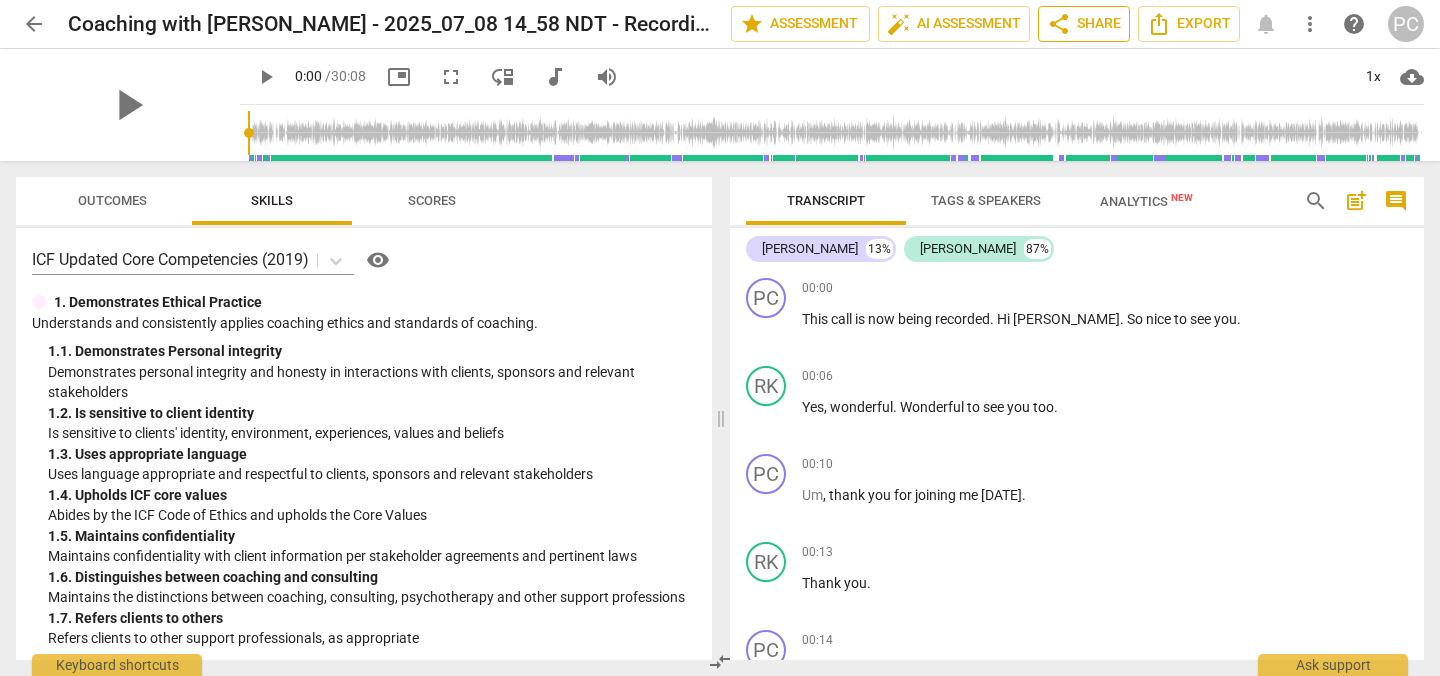 click on "share    Share" at bounding box center [1084, 24] 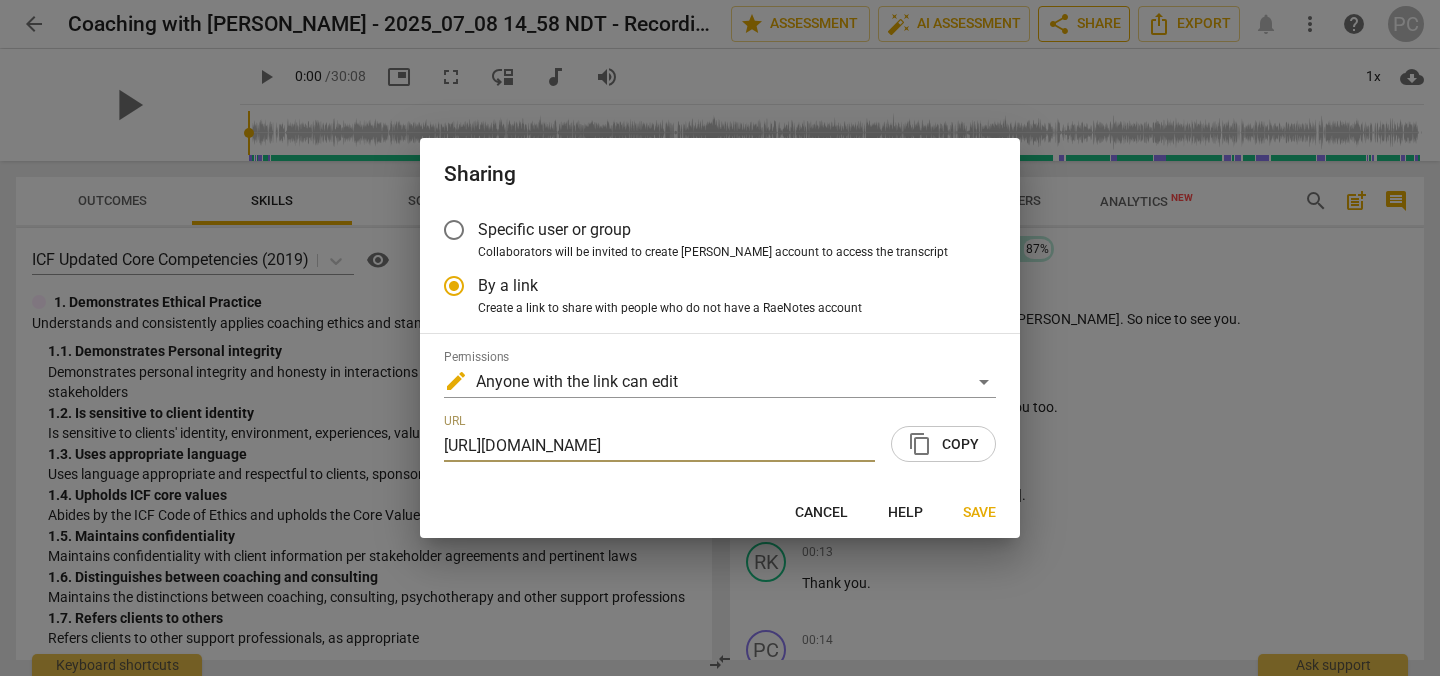 scroll, scrollTop: 0, scrollLeft: 186, axis: horizontal 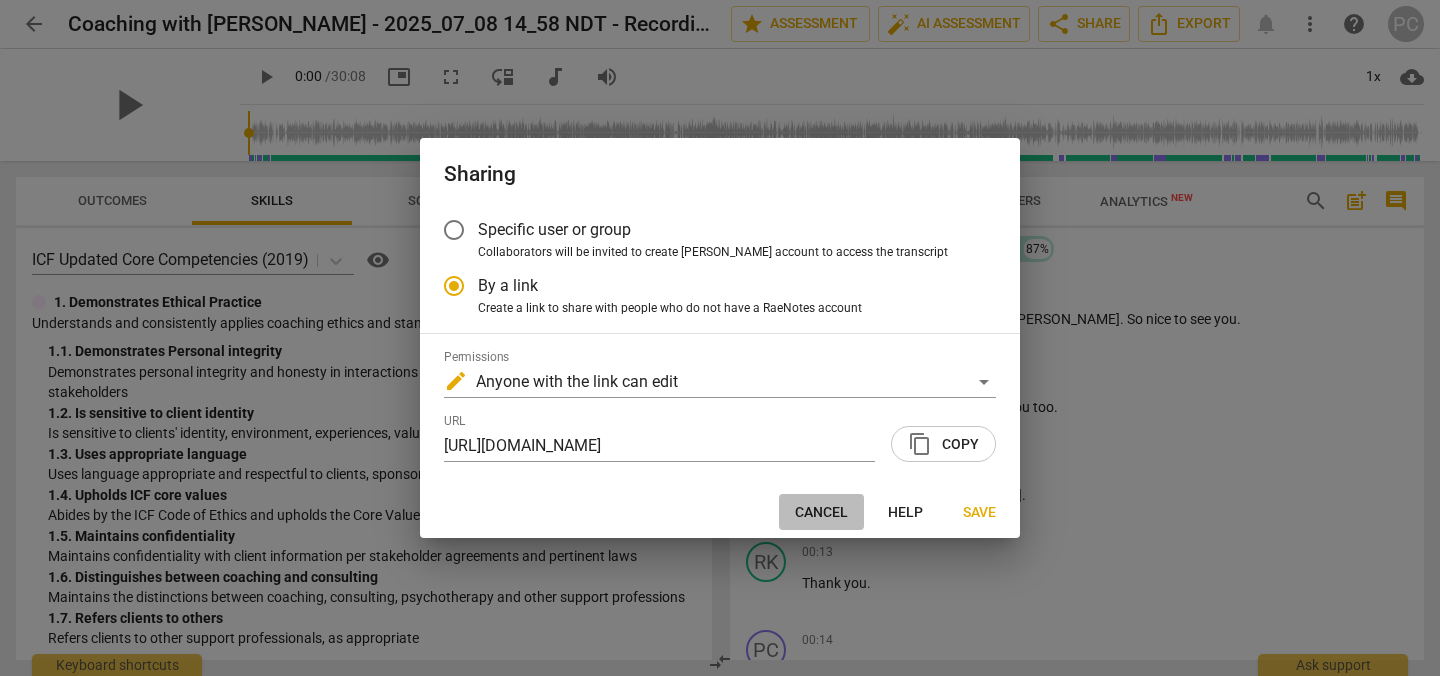 click on "Cancel" at bounding box center [821, 513] 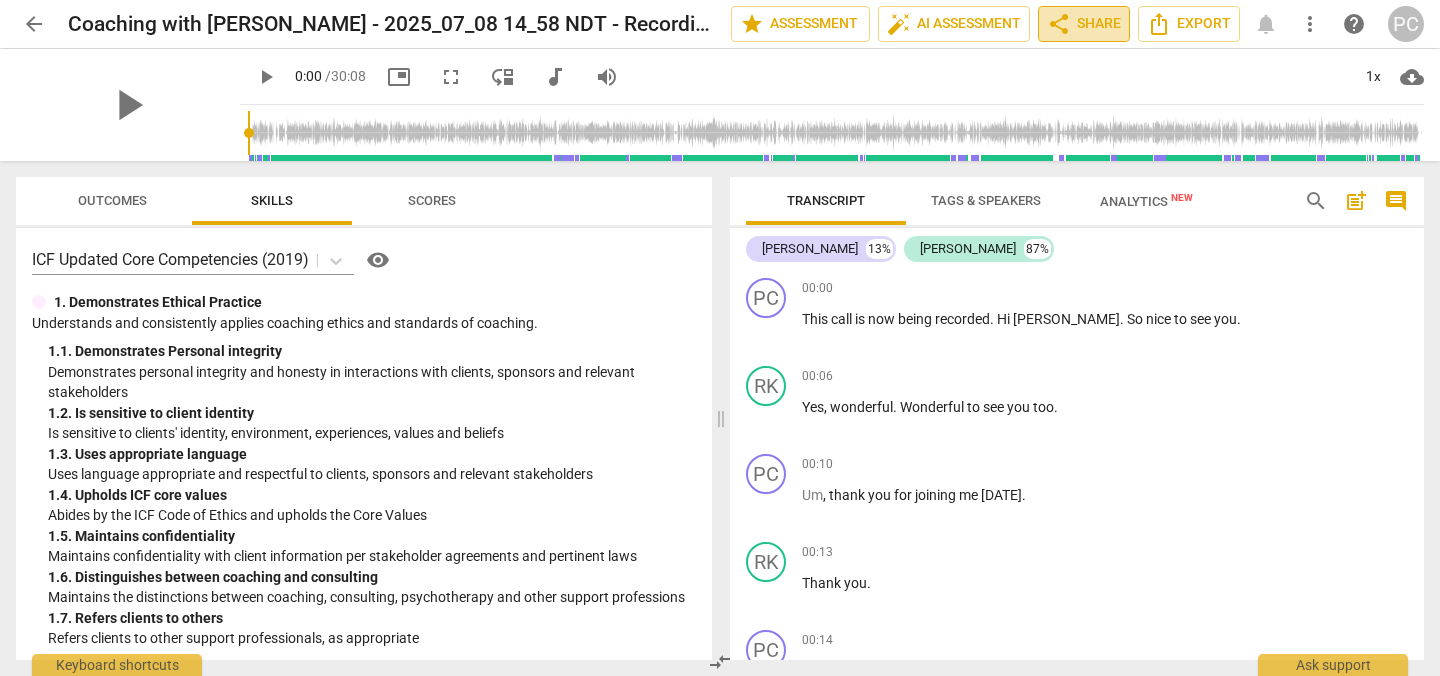click on "share    Share" at bounding box center [1084, 24] 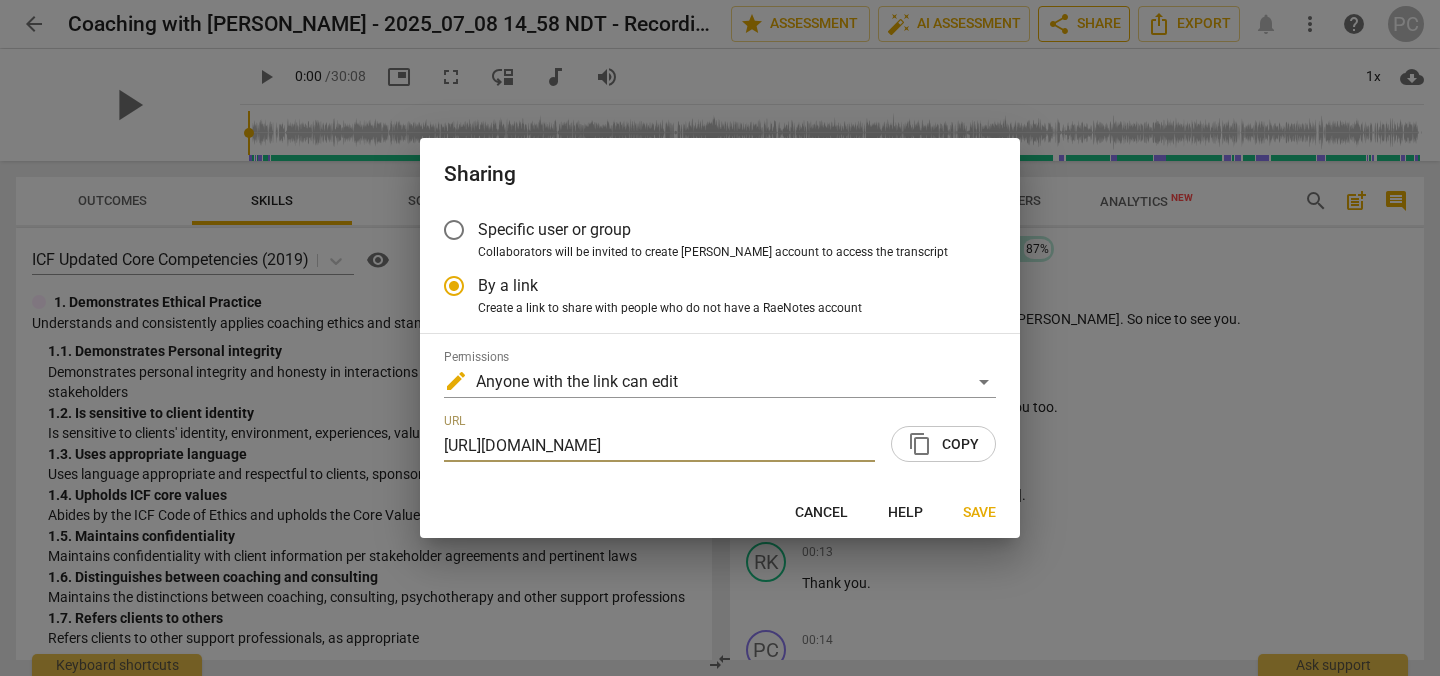 radio on "false" 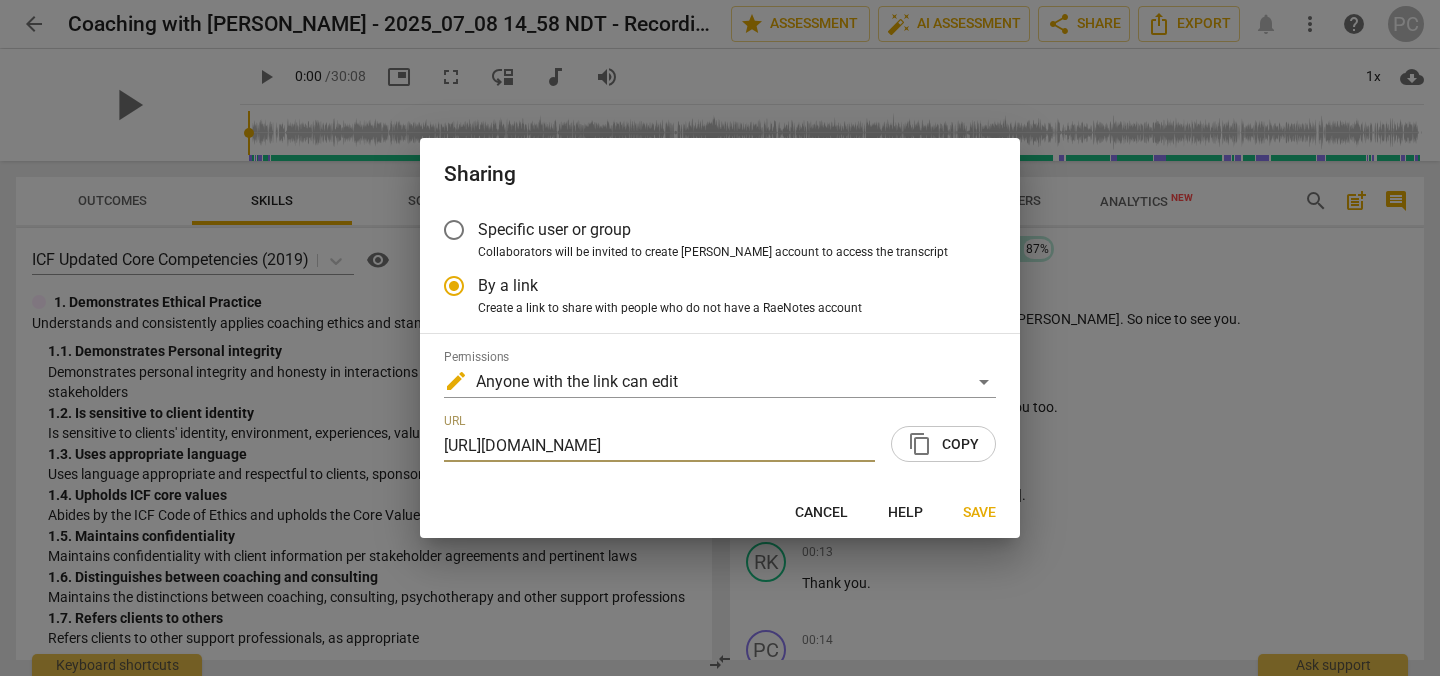 scroll, scrollTop: 0, scrollLeft: 0, axis: both 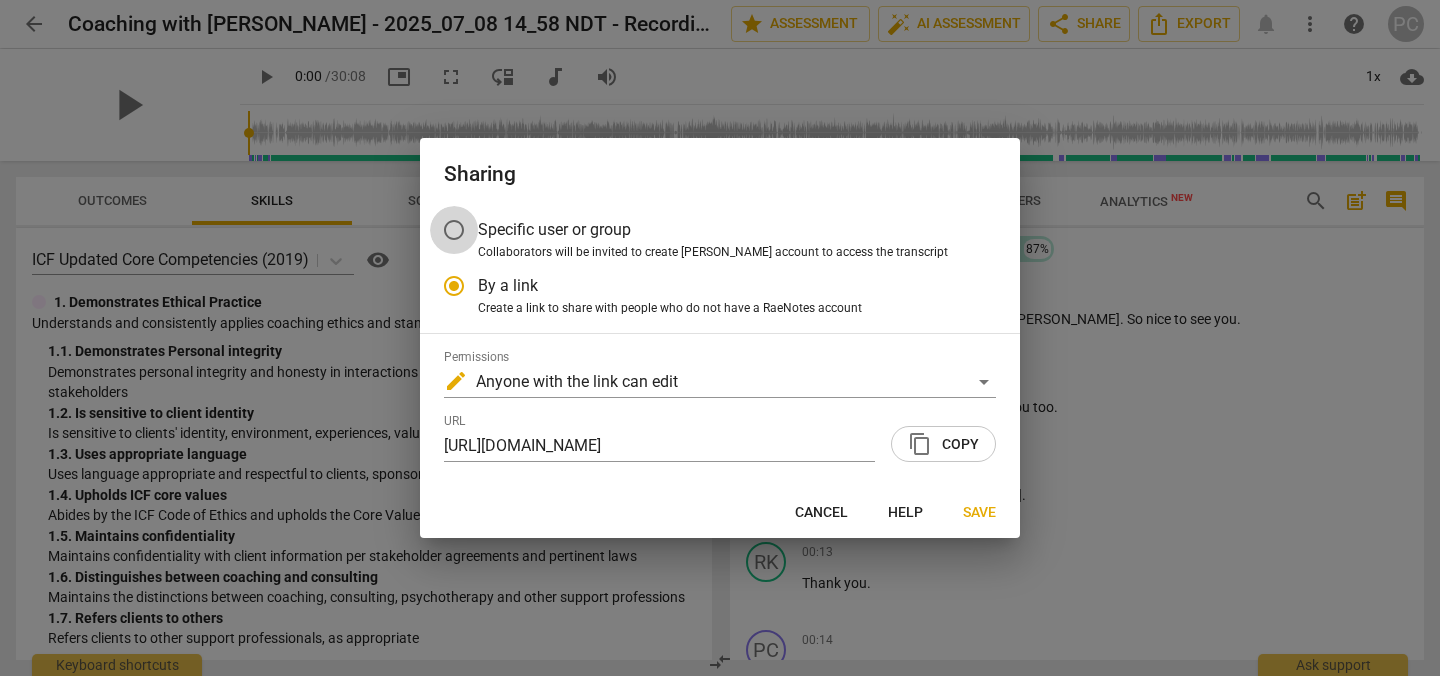 click on "Specific user or group" at bounding box center (454, 230) 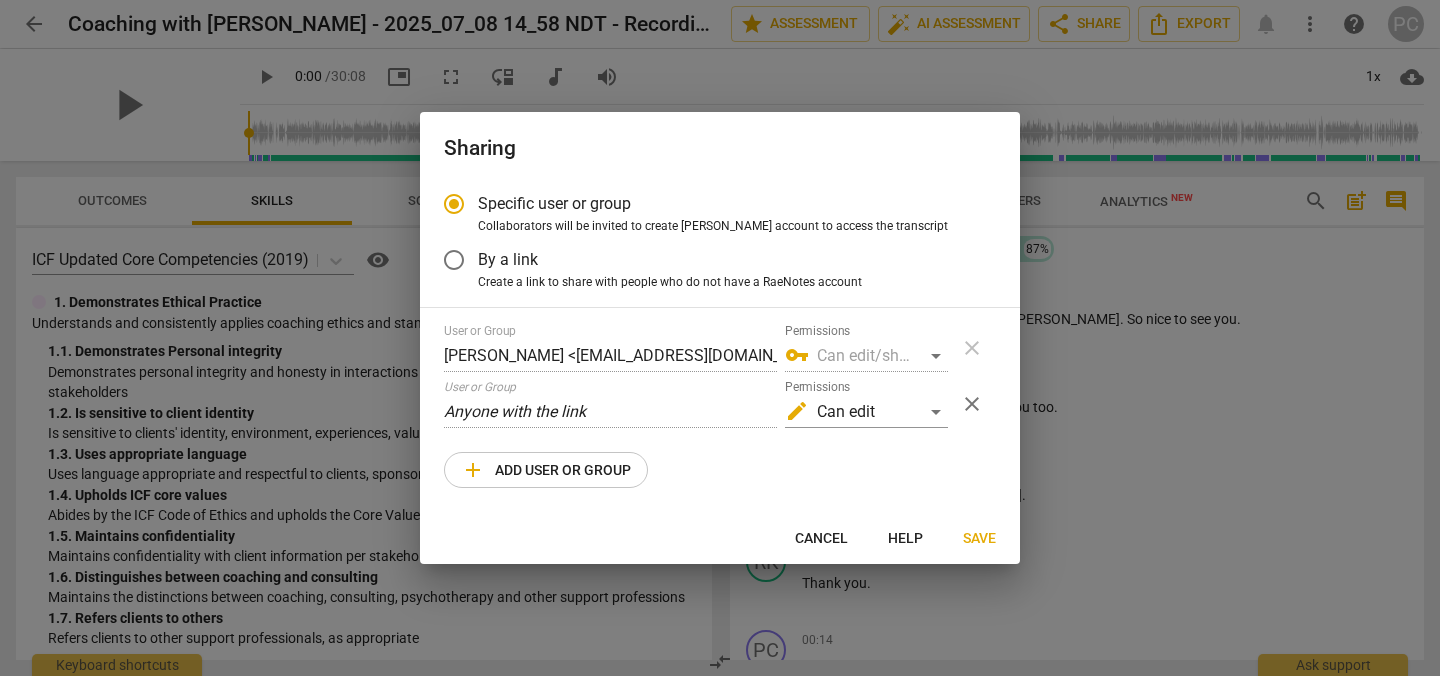 click on "vpn_key Can edit/share" at bounding box center (866, 356) 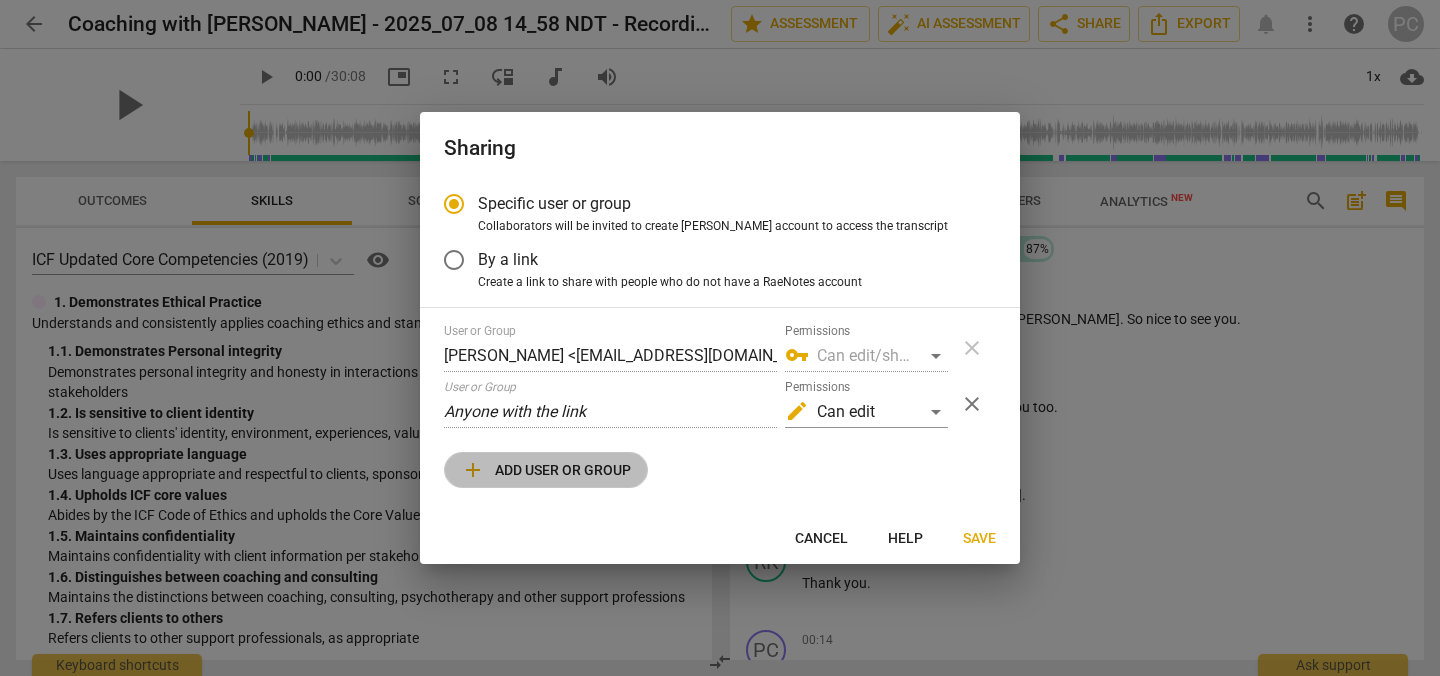 click on "add Add user or group" at bounding box center (546, 470) 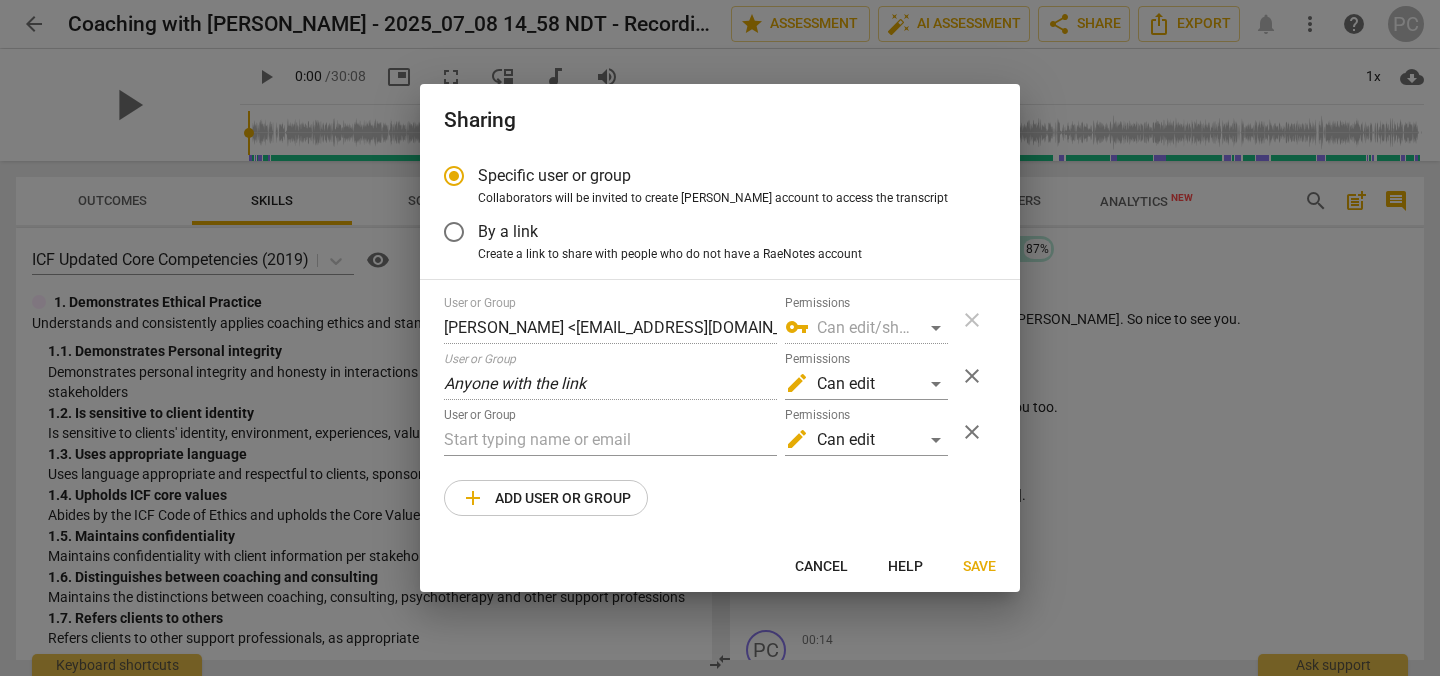 click on "close" at bounding box center (972, 376) 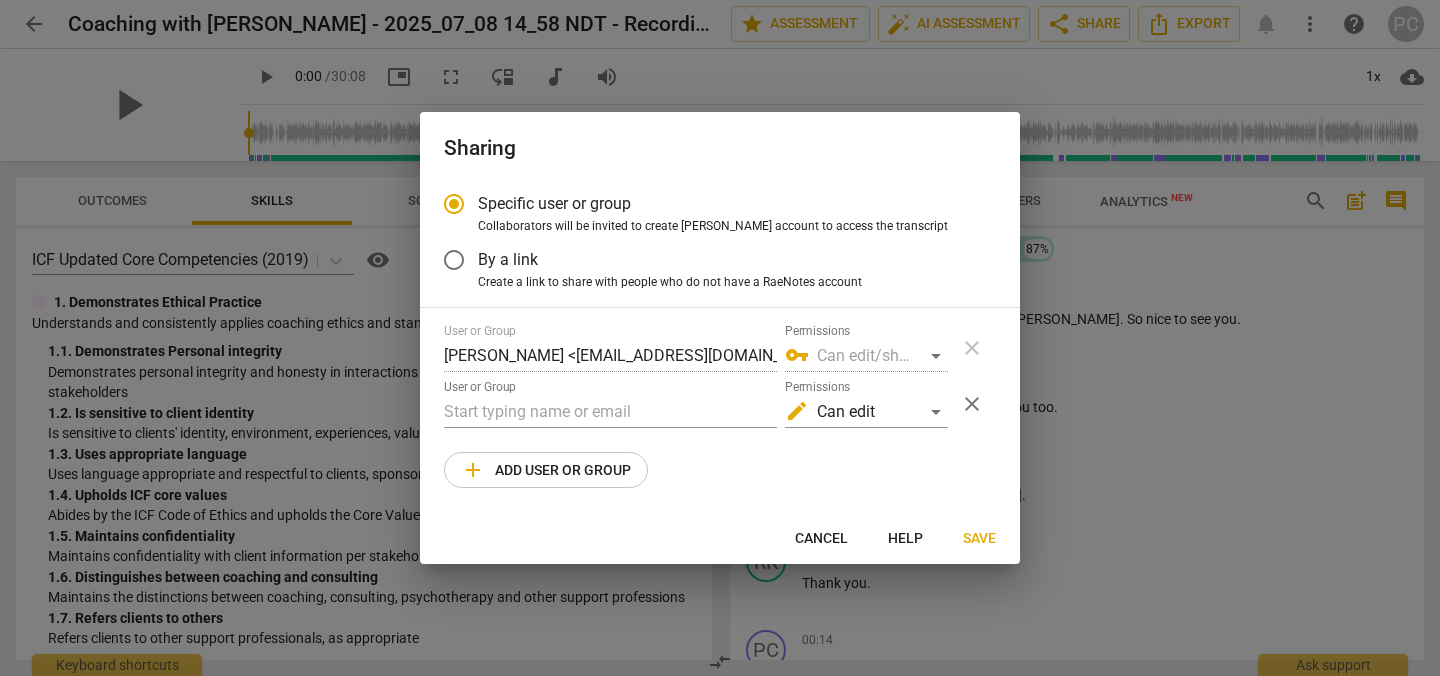 click on "By a link" at bounding box center [454, 260] 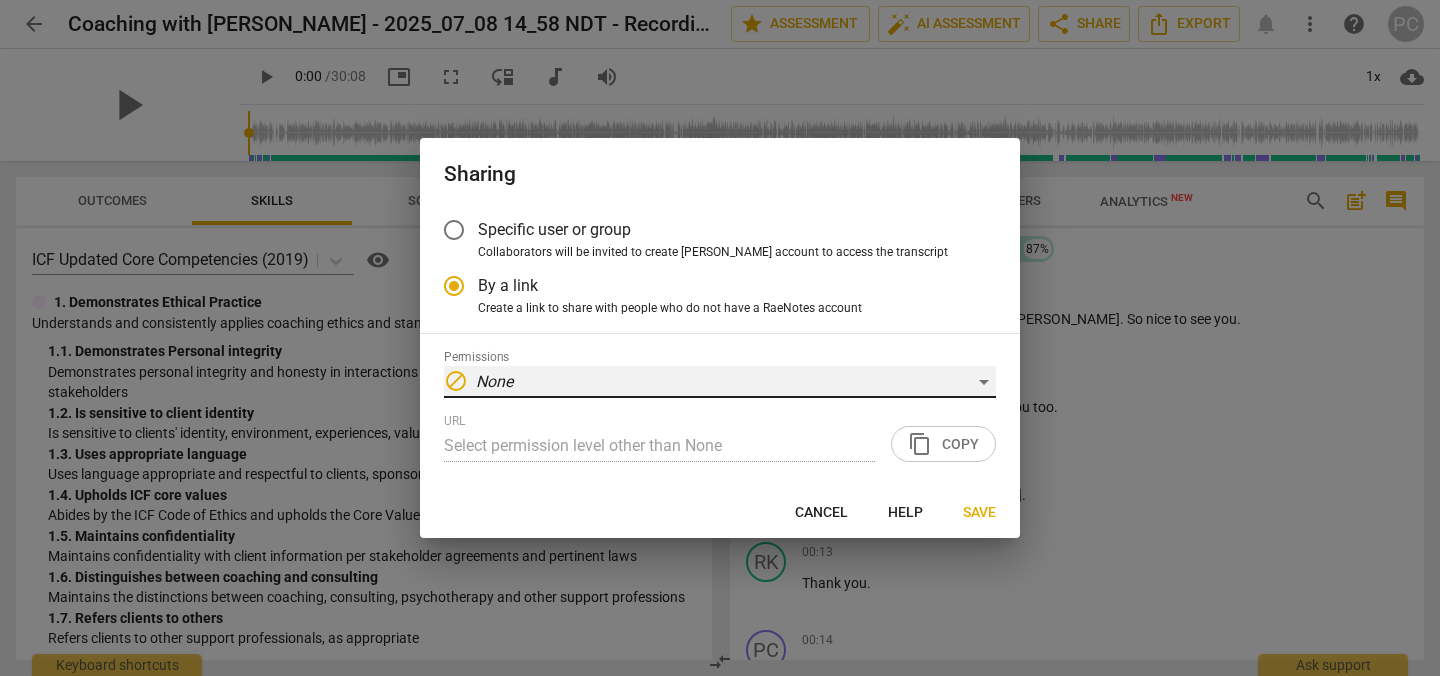 click on "block None" at bounding box center [720, 382] 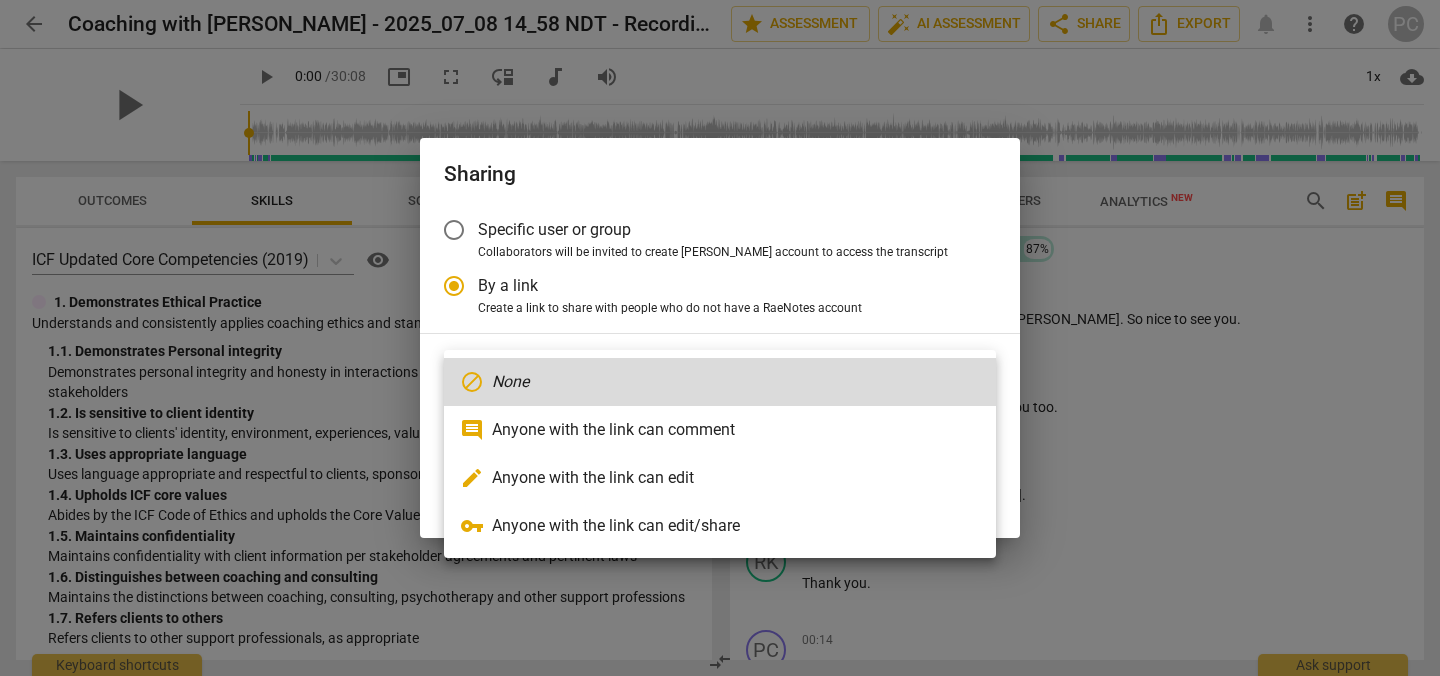 click on "edit Anyone with the link can edit" at bounding box center [720, 478] 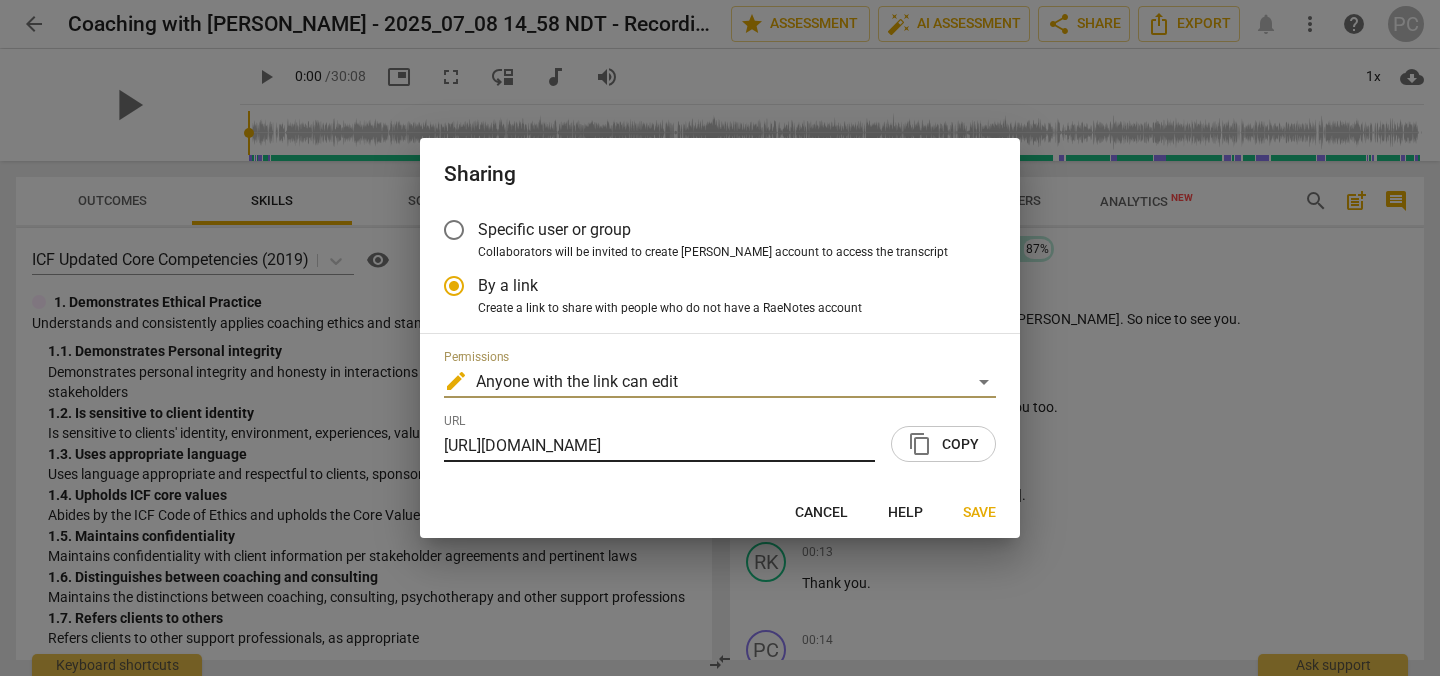 click on "https://app.raenotes.com/meeting/3be1c802d299456d9a81ec7954f31d5d?success=5" at bounding box center (659, 446) 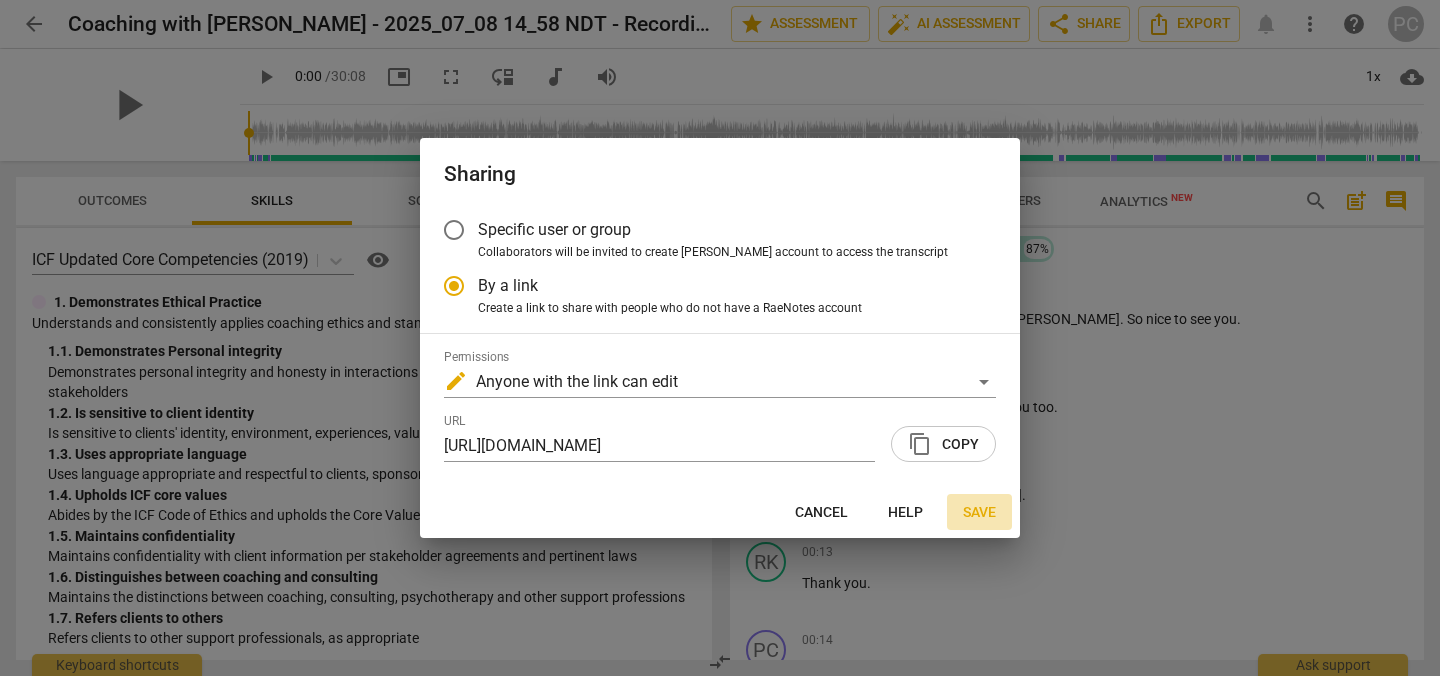 click on "Save" at bounding box center [979, 513] 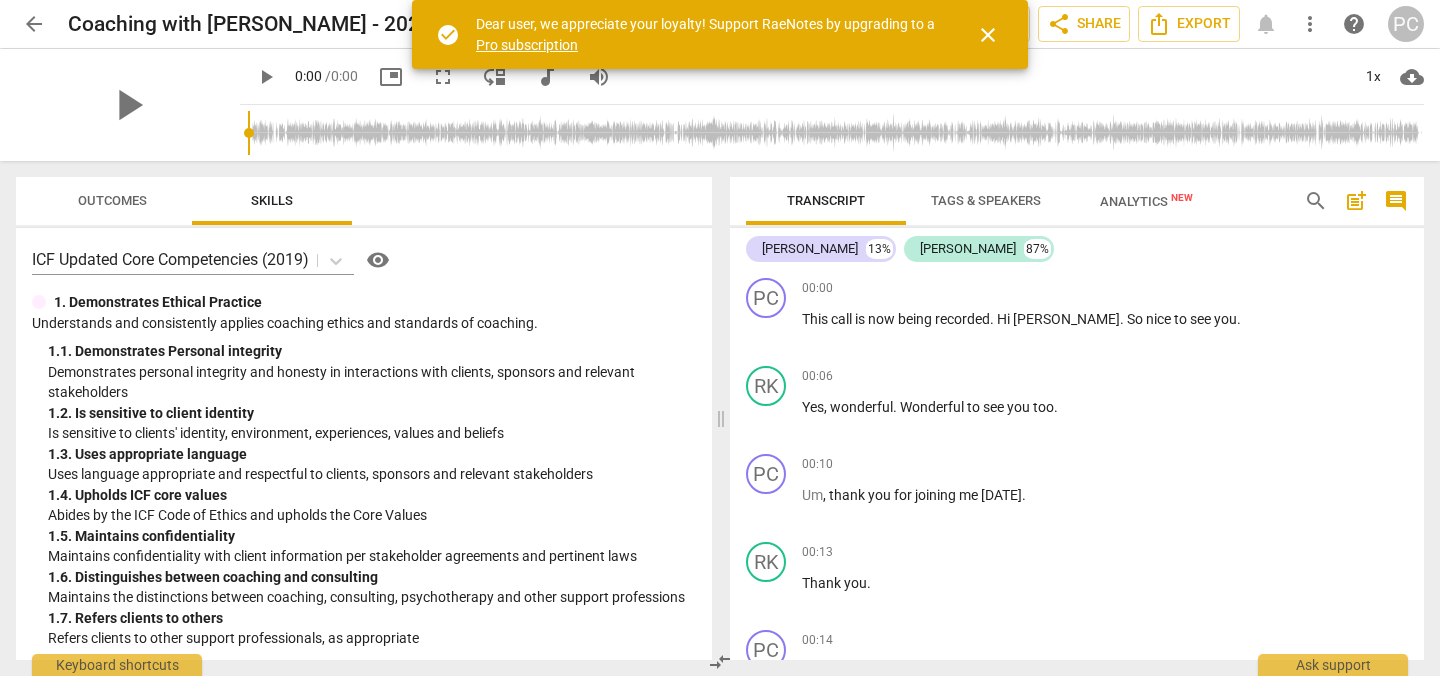 scroll, scrollTop: 0, scrollLeft: 0, axis: both 